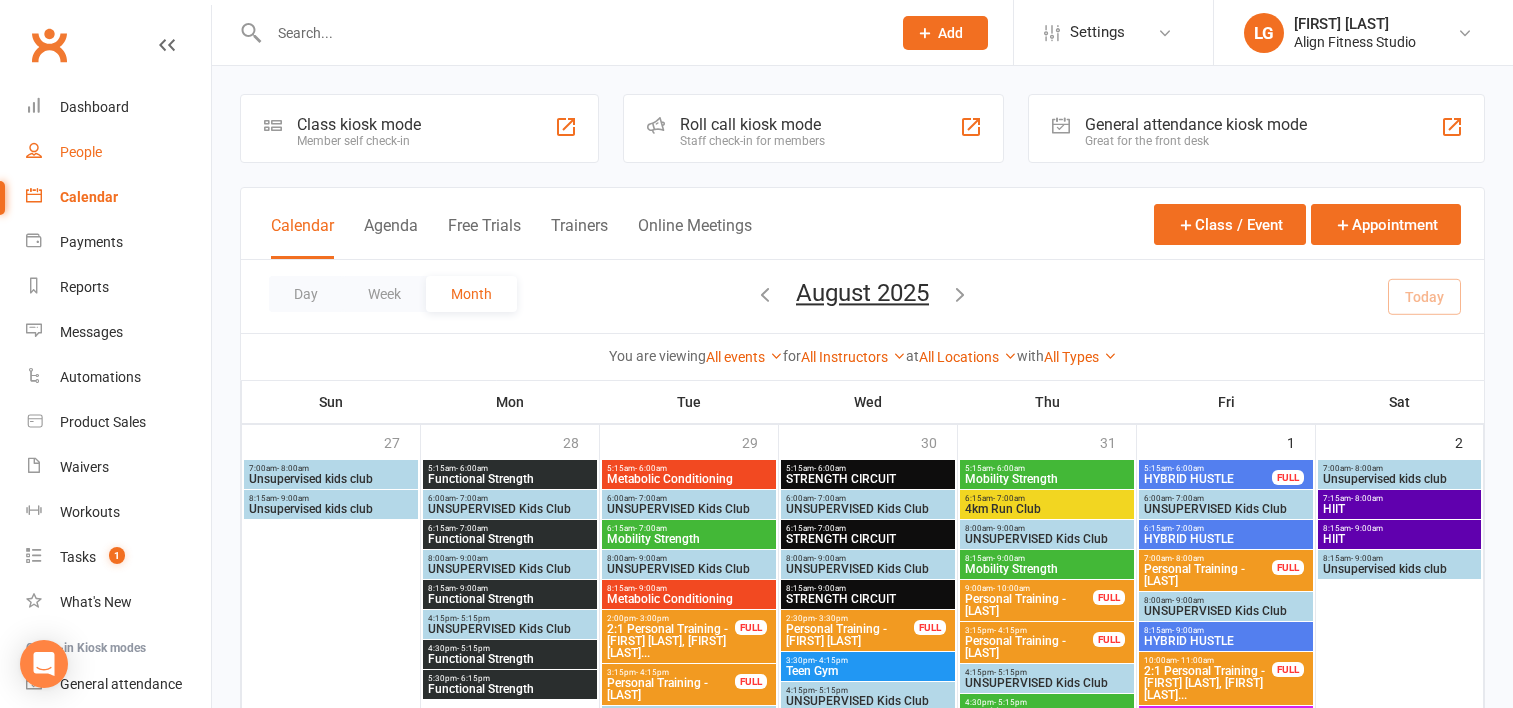 scroll, scrollTop: 544, scrollLeft: 0, axis: vertical 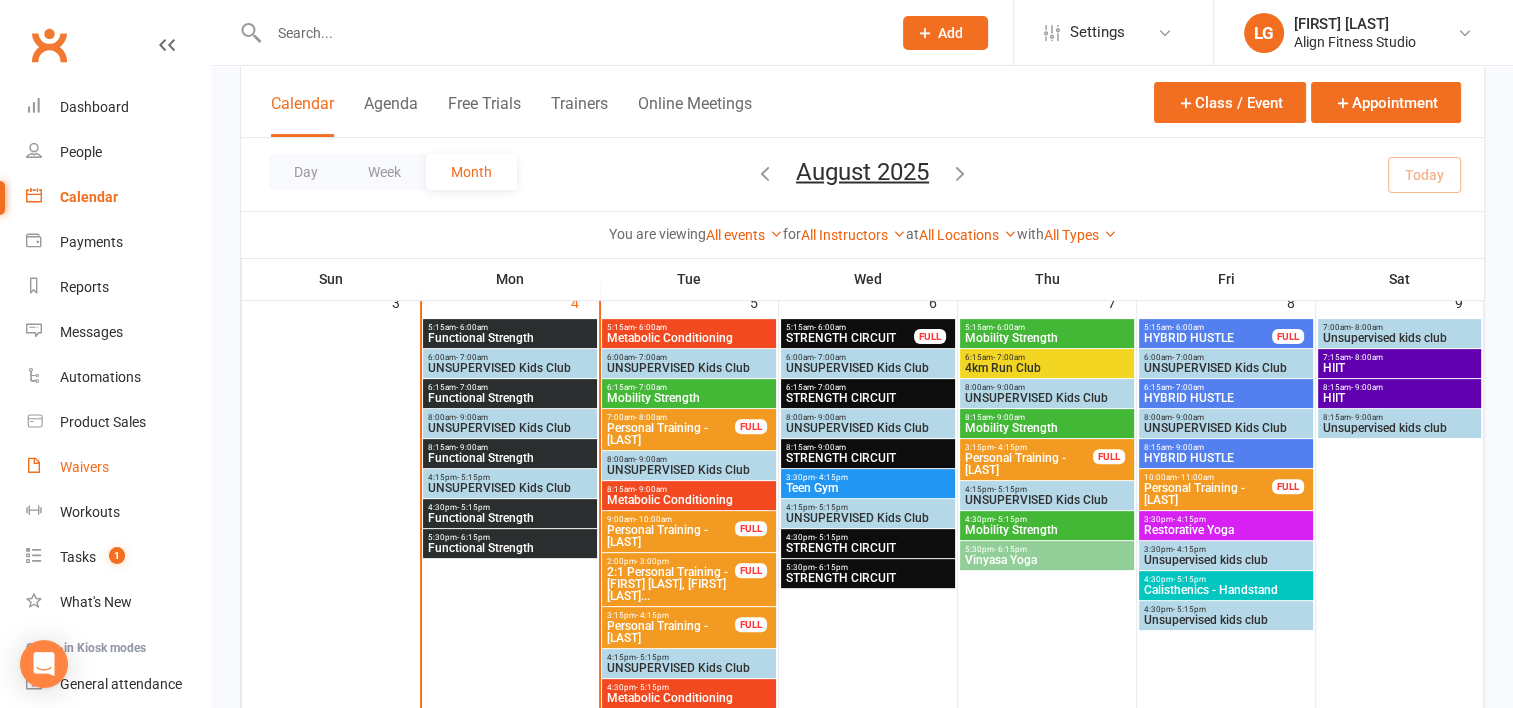 click on "Waivers" at bounding box center [84, 467] 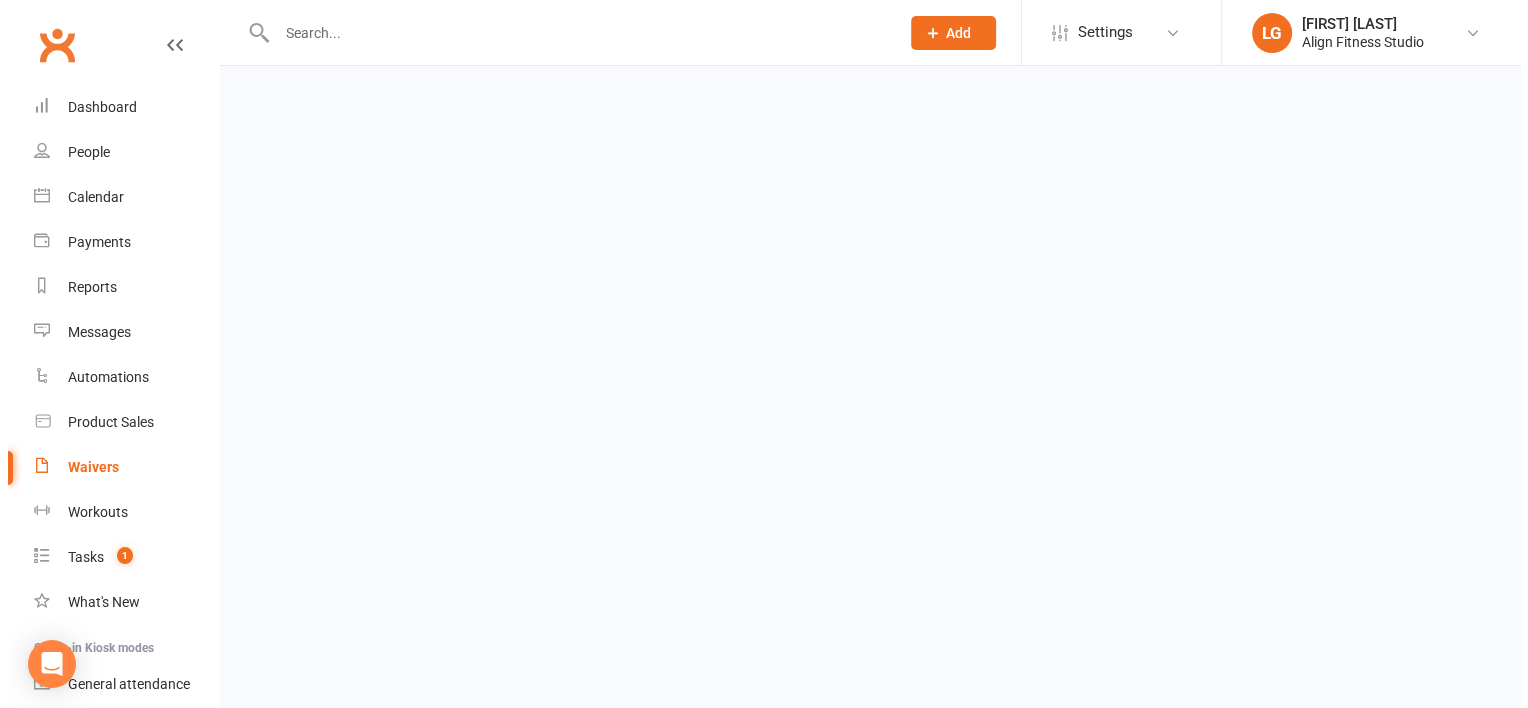 scroll, scrollTop: 0, scrollLeft: 0, axis: both 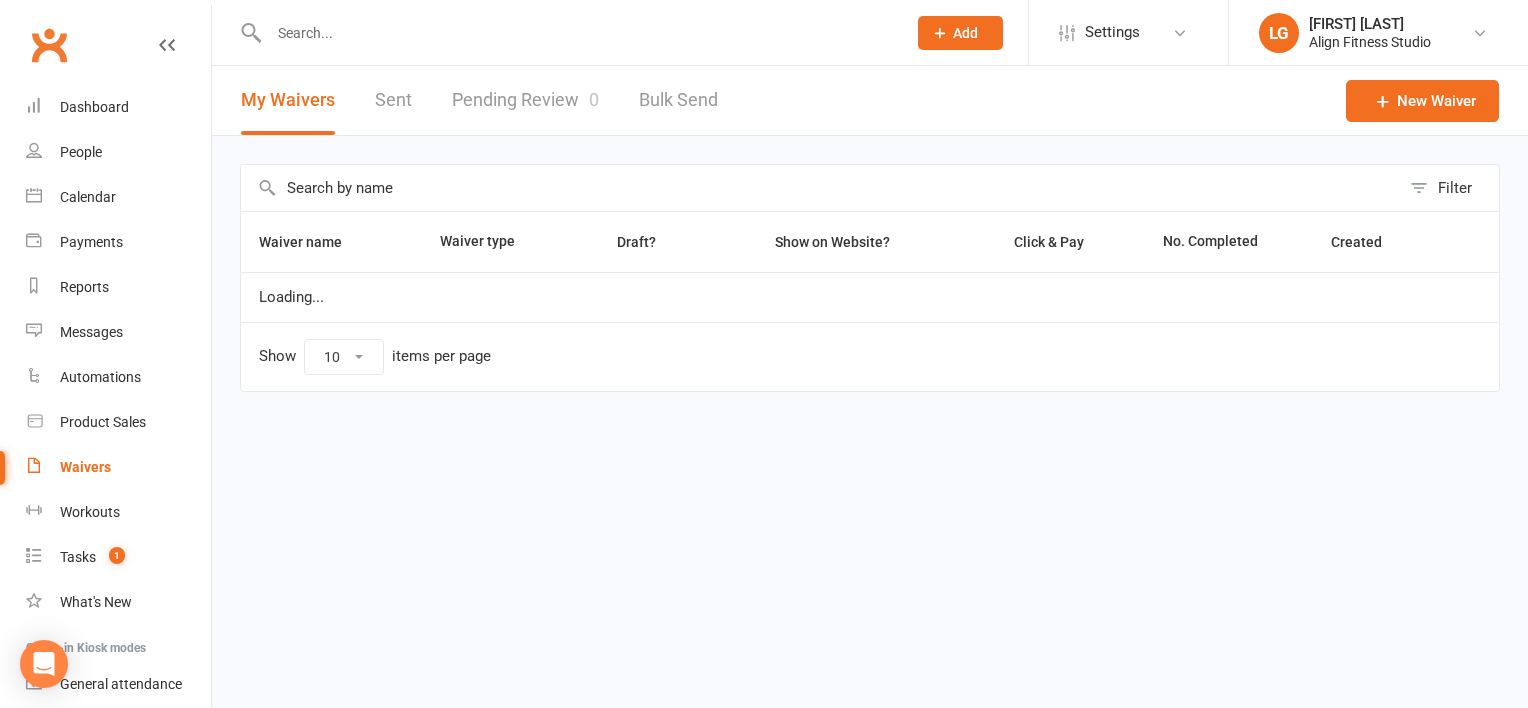 select on "100" 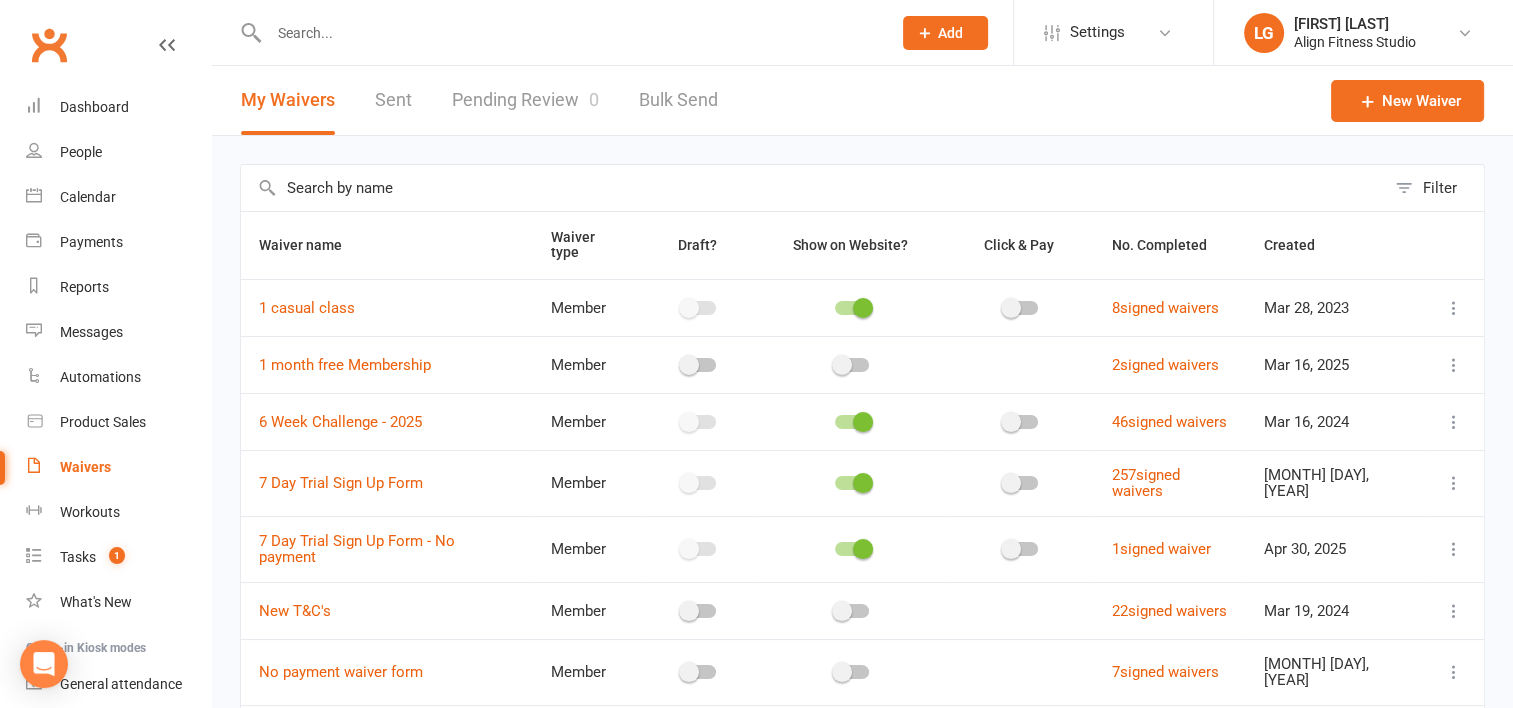click on "Pending Review 0" at bounding box center [525, 100] 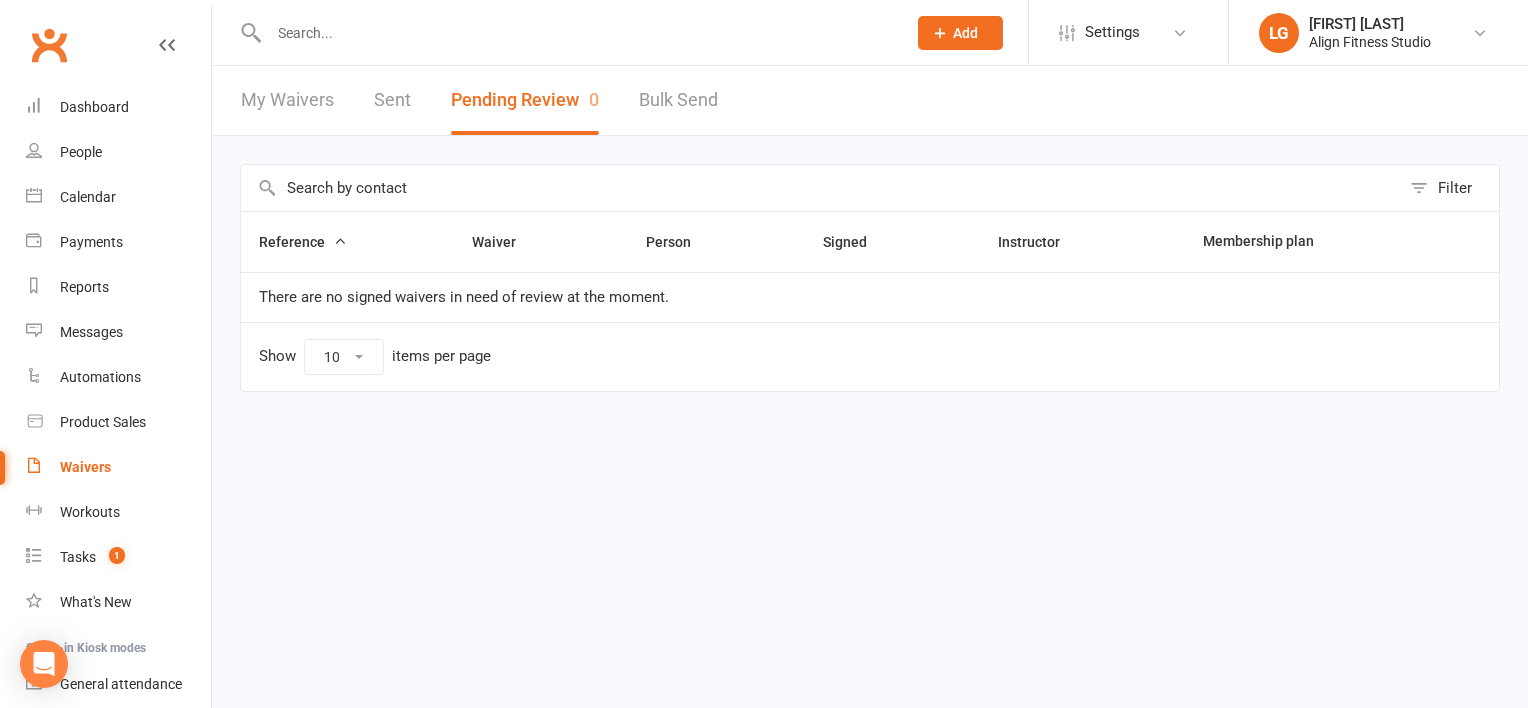 click on "Pending Review 0" at bounding box center [525, 100] 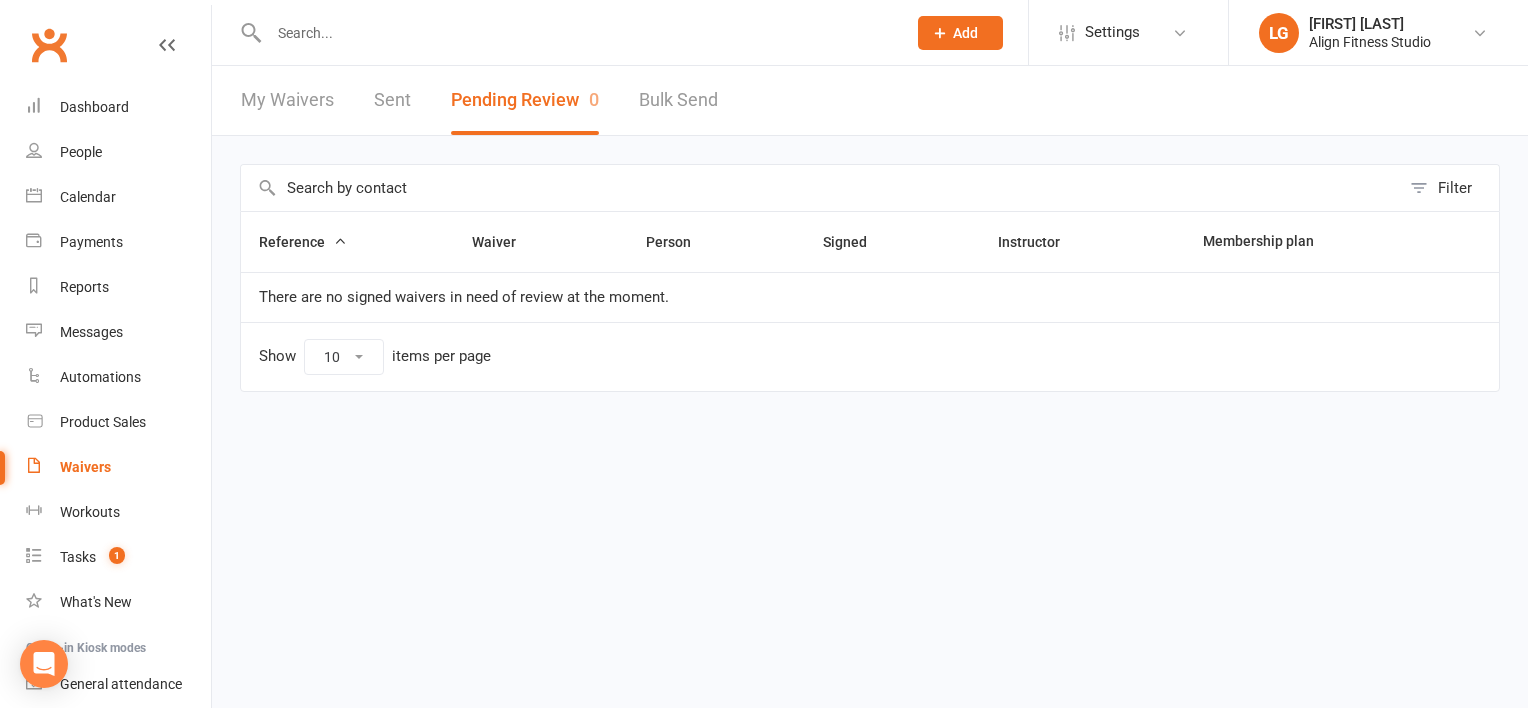 click at bounding box center (566, 32) 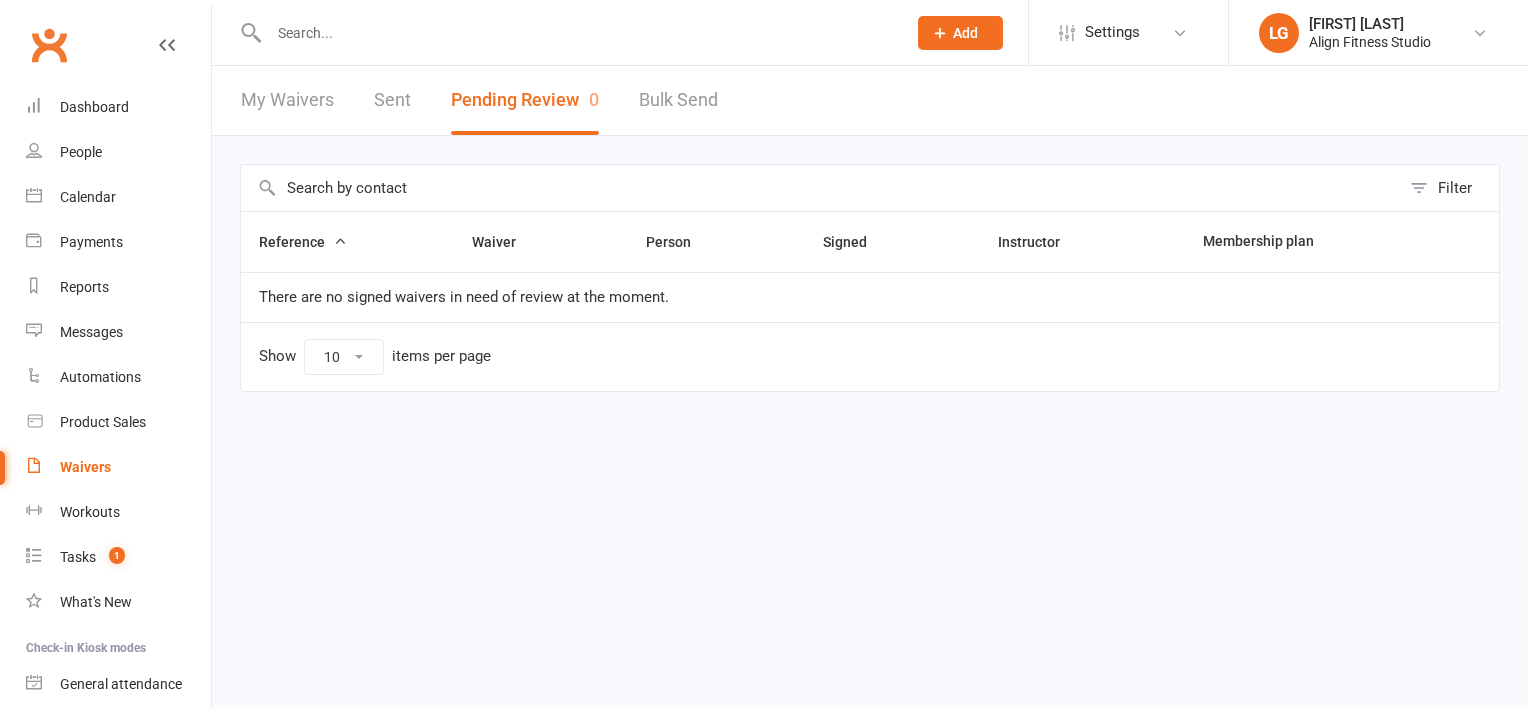 scroll, scrollTop: 0, scrollLeft: 0, axis: both 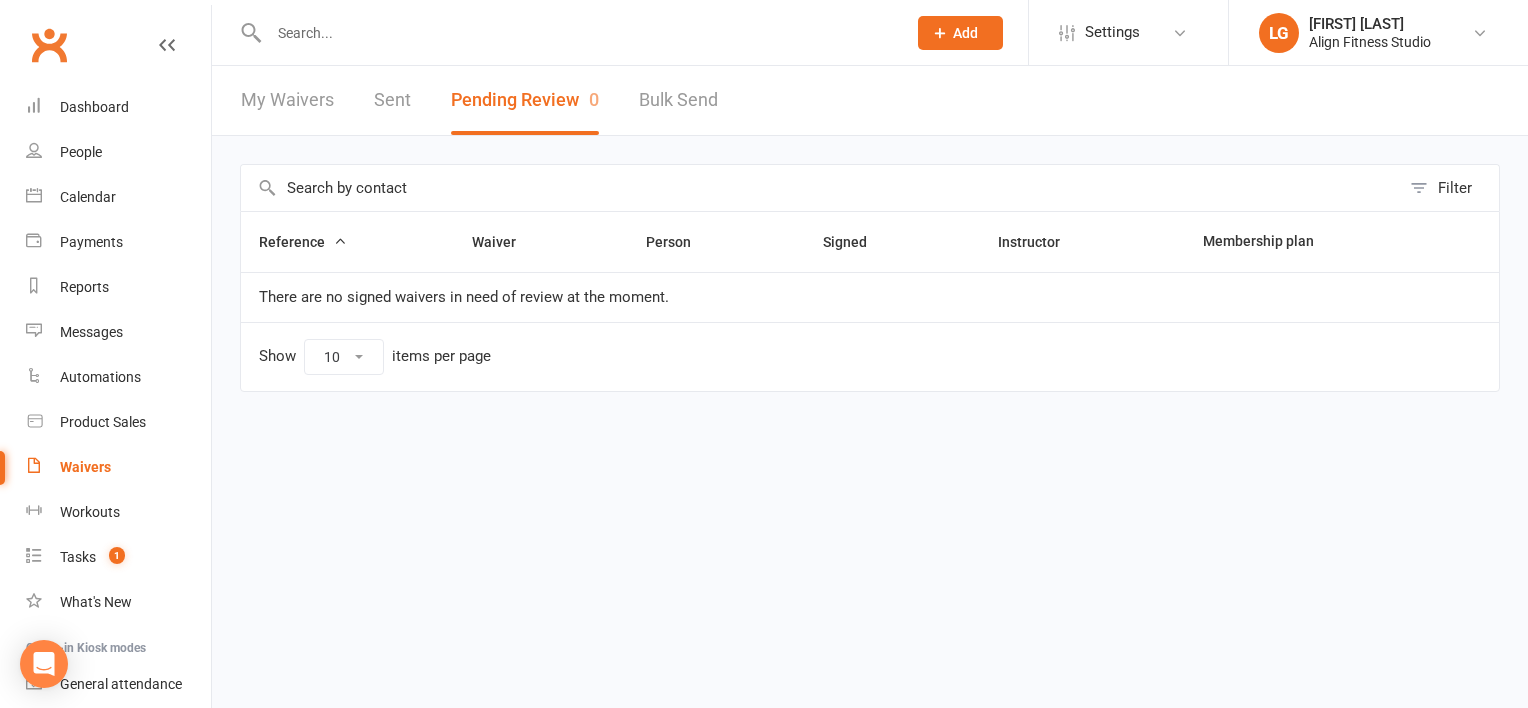 click at bounding box center [577, 33] 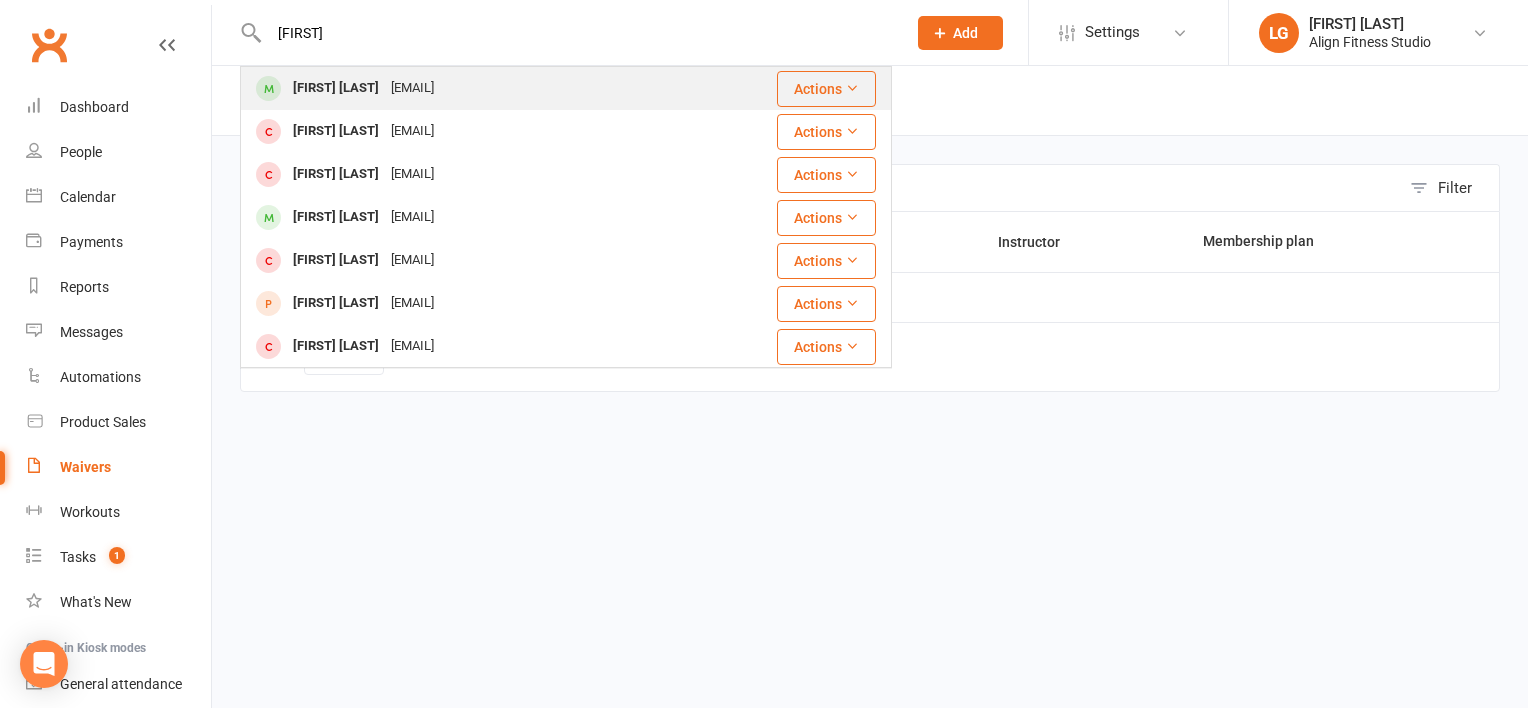 type on "[FIRST]" 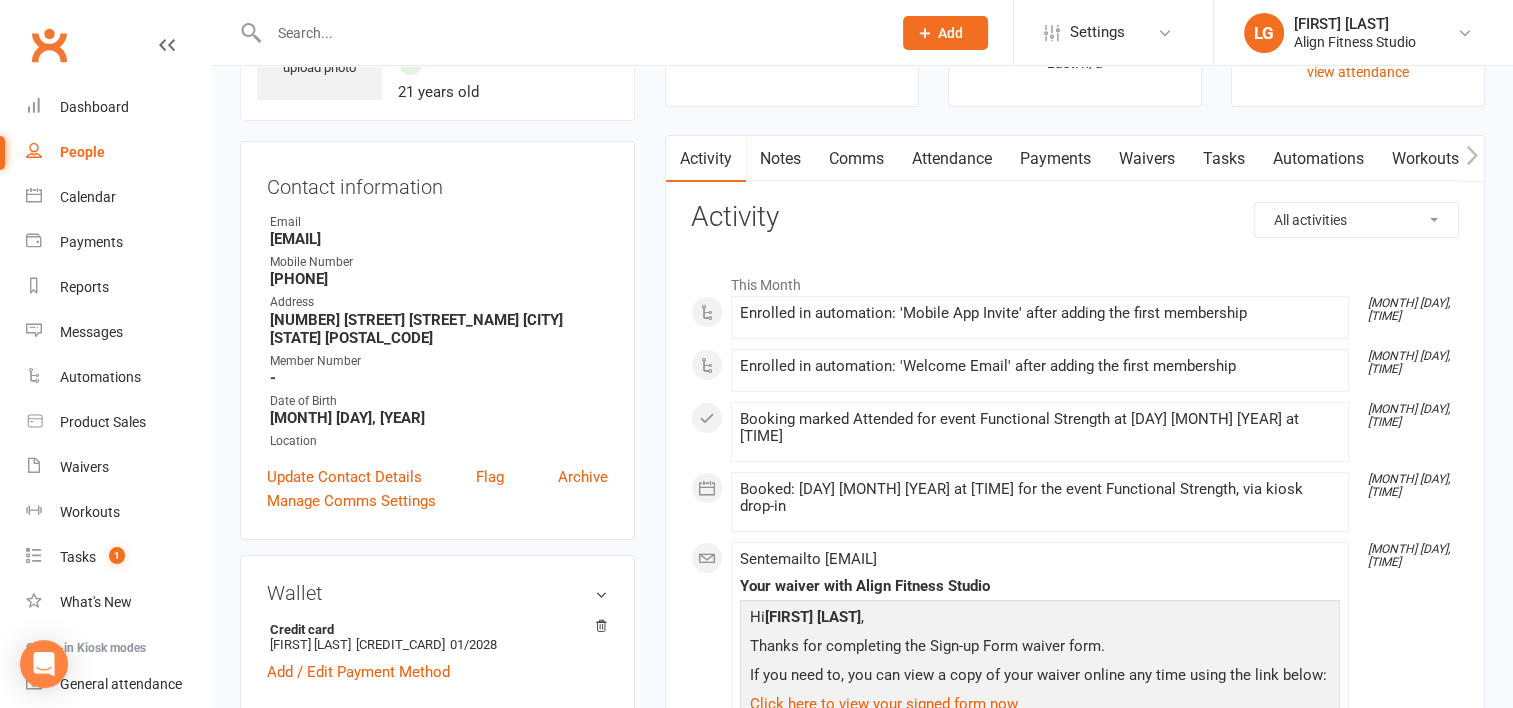 scroll, scrollTop: 135, scrollLeft: 0, axis: vertical 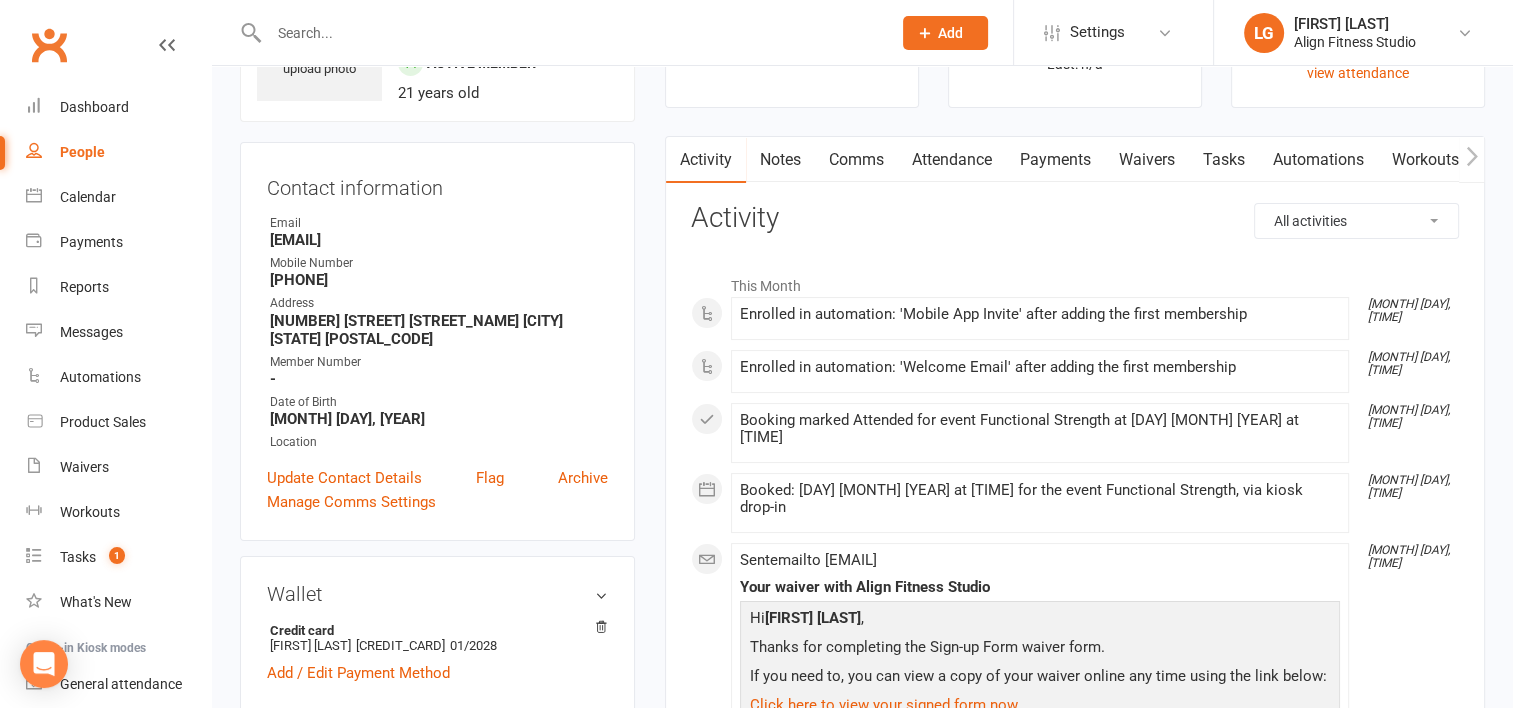 click at bounding box center [1471, 159] 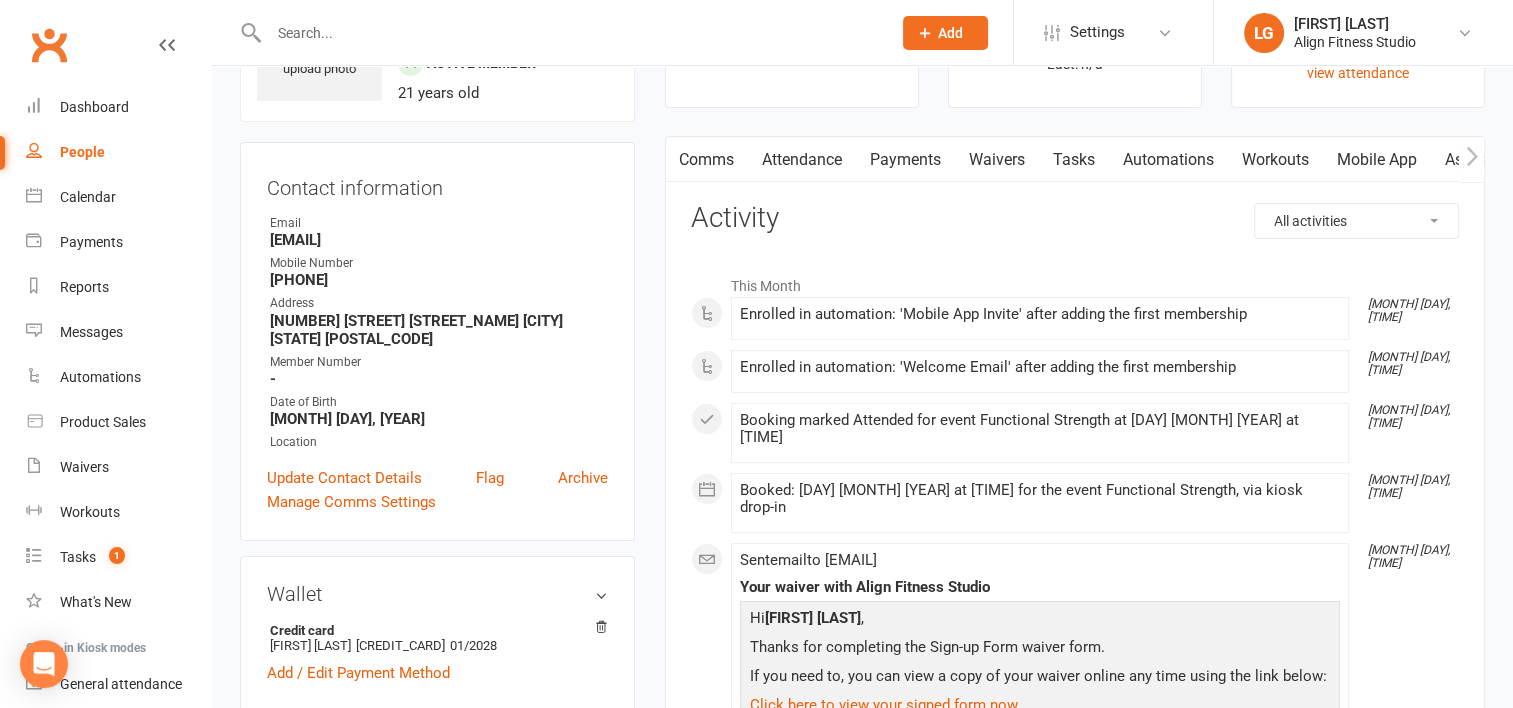 scroll, scrollTop: 0, scrollLeft: 150, axis: horizontal 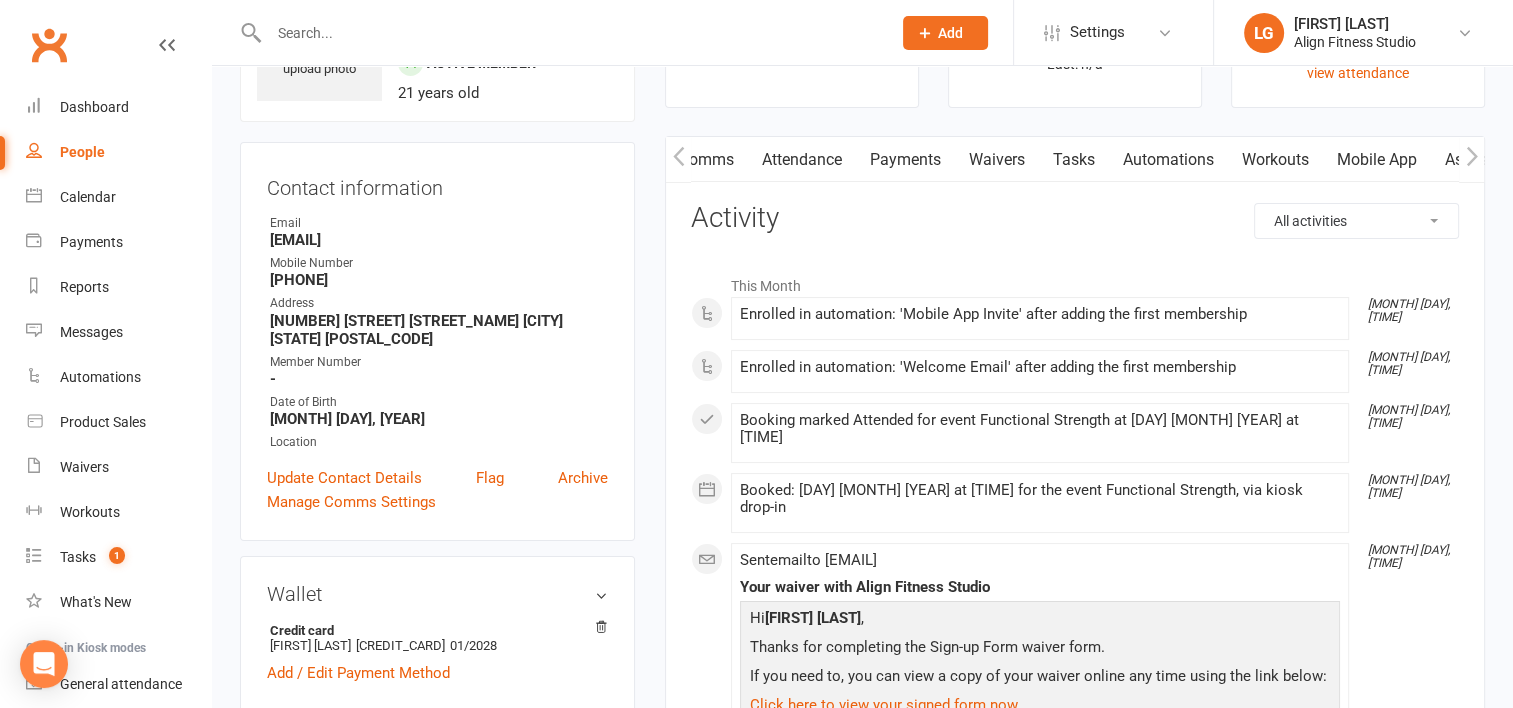 click on "Waivers" at bounding box center (997, 160) 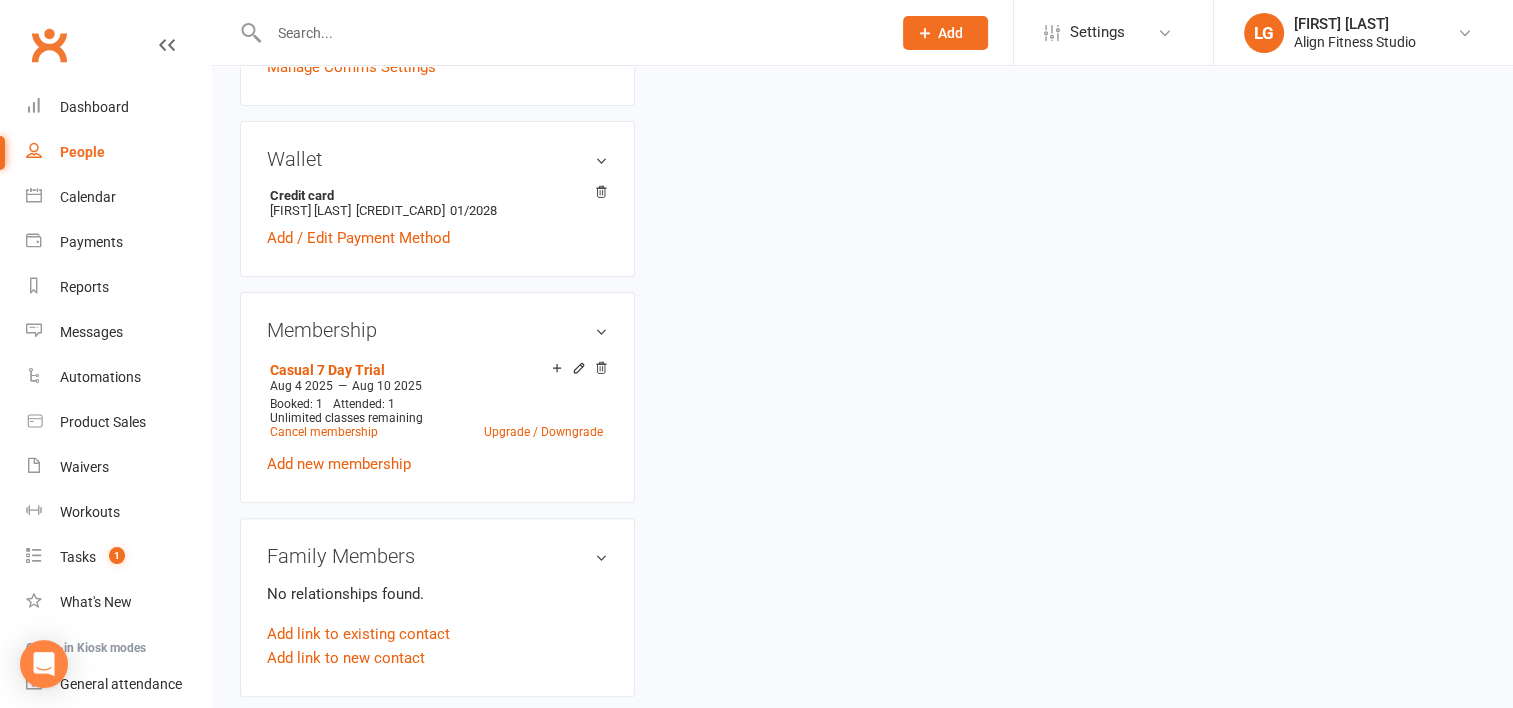 scroll, scrollTop: 0, scrollLeft: 0, axis: both 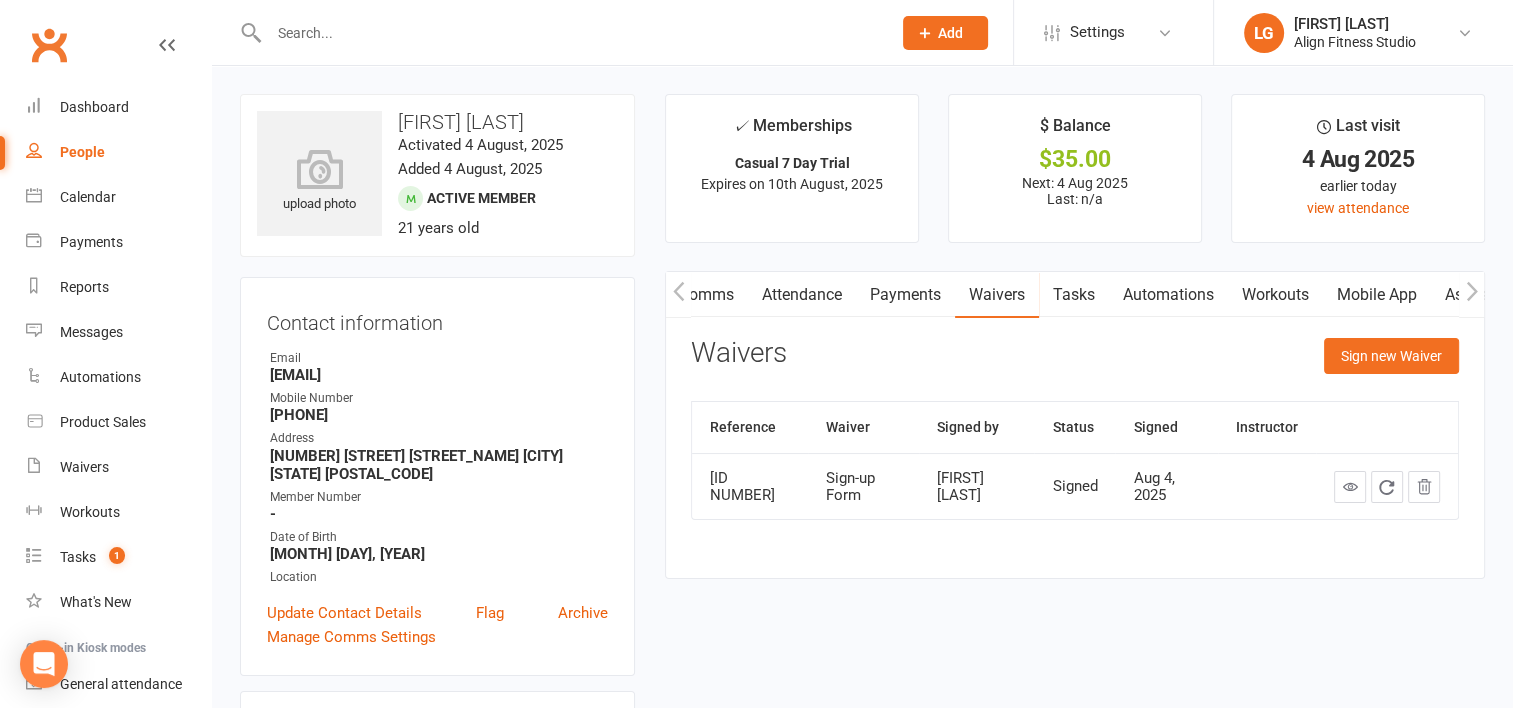 click on "Mobile App" at bounding box center [1377, 295] 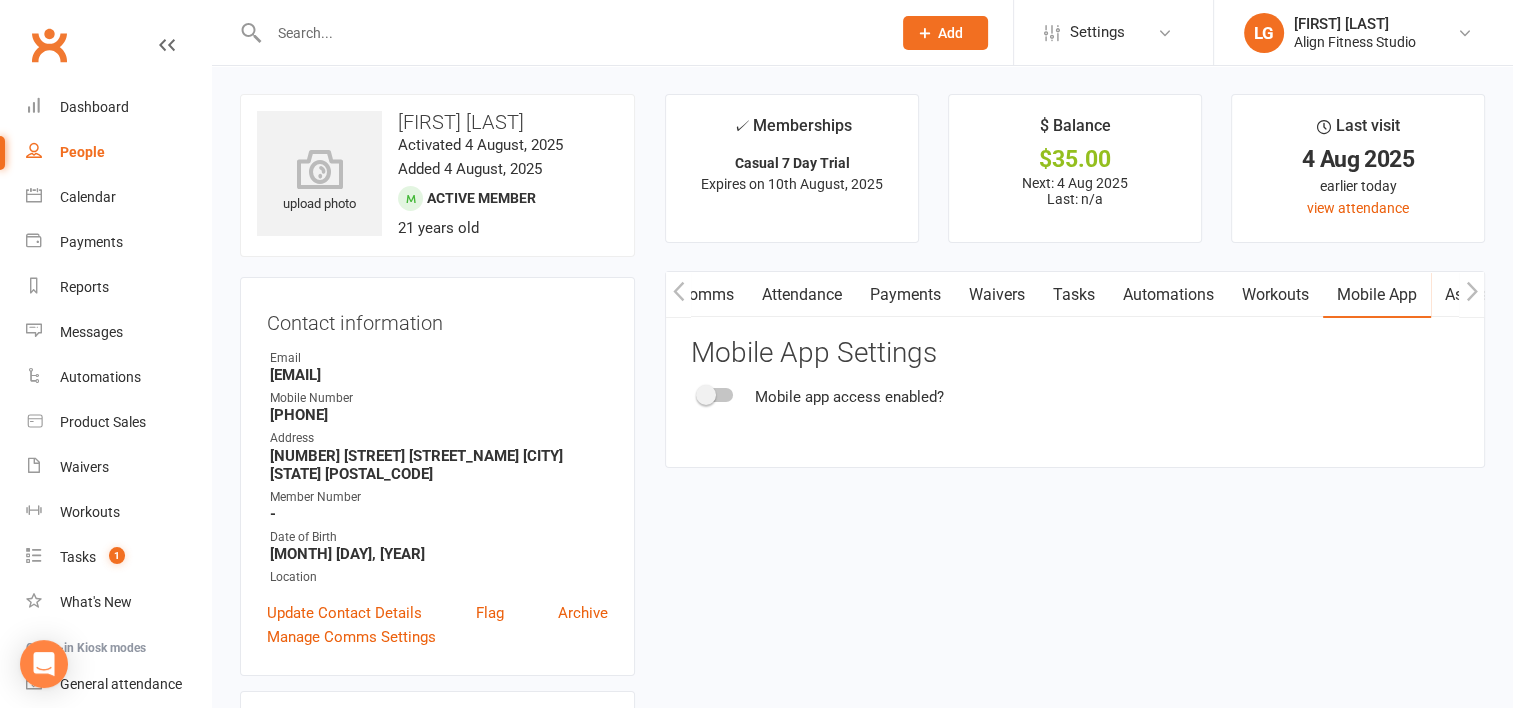 click at bounding box center [716, 395] 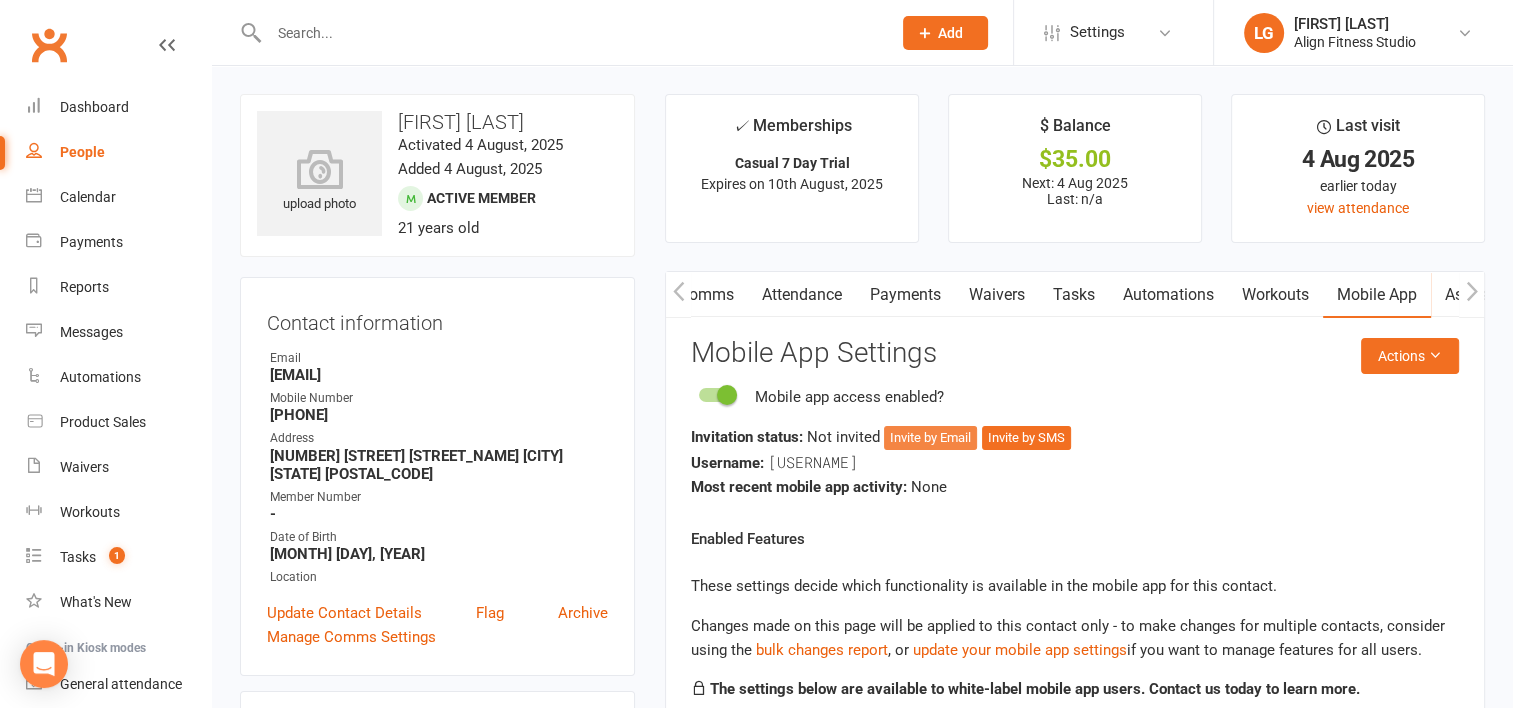 click on "Invite by Email" at bounding box center (930, 438) 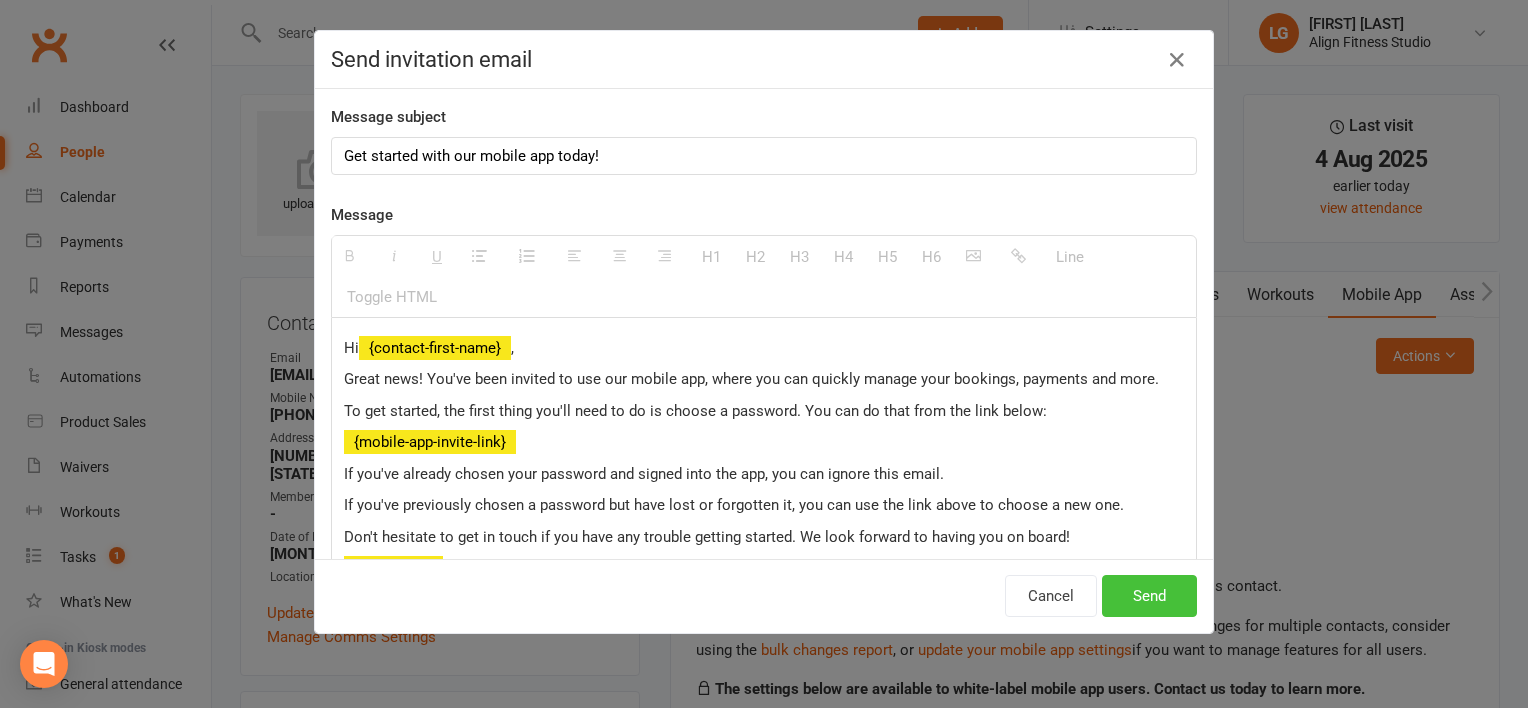 click on "Send" at bounding box center (1149, 596) 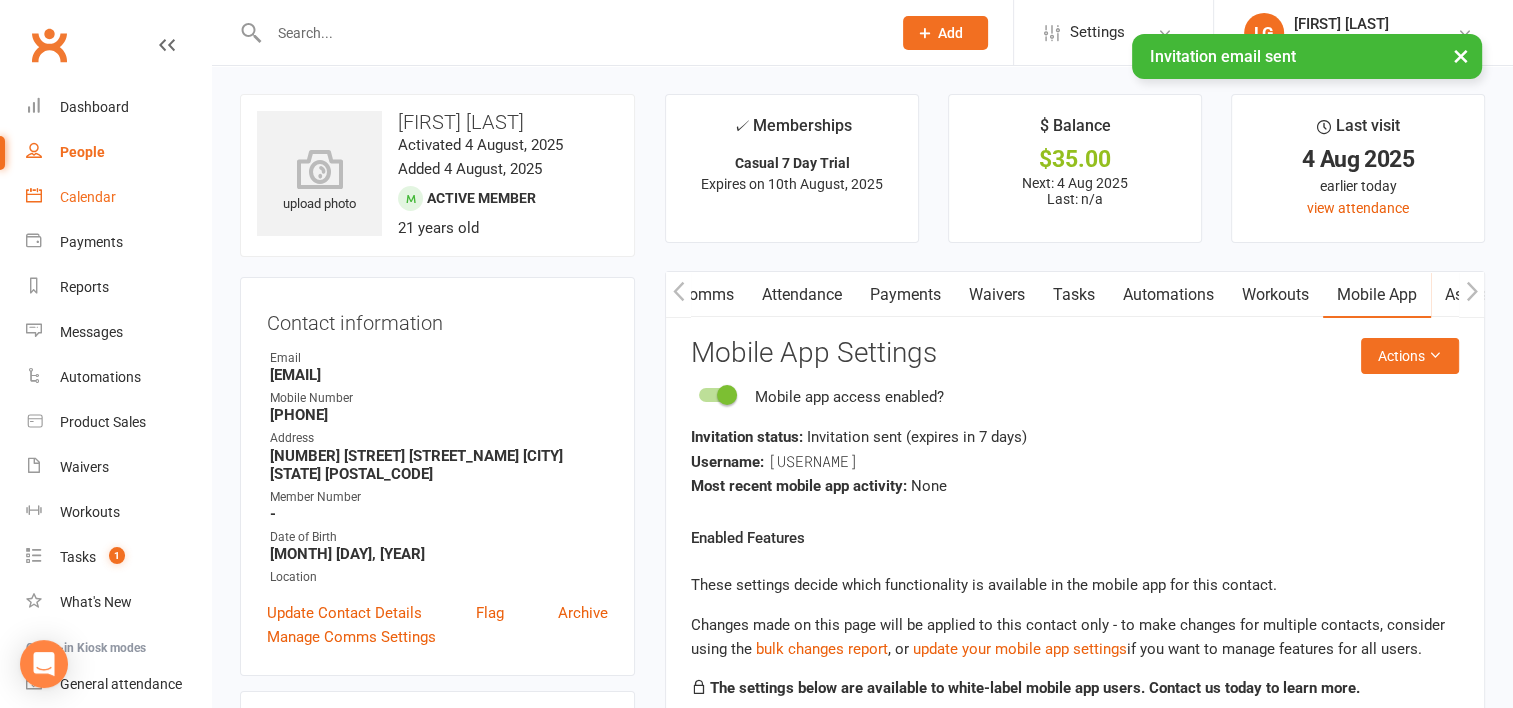 click on "Calendar" at bounding box center (88, 197) 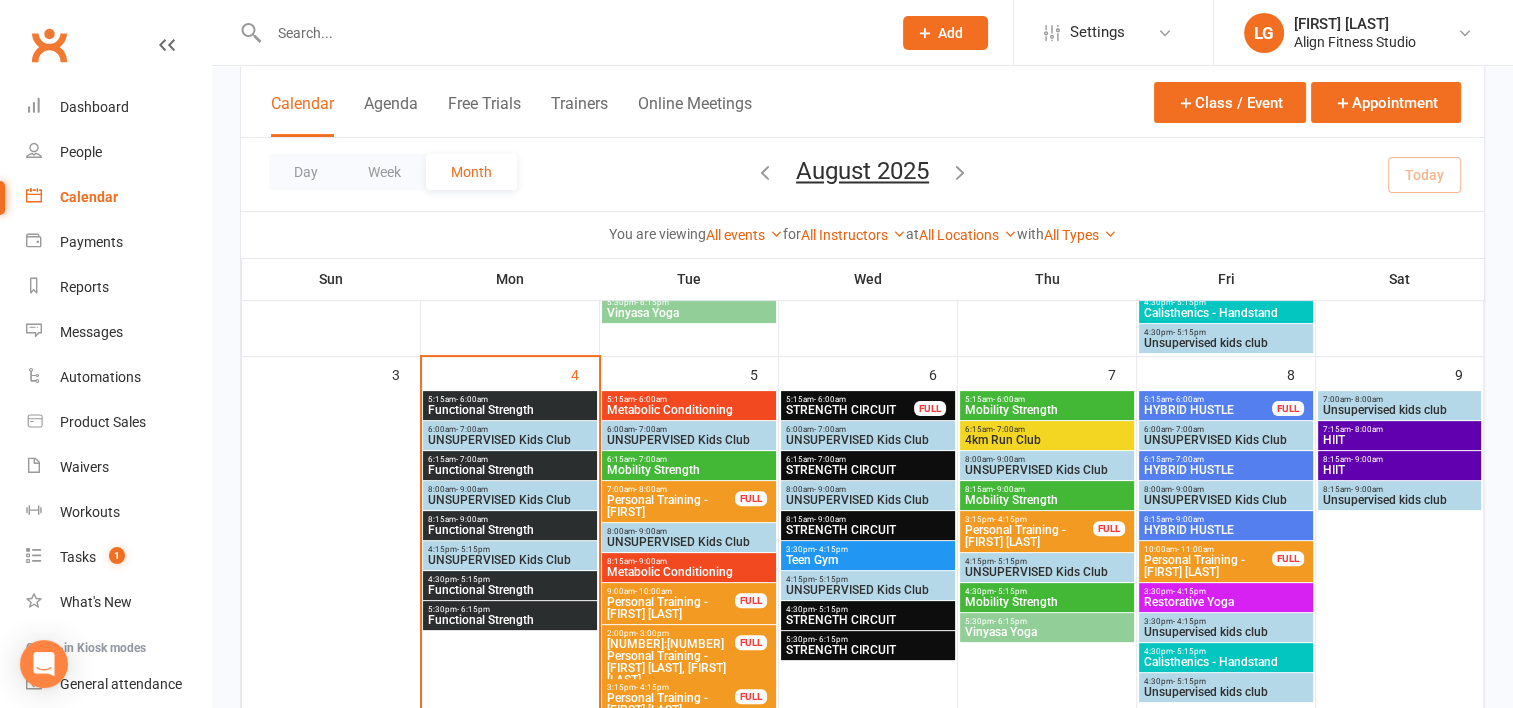 scroll, scrollTop: 464, scrollLeft: 0, axis: vertical 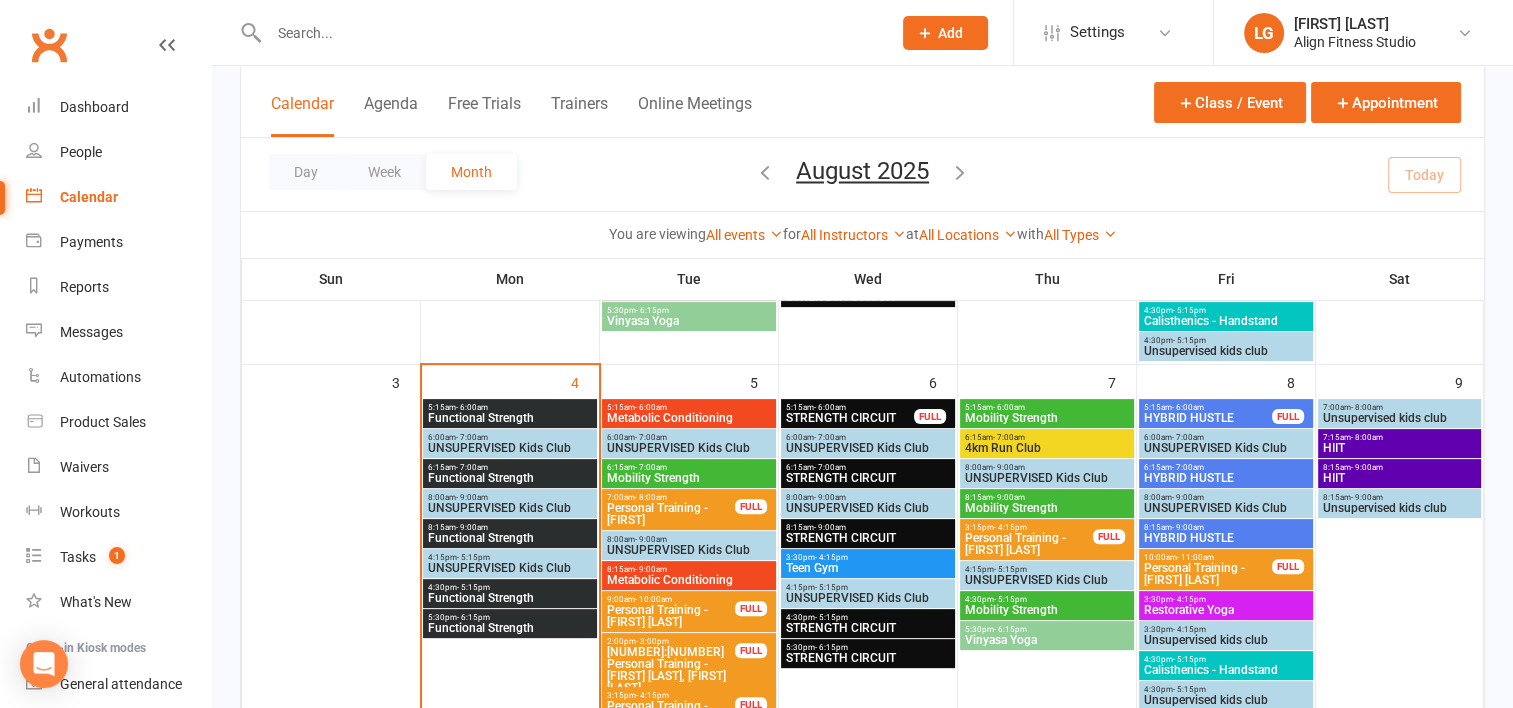 click on "Functional Strength" at bounding box center [510, 598] 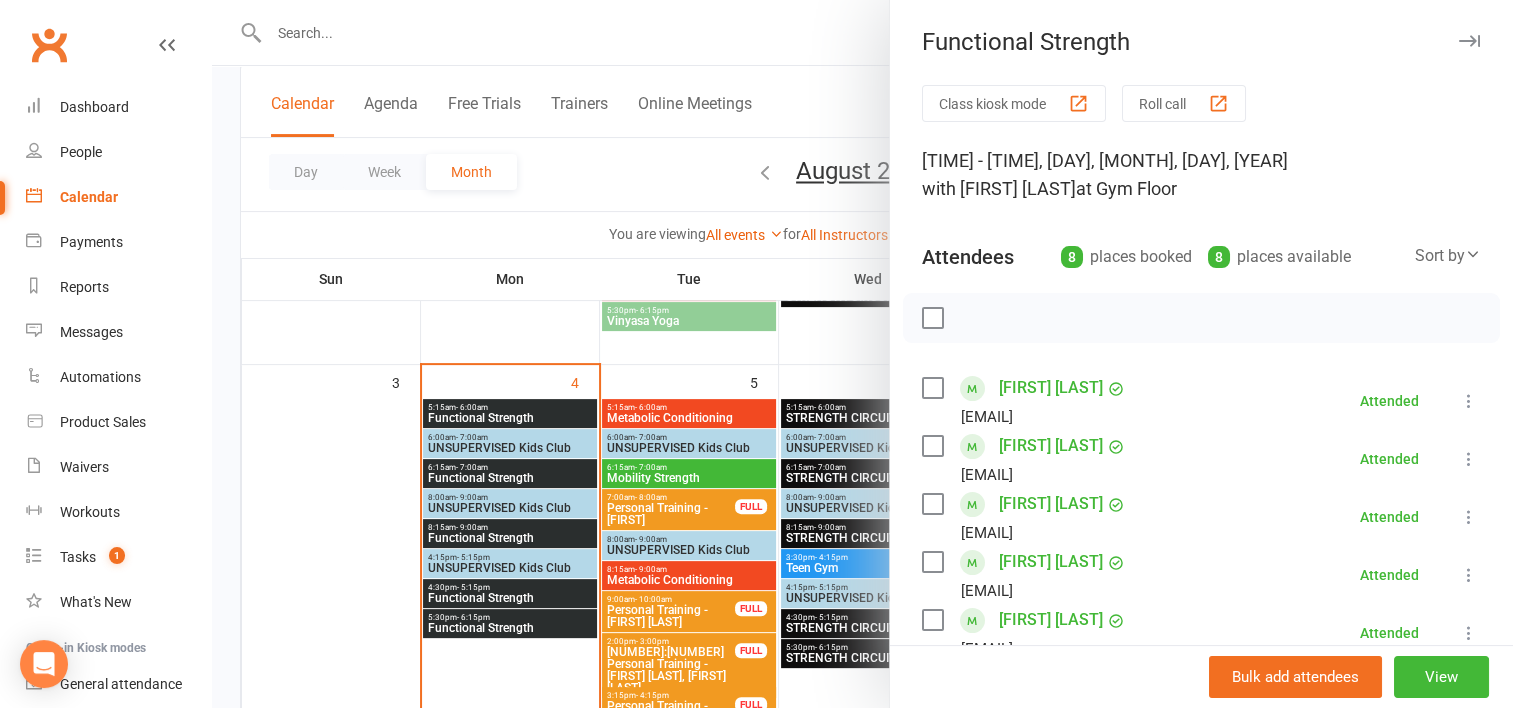 scroll, scrollTop: 228, scrollLeft: 0, axis: vertical 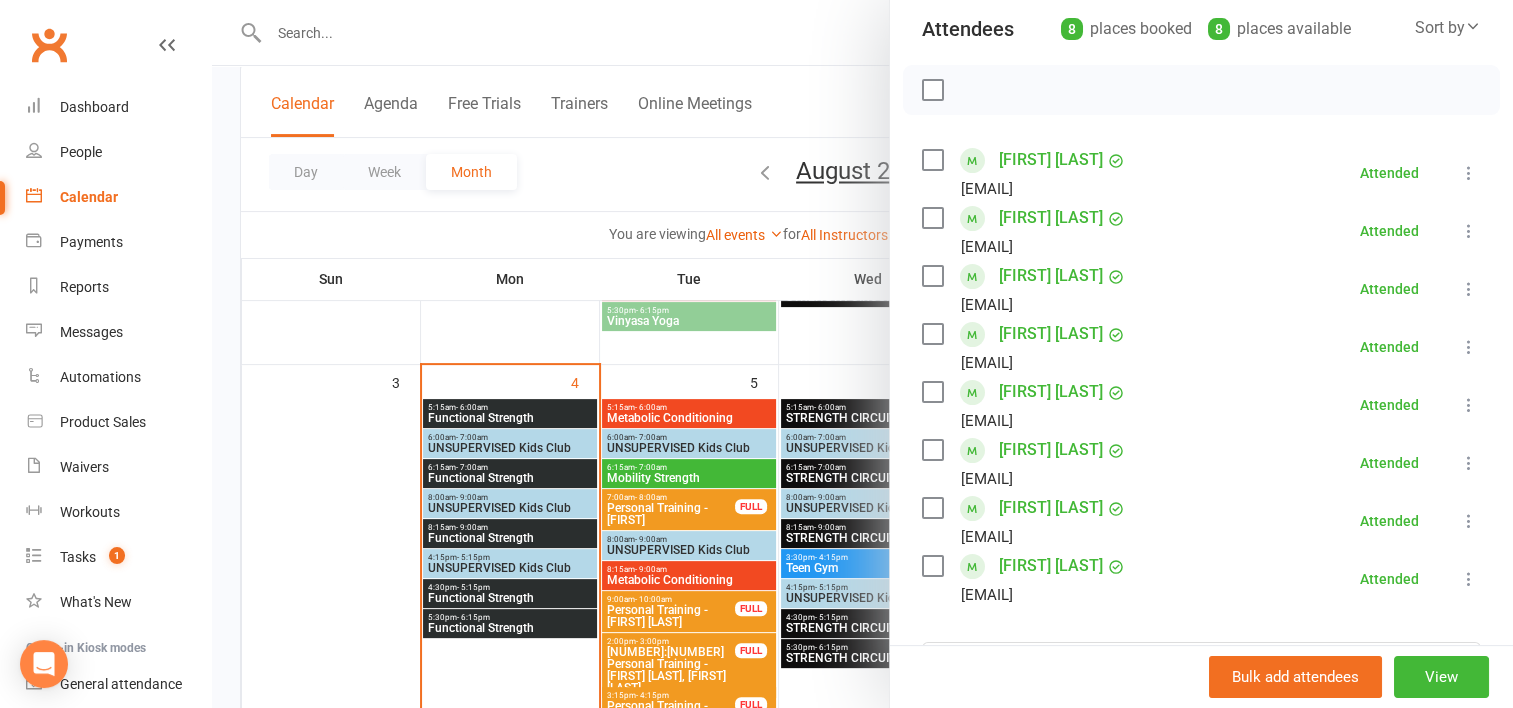 click at bounding box center (862, 354) 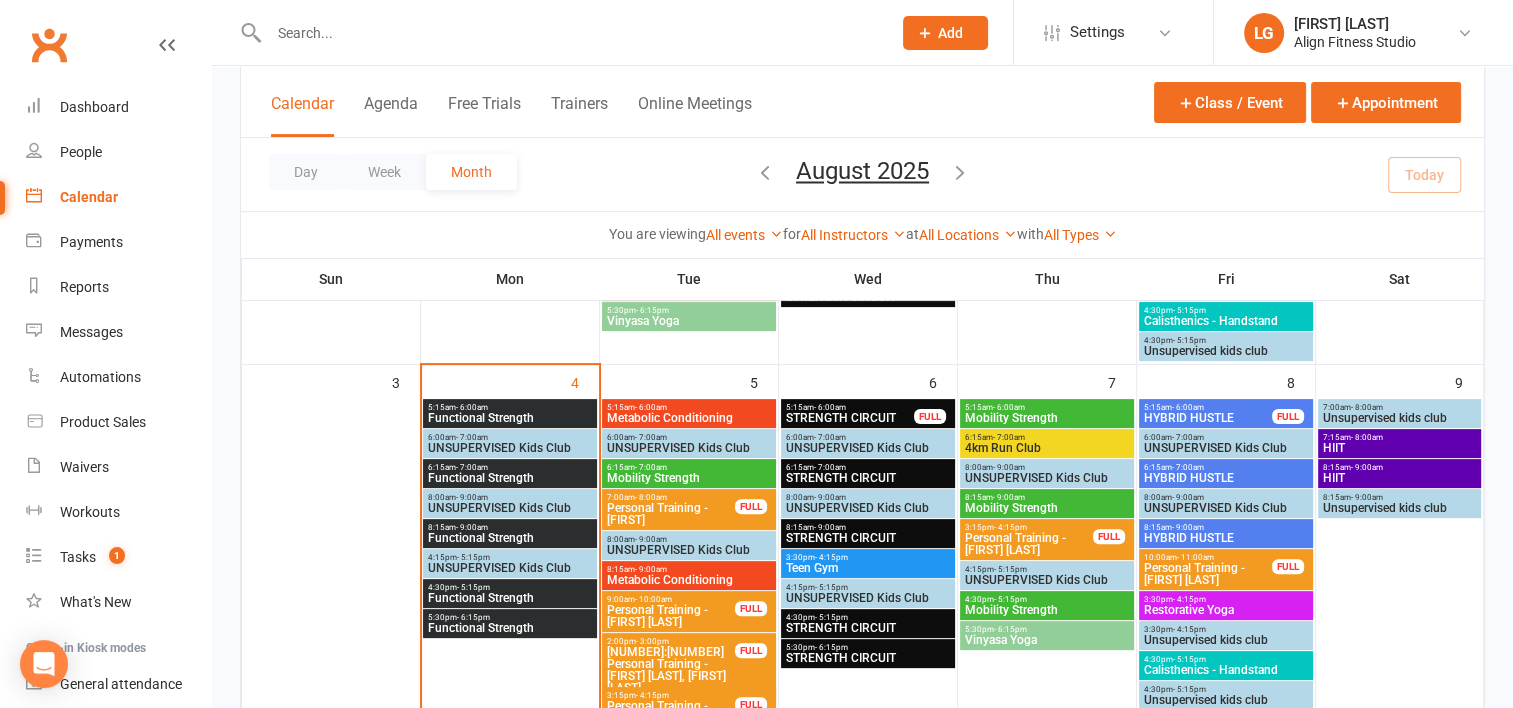 click on "Functional Strength" at bounding box center (510, 628) 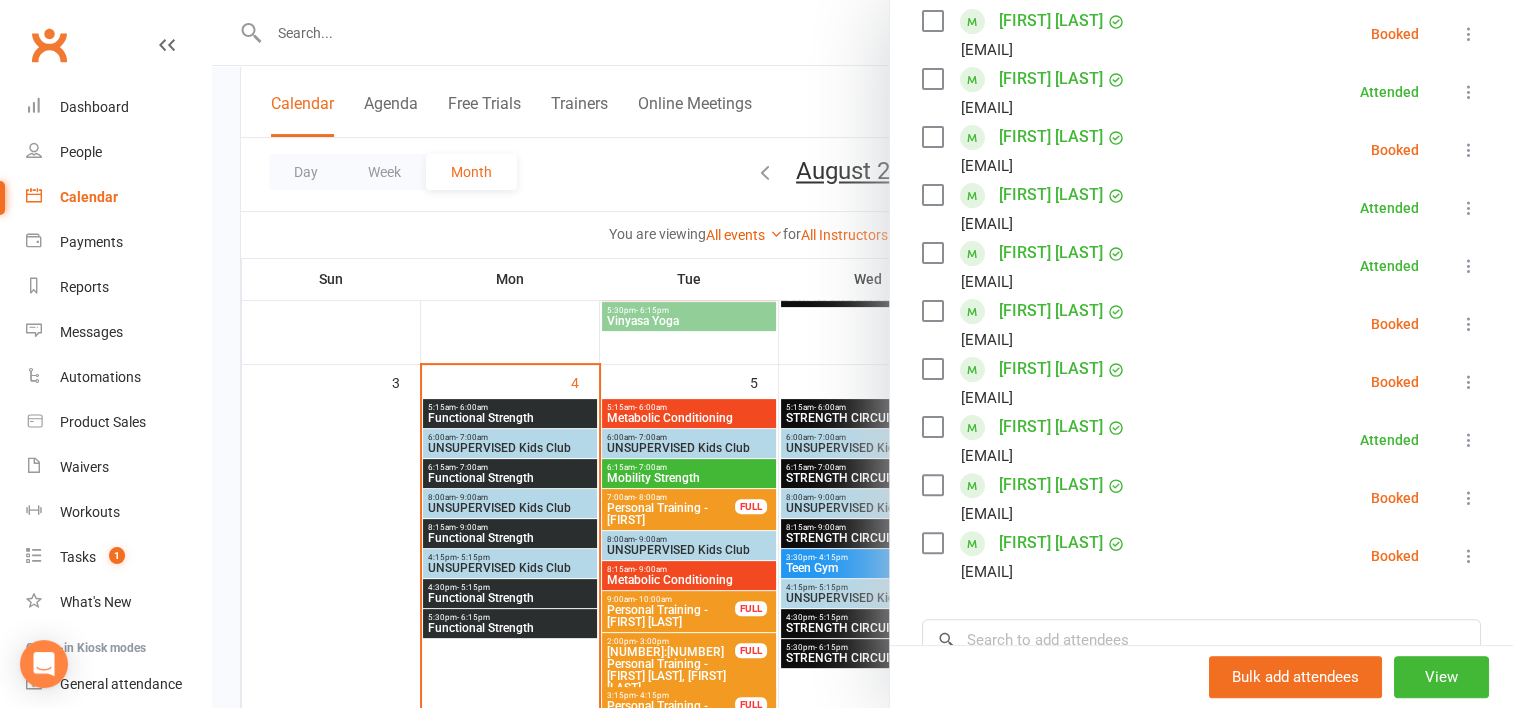 scroll, scrollTop: 499, scrollLeft: 0, axis: vertical 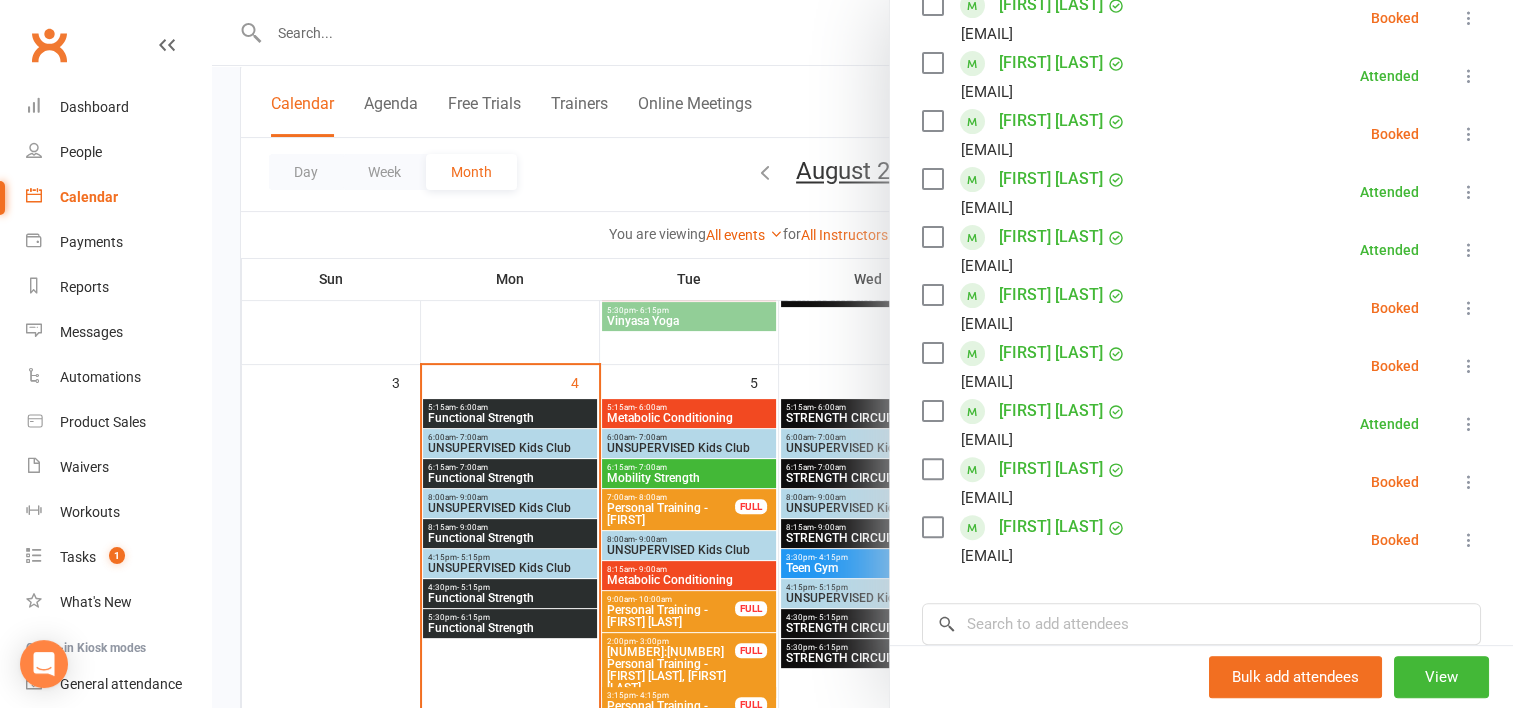 click on "[FIRST] [LAST]" at bounding box center (1051, 411) 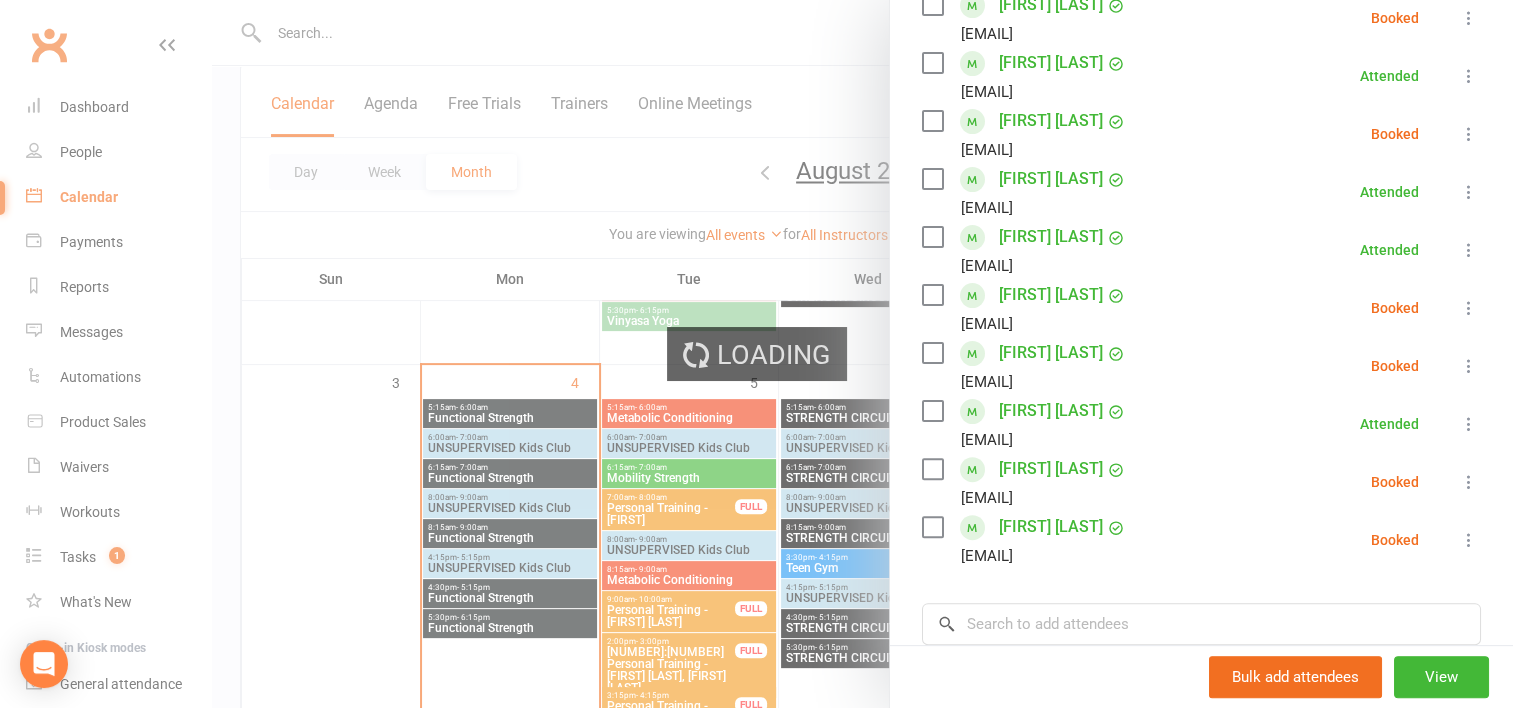 scroll, scrollTop: 0, scrollLeft: 0, axis: both 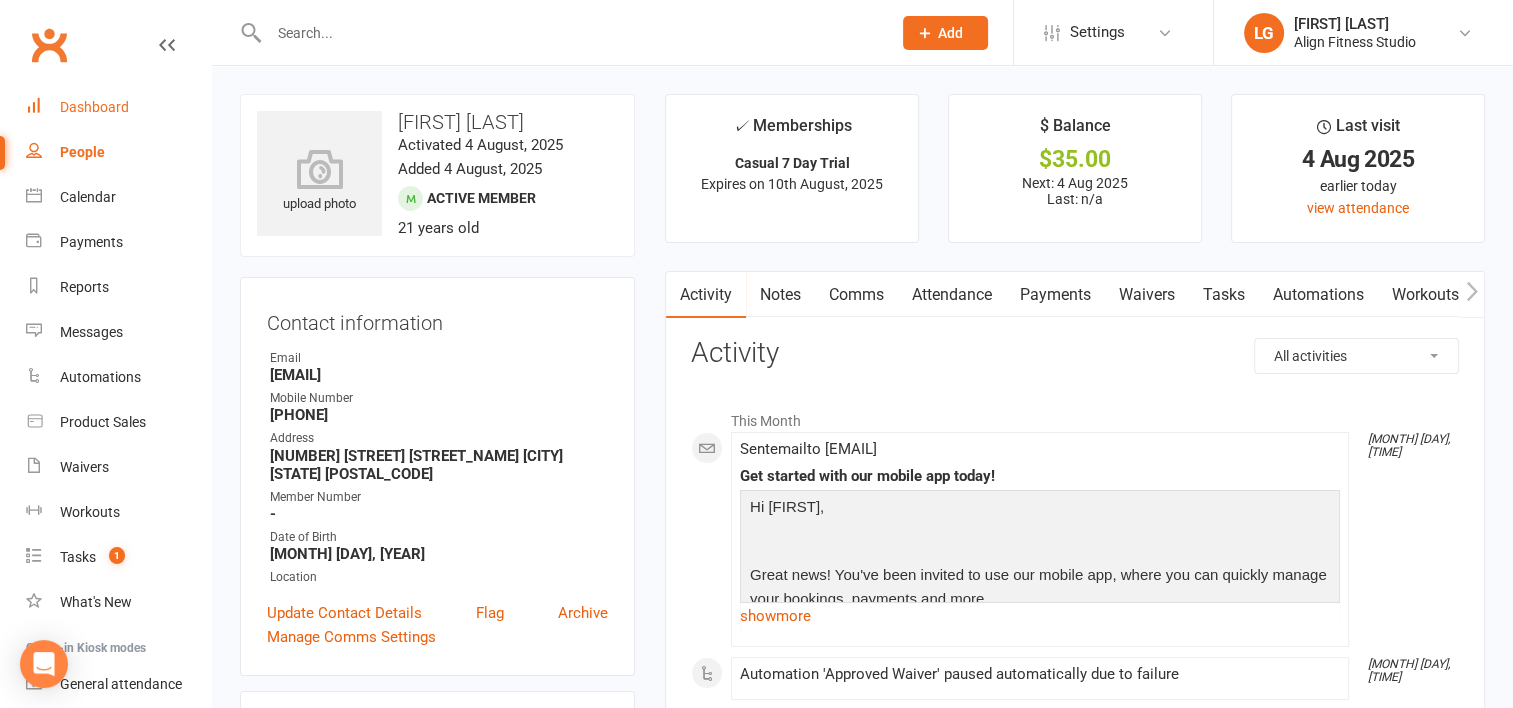 click on "Dashboard" at bounding box center (94, 107) 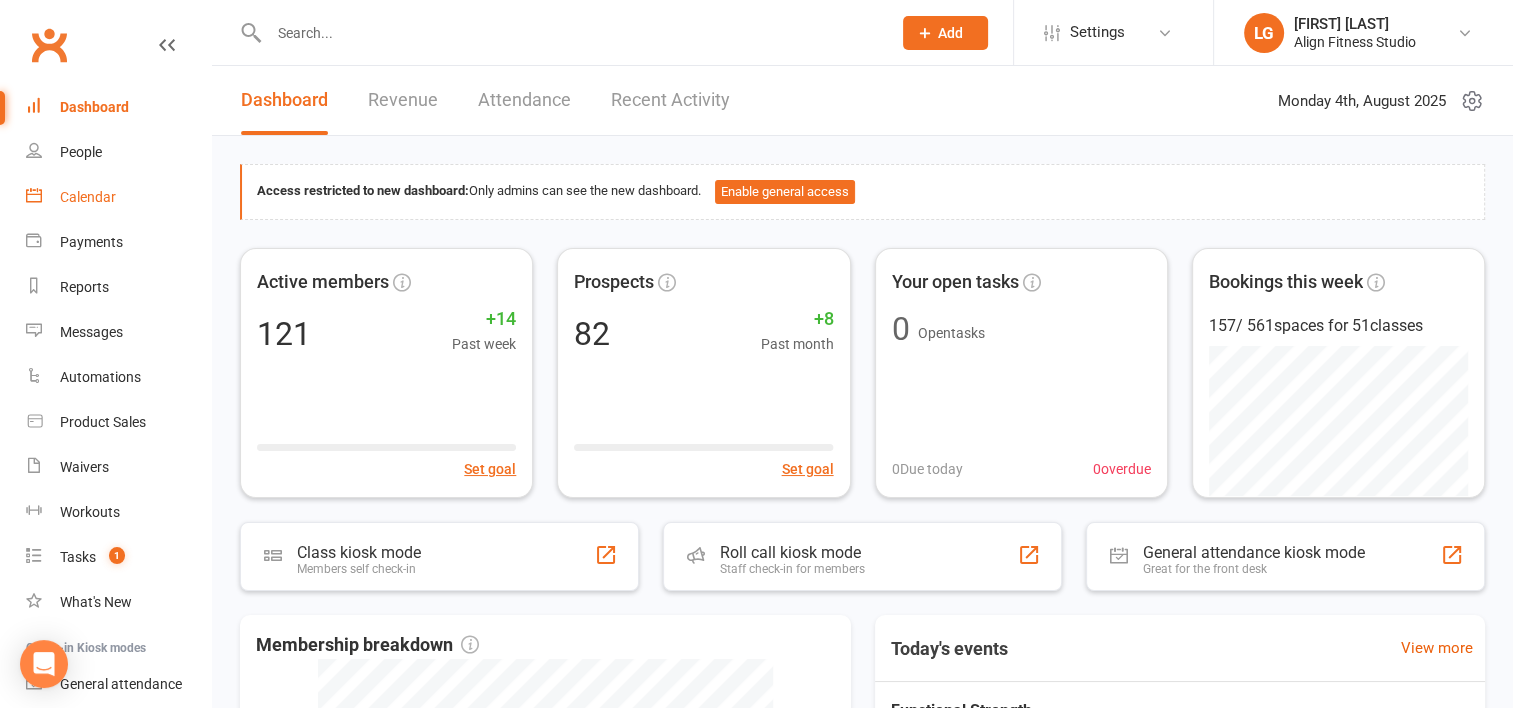 click on "Calendar" at bounding box center [88, 197] 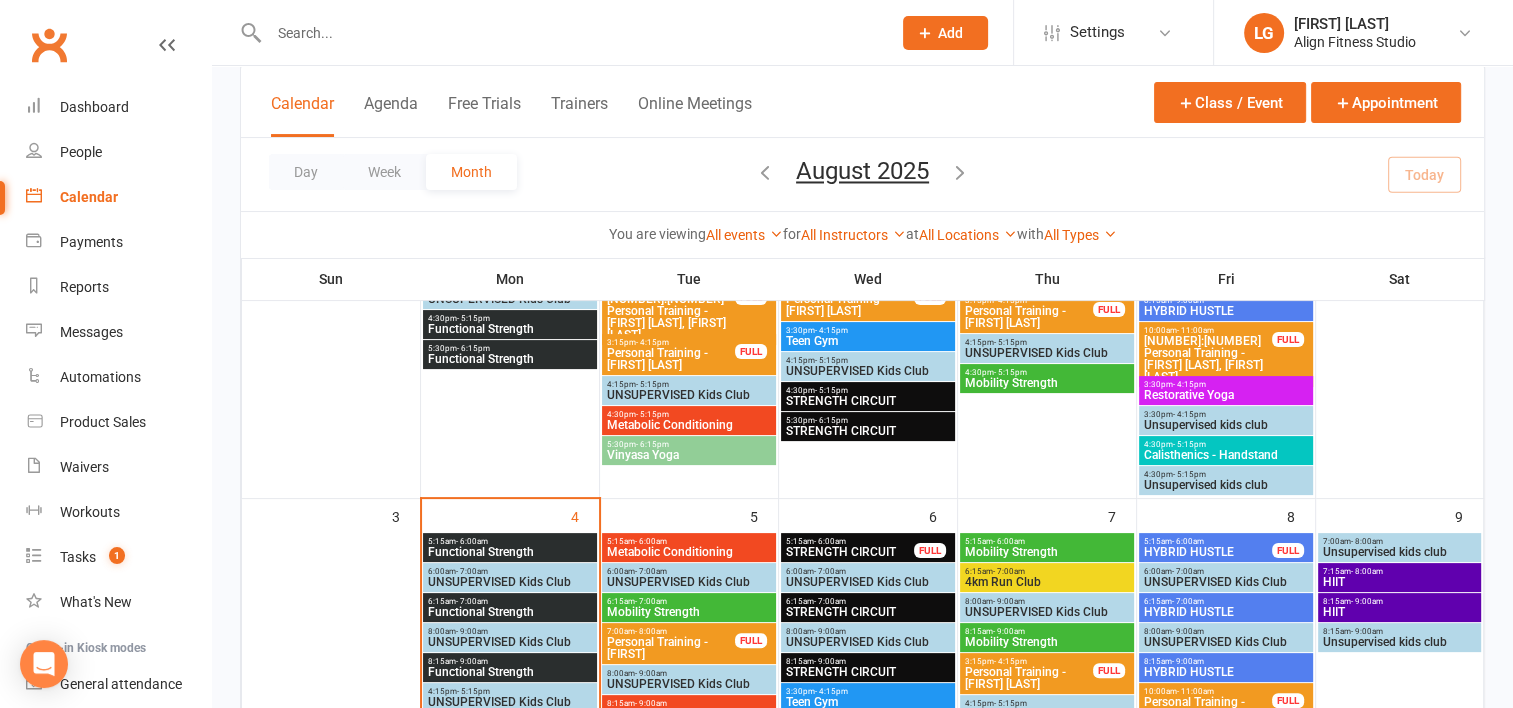 scroll, scrollTop: 516, scrollLeft: 0, axis: vertical 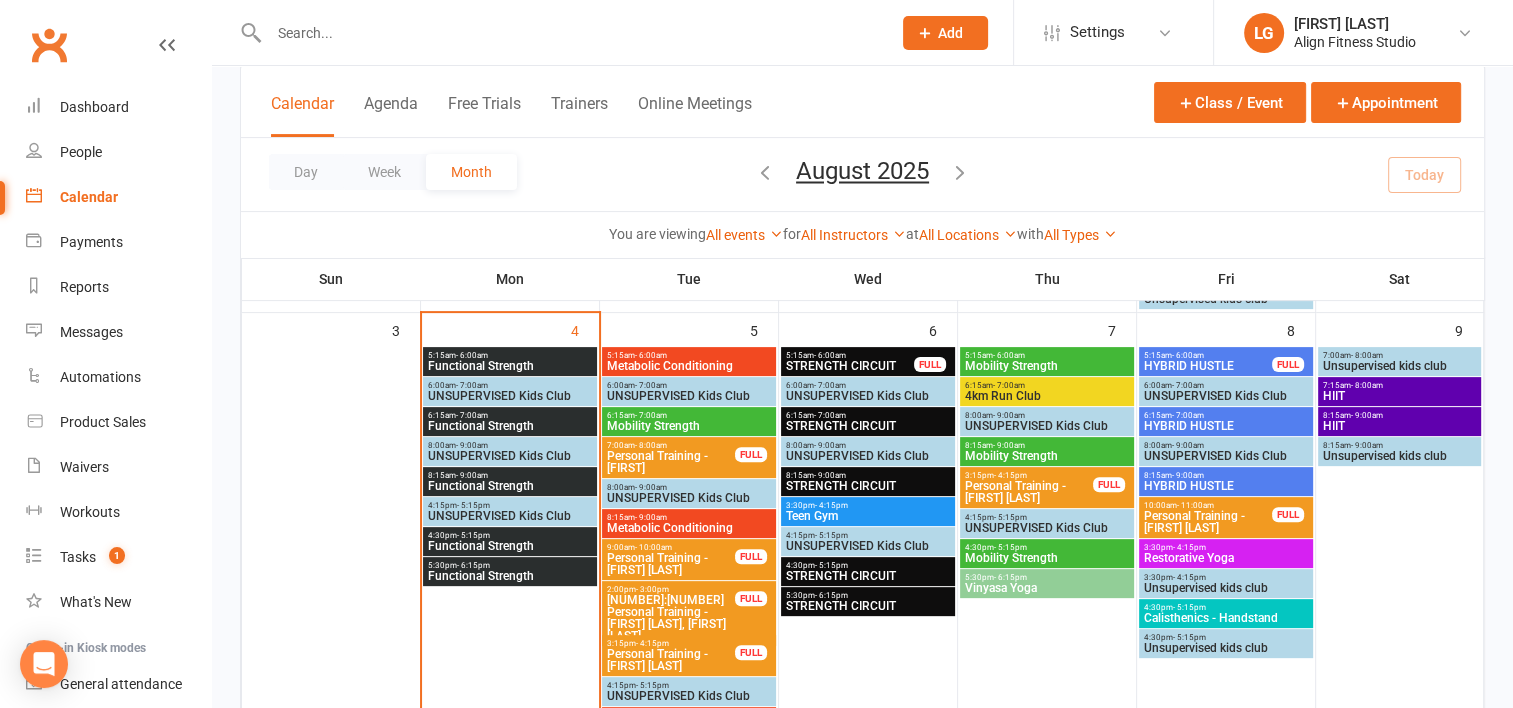 click on "Functional Strength" at bounding box center [510, 546] 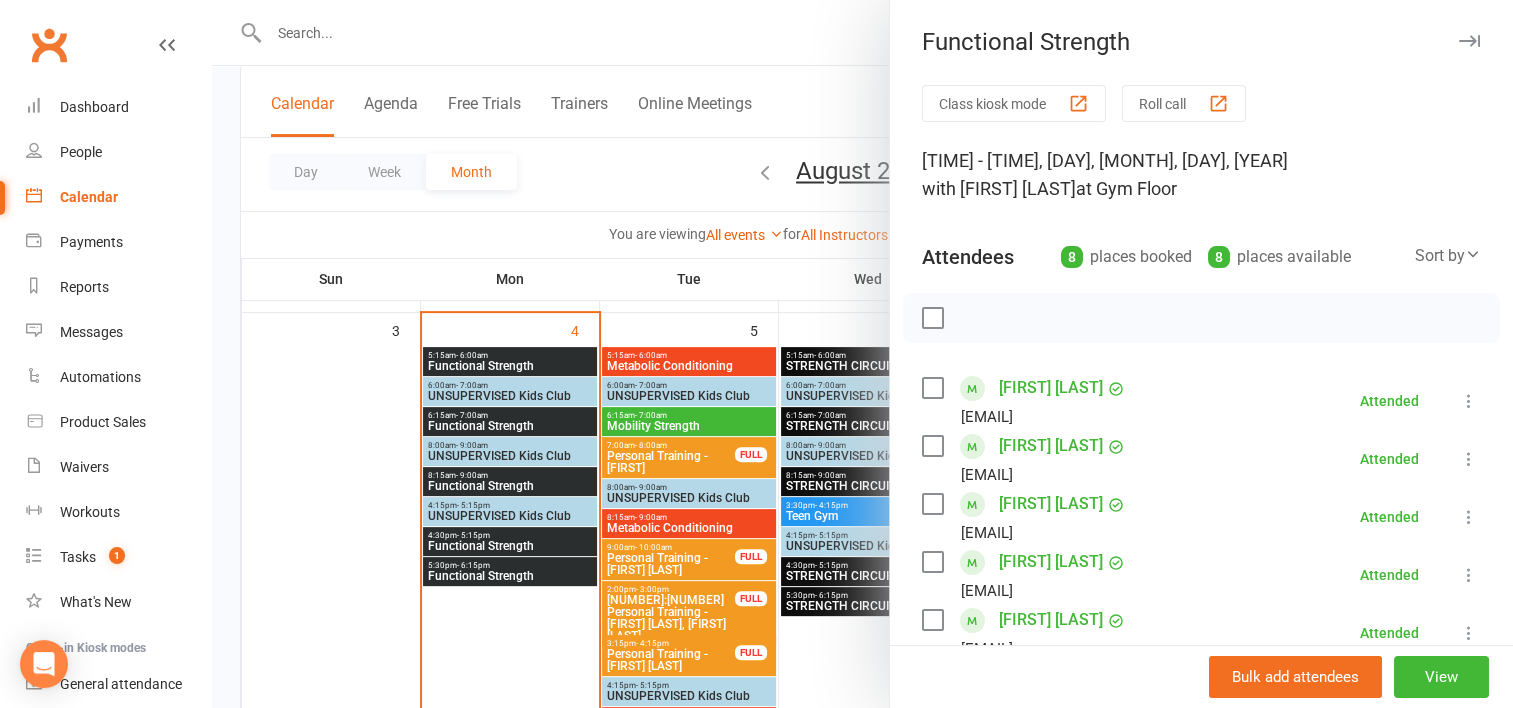 scroll, scrollTop: 280, scrollLeft: 0, axis: vertical 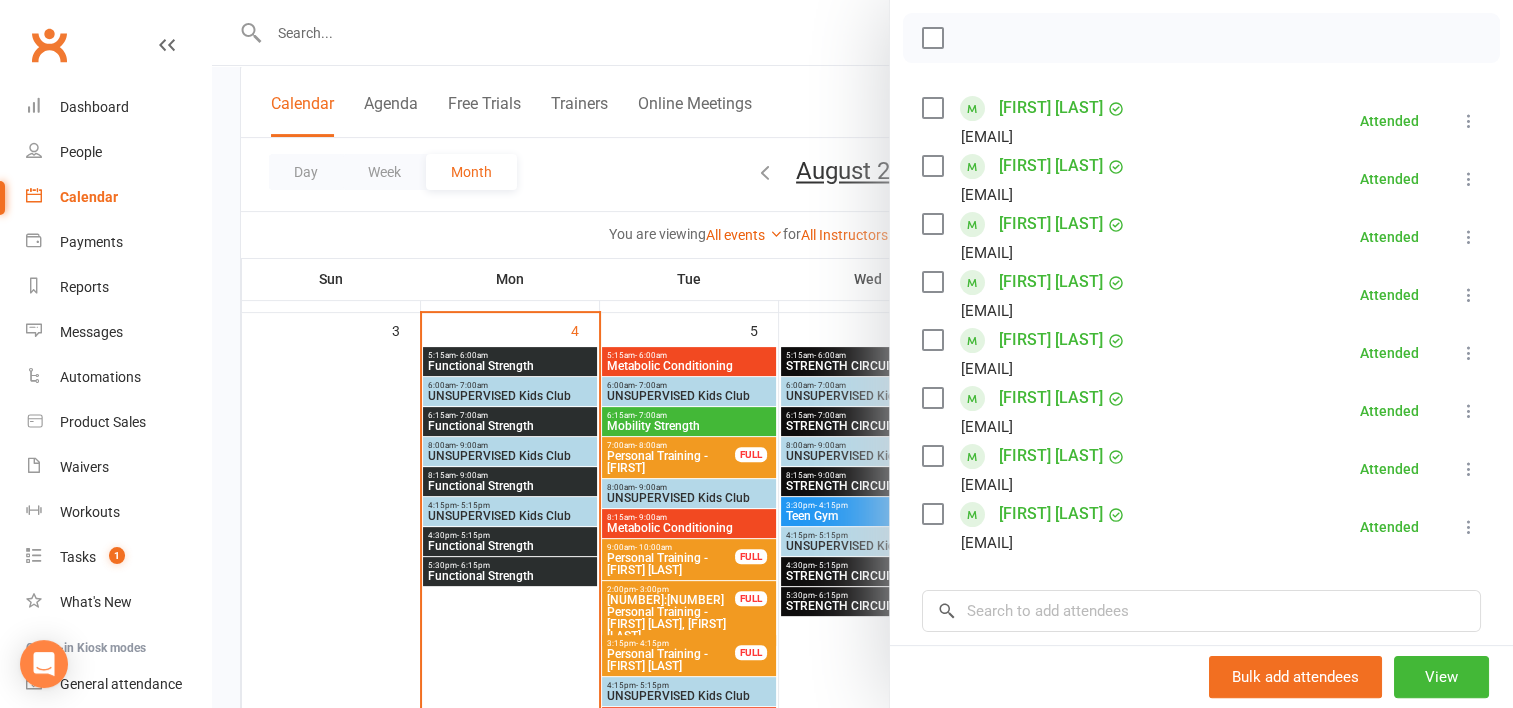 click at bounding box center [862, 354] 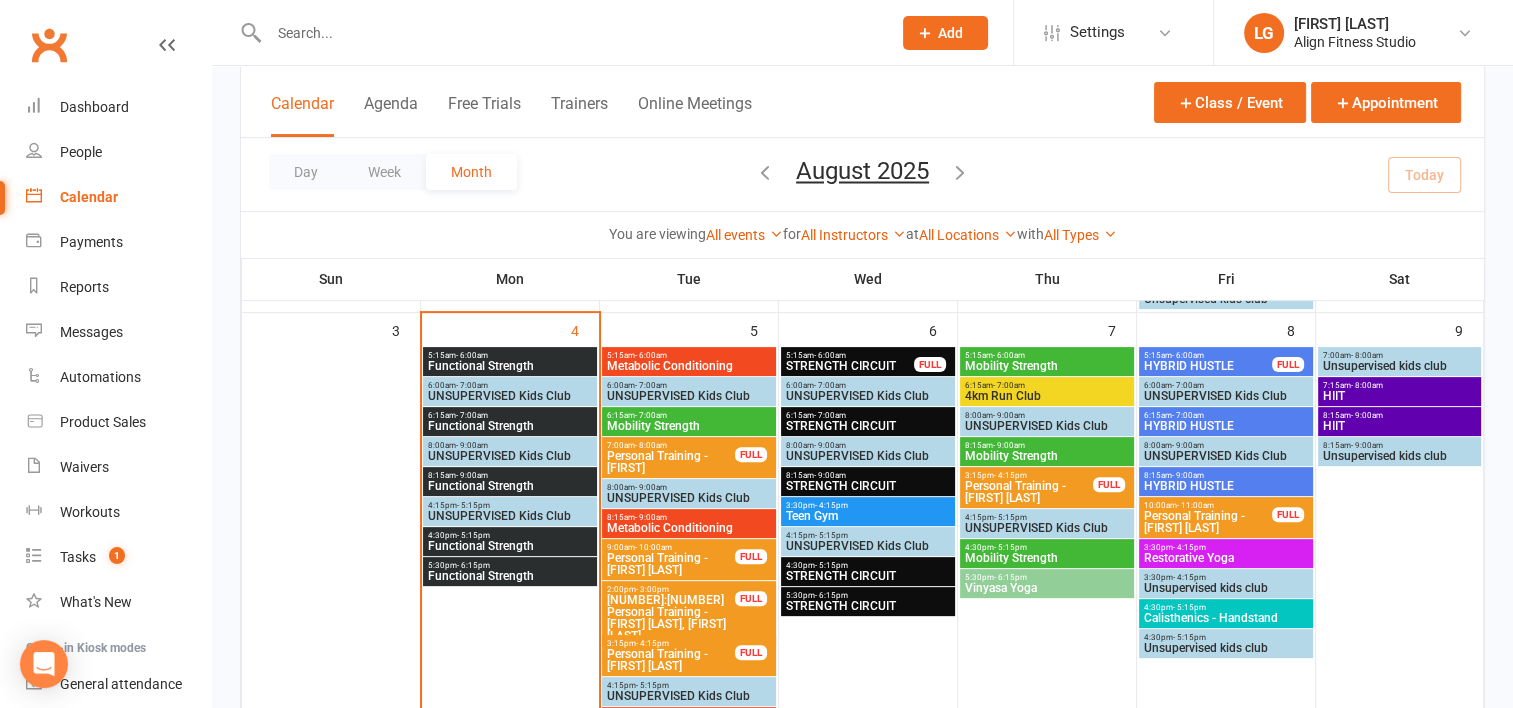 click on "Functional Strength" at bounding box center (510, 576) 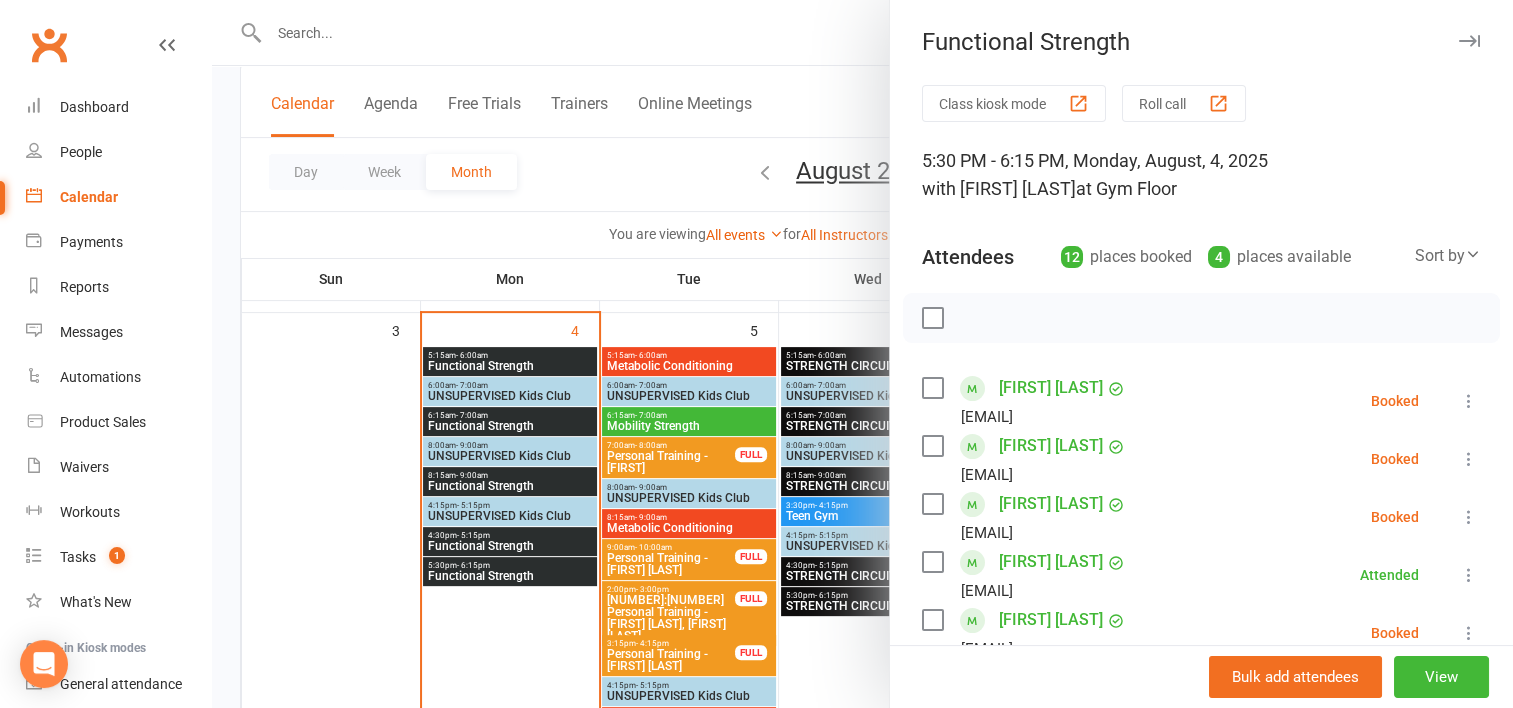 click on "[FIRST] [LAST]" at bounding box center [1051, 446] 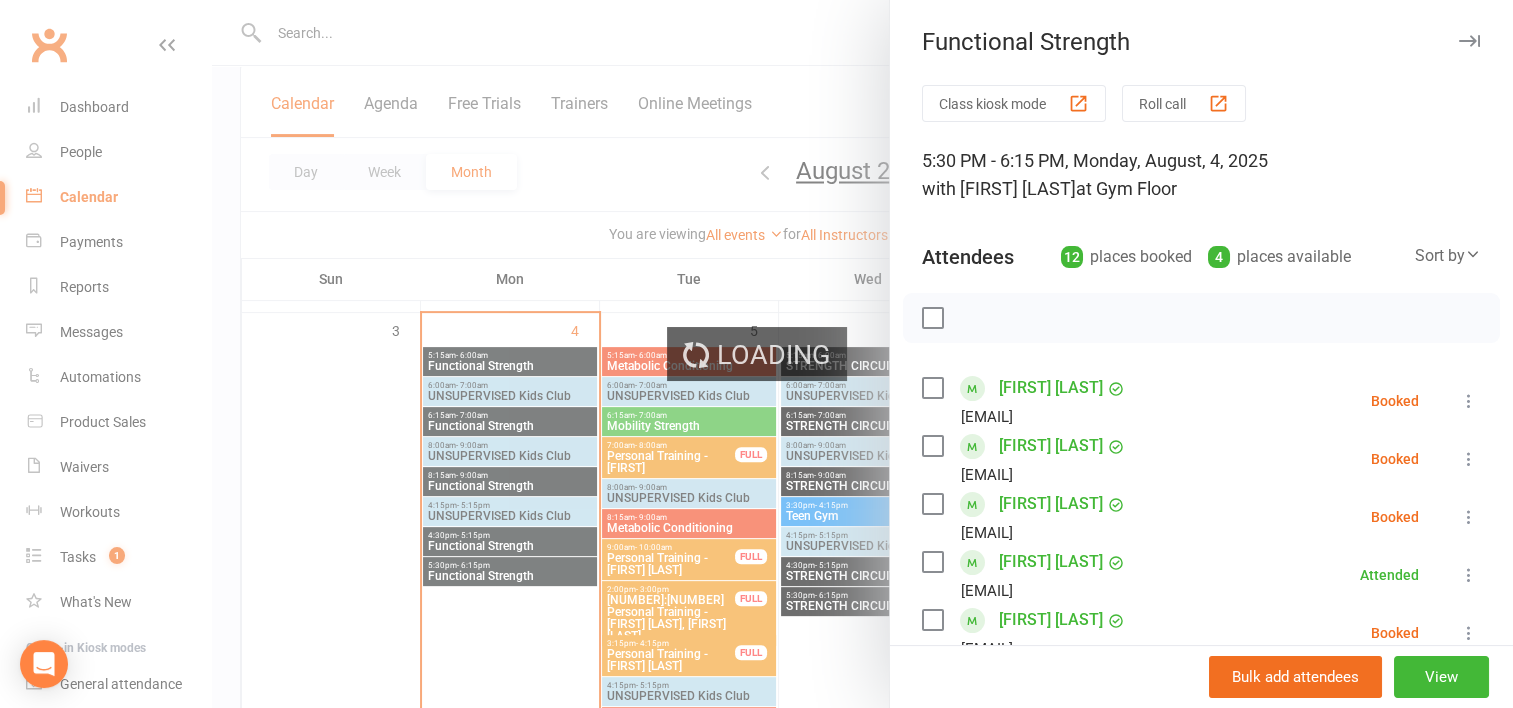 scroll, scrollTop: 0, scrollLeft: 0, axis: both 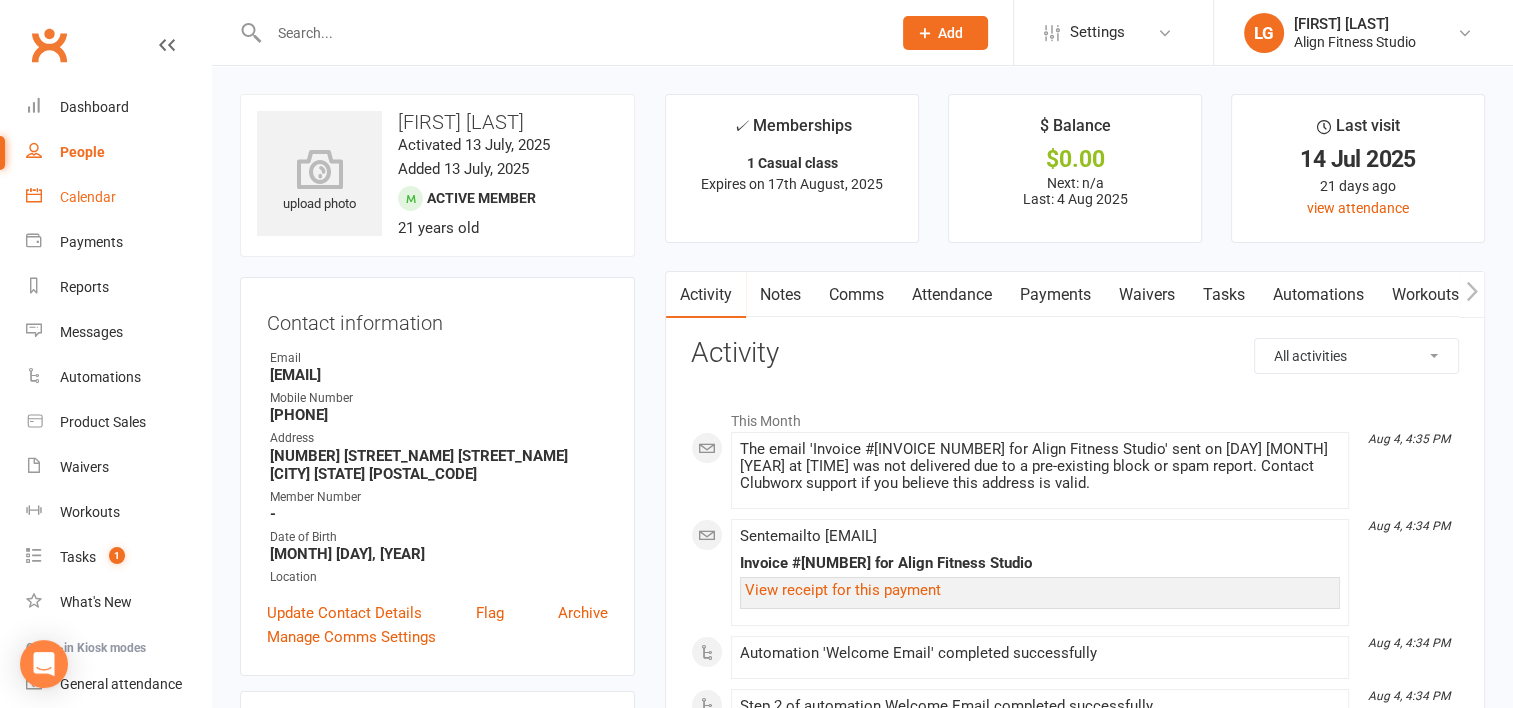 click on "Calendar" at bounding box center [88, 197] 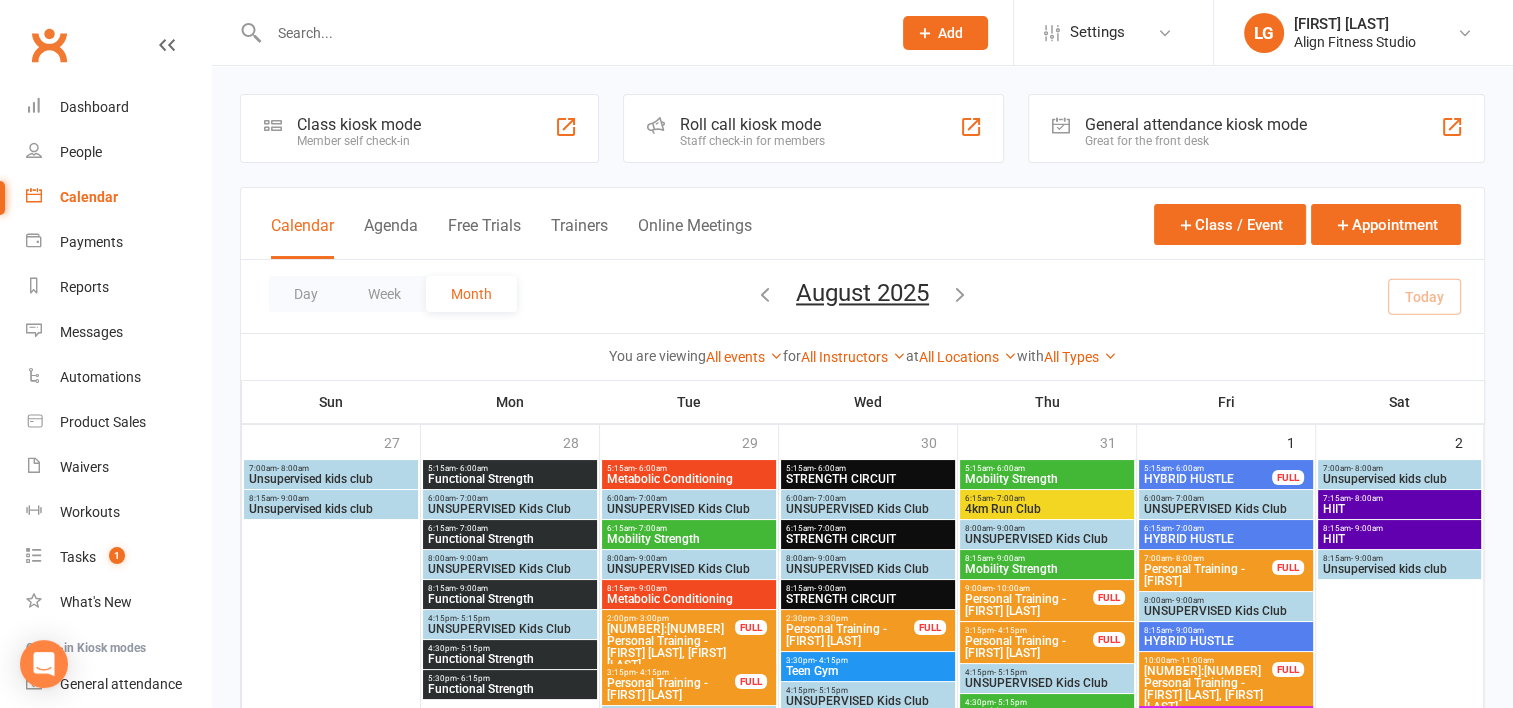 click at bounding box center [570, 33] 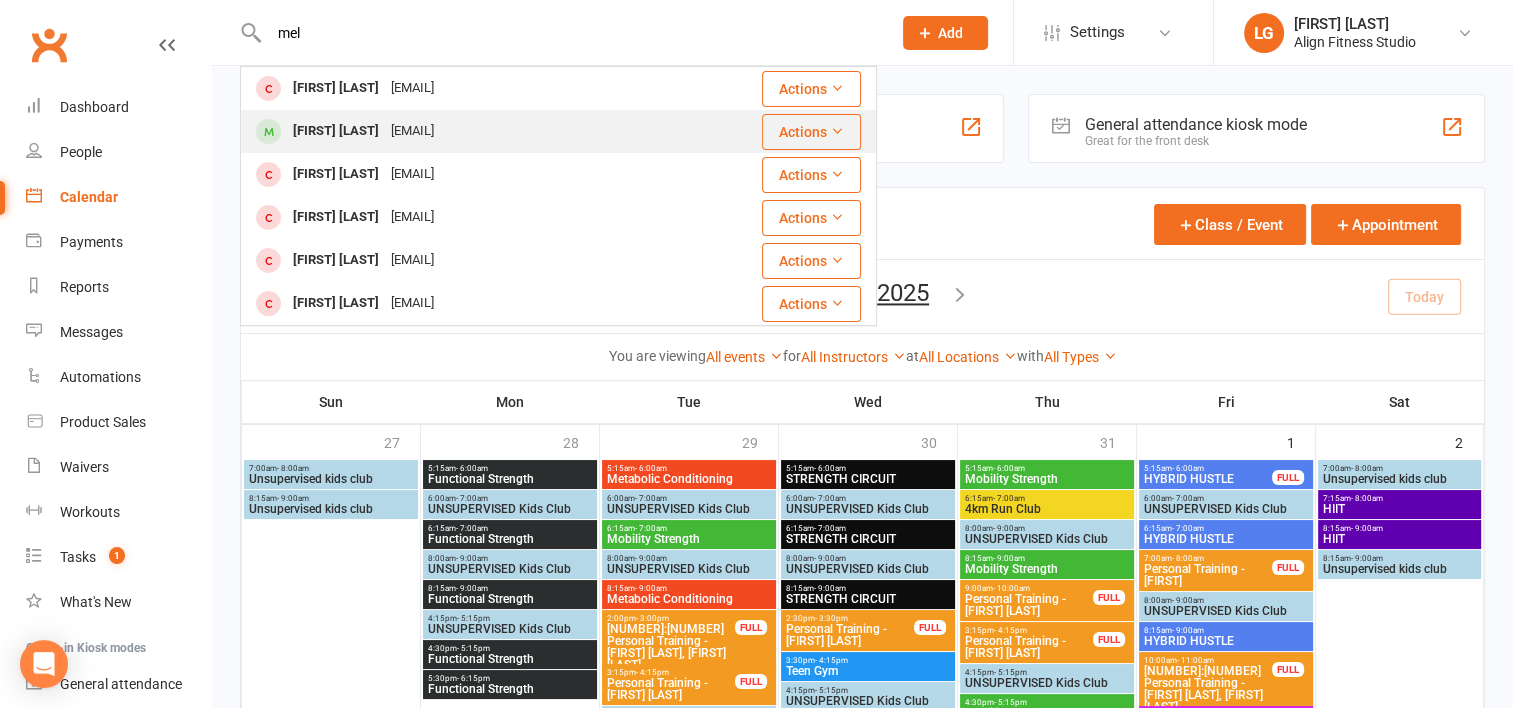 type on "mel" 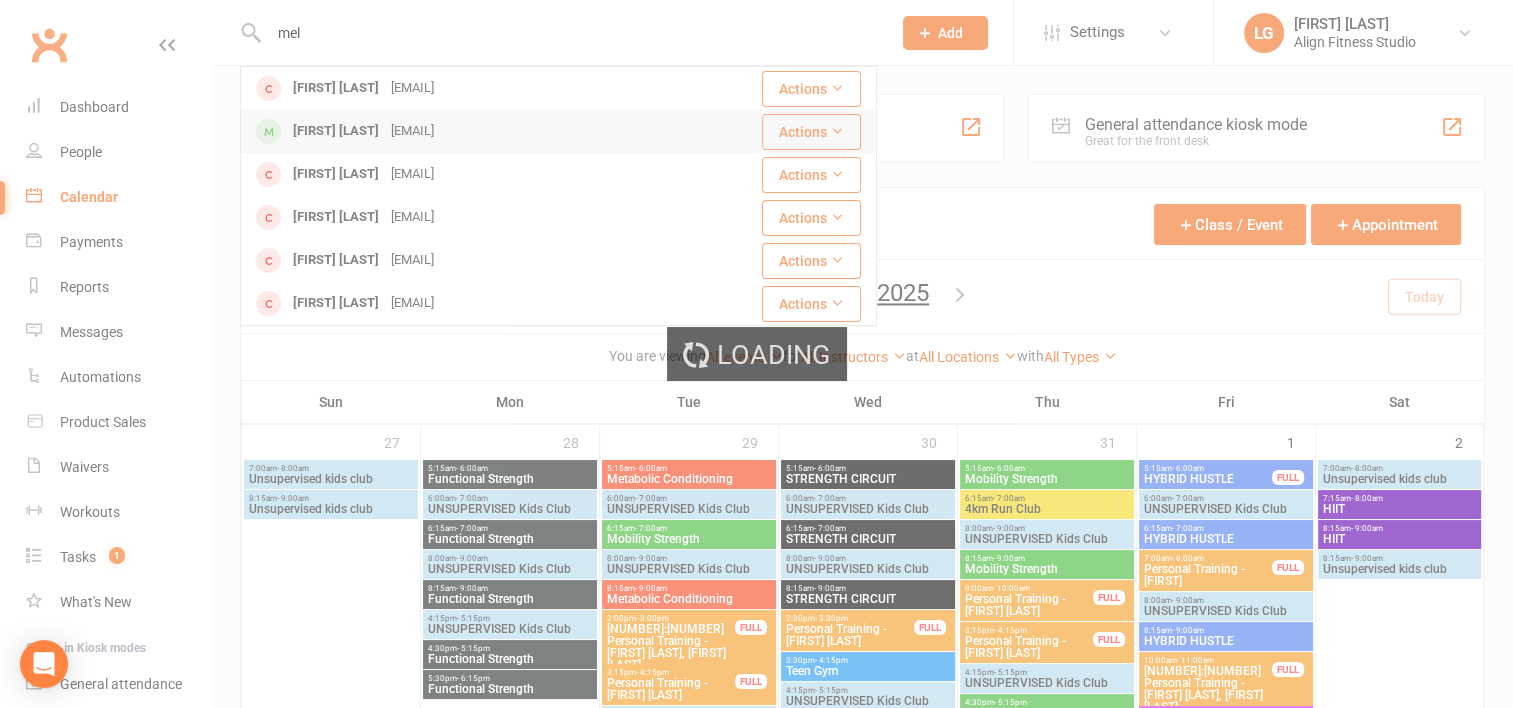 type 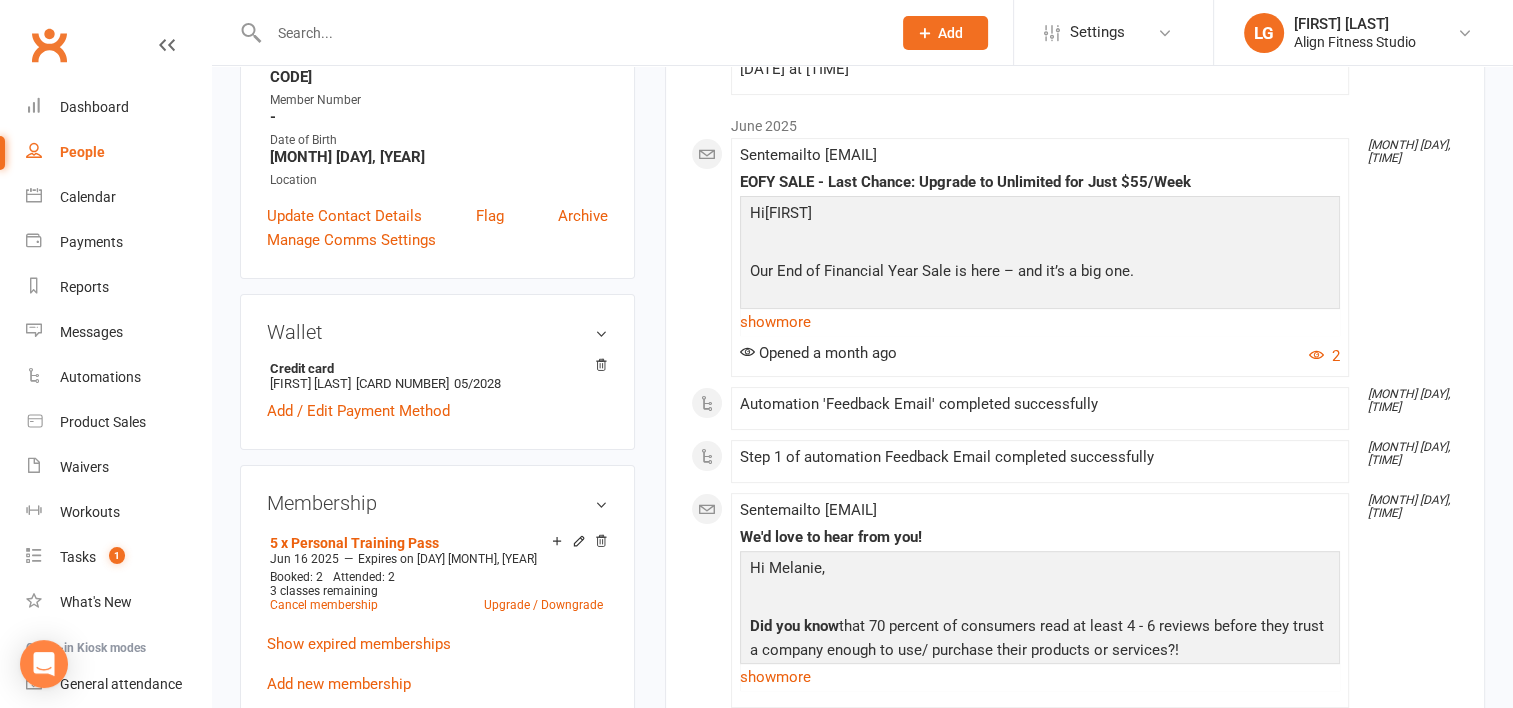 scroll, scrollTop: 479, scrollLeft: 0, axis: vertical 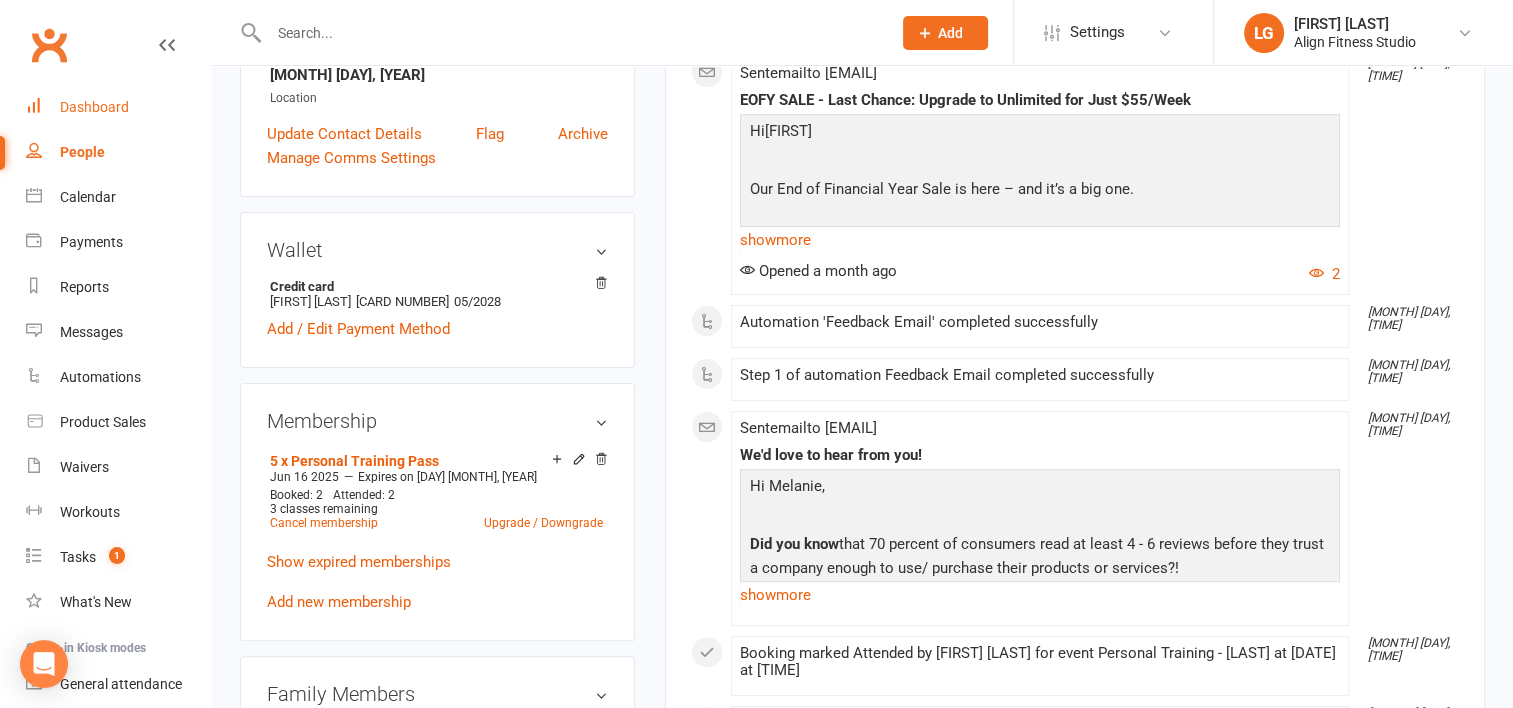 click on "Dashboard" at bounding box center (94, 107) 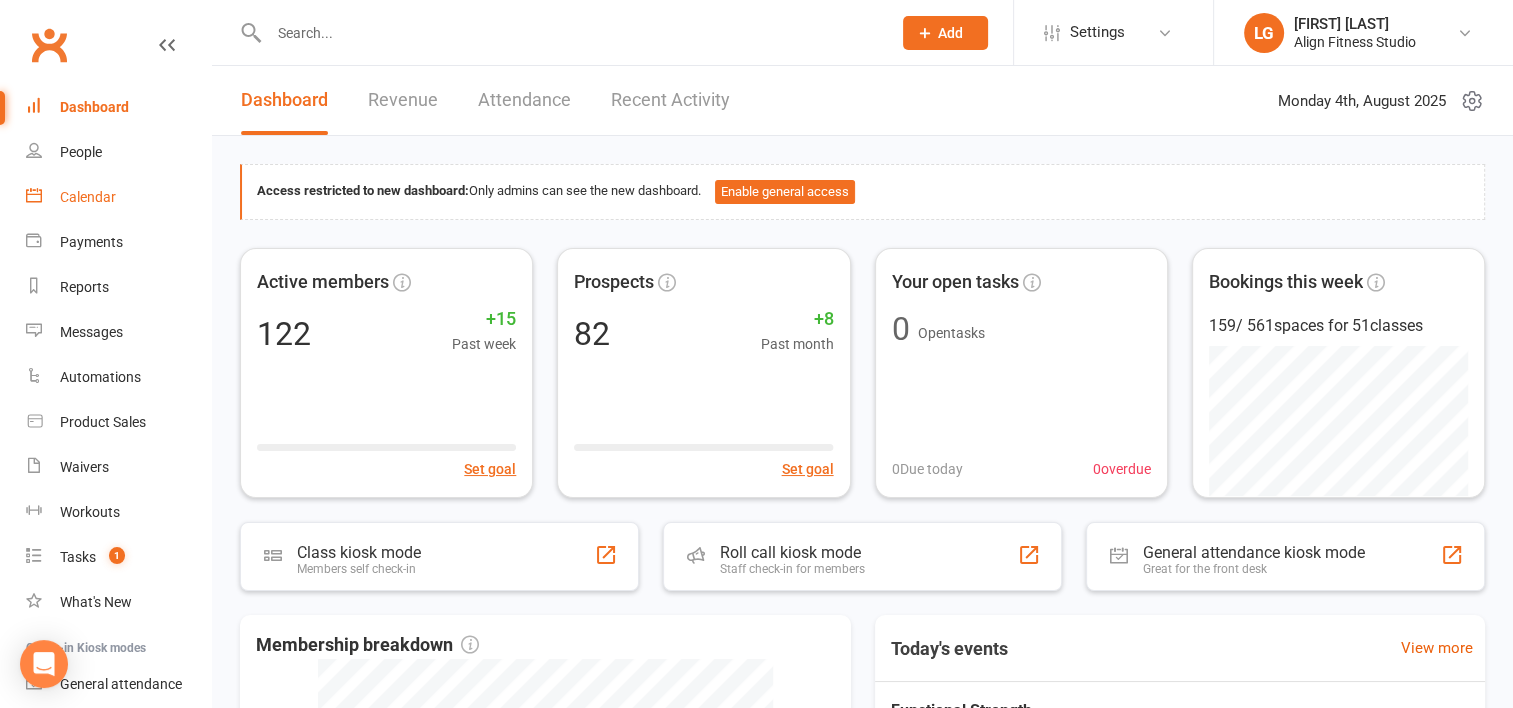 click on "Calendar" at bounding box center (88, 197) 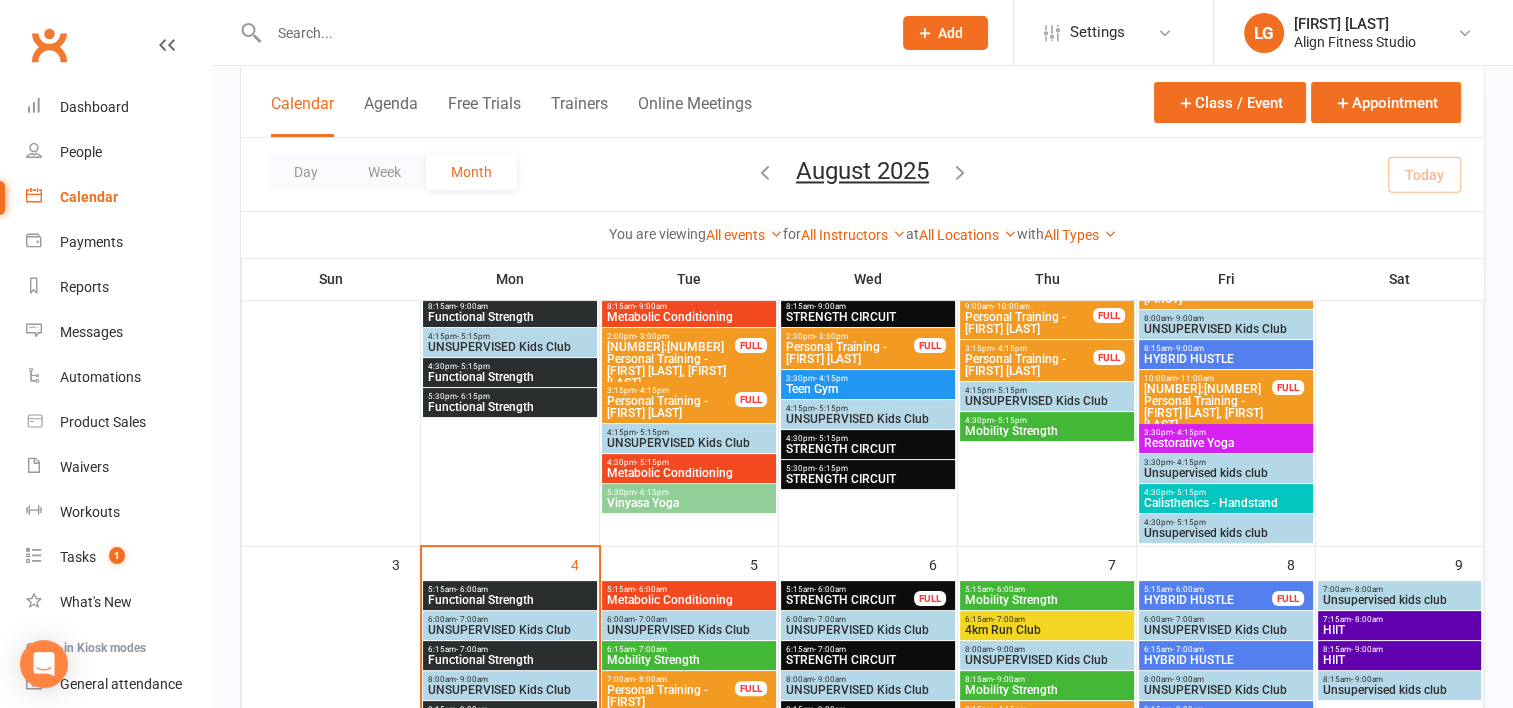 scroll, scrollTop: 562, scrollLeft: 0, axis: vertical 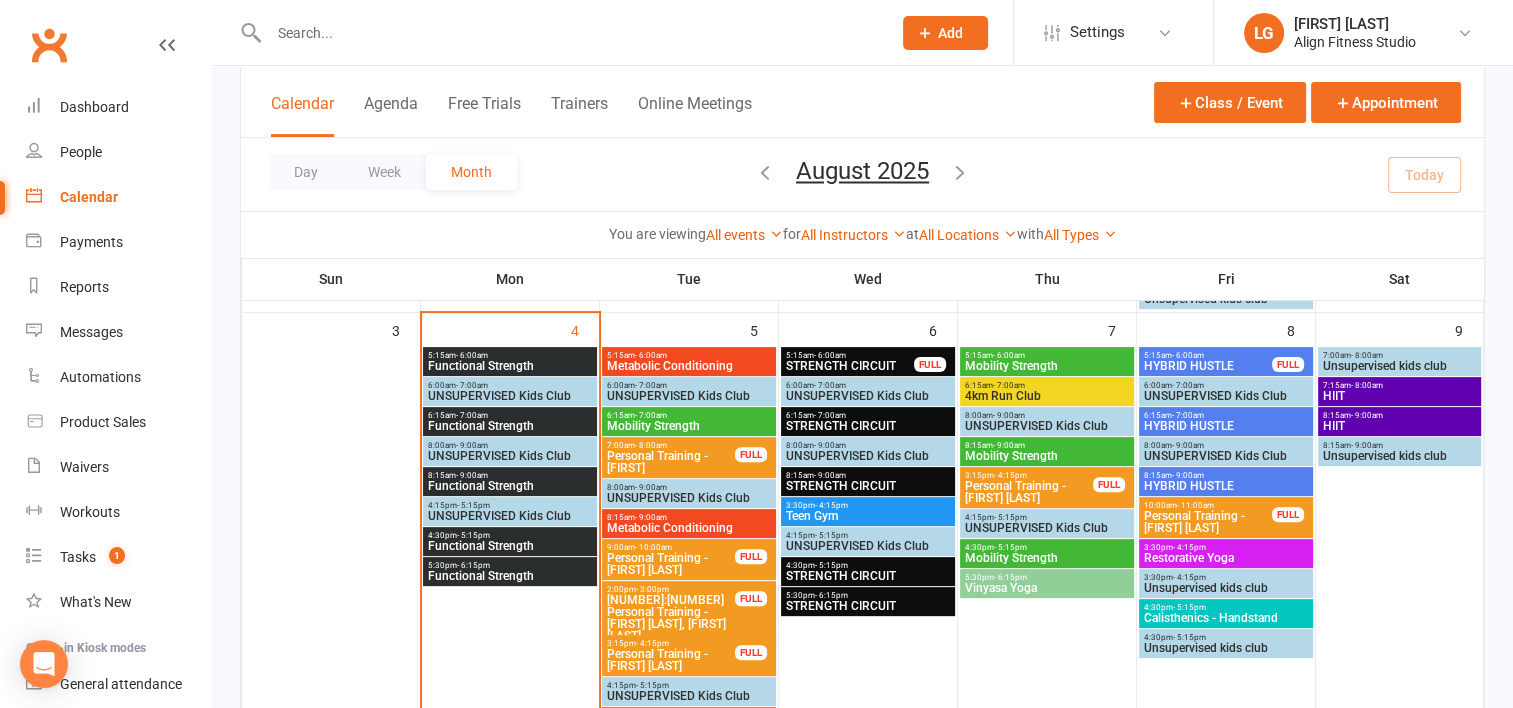 click on "7:15am  - 8:00am HIIT" at bounding box center [1400, 391] 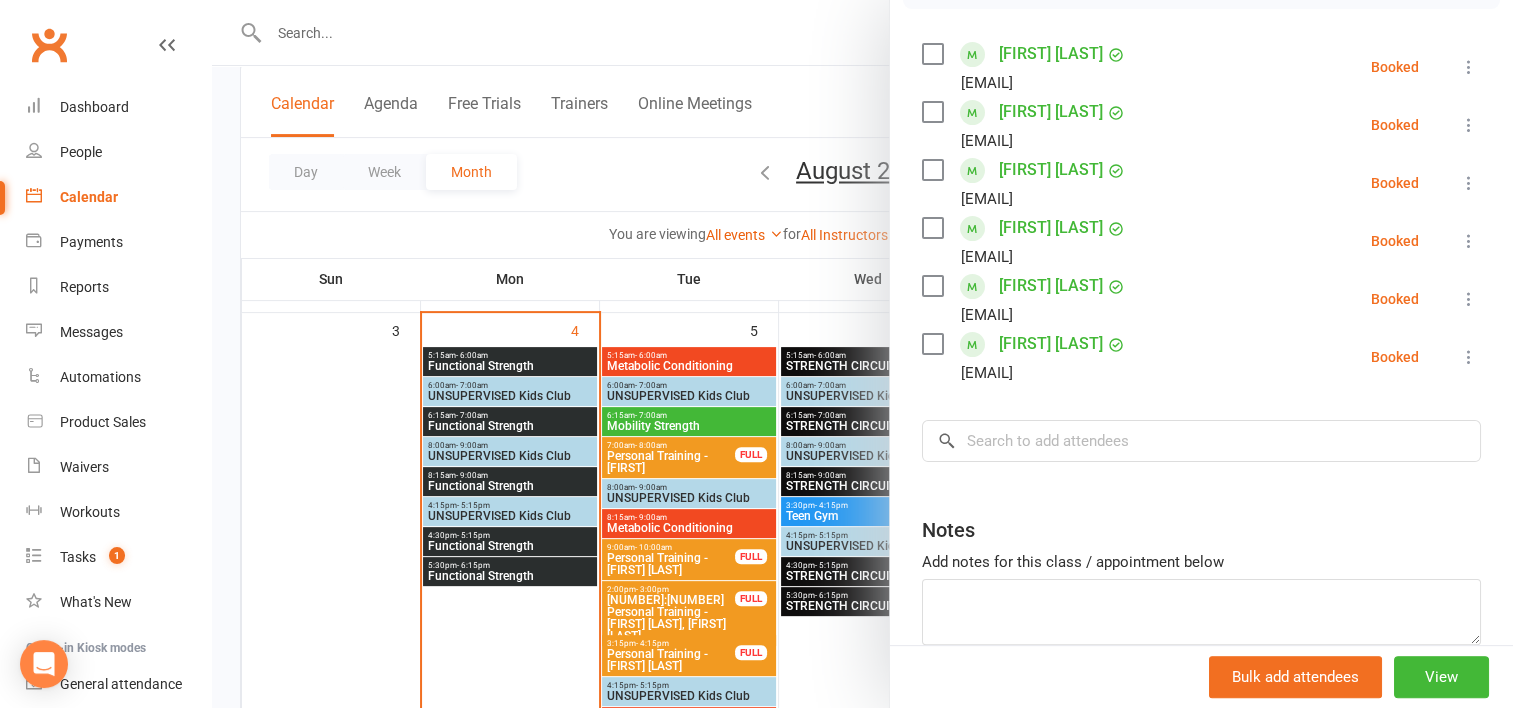 scroll, scrollTop: 236, scrollLeft: 0, axis: vertical 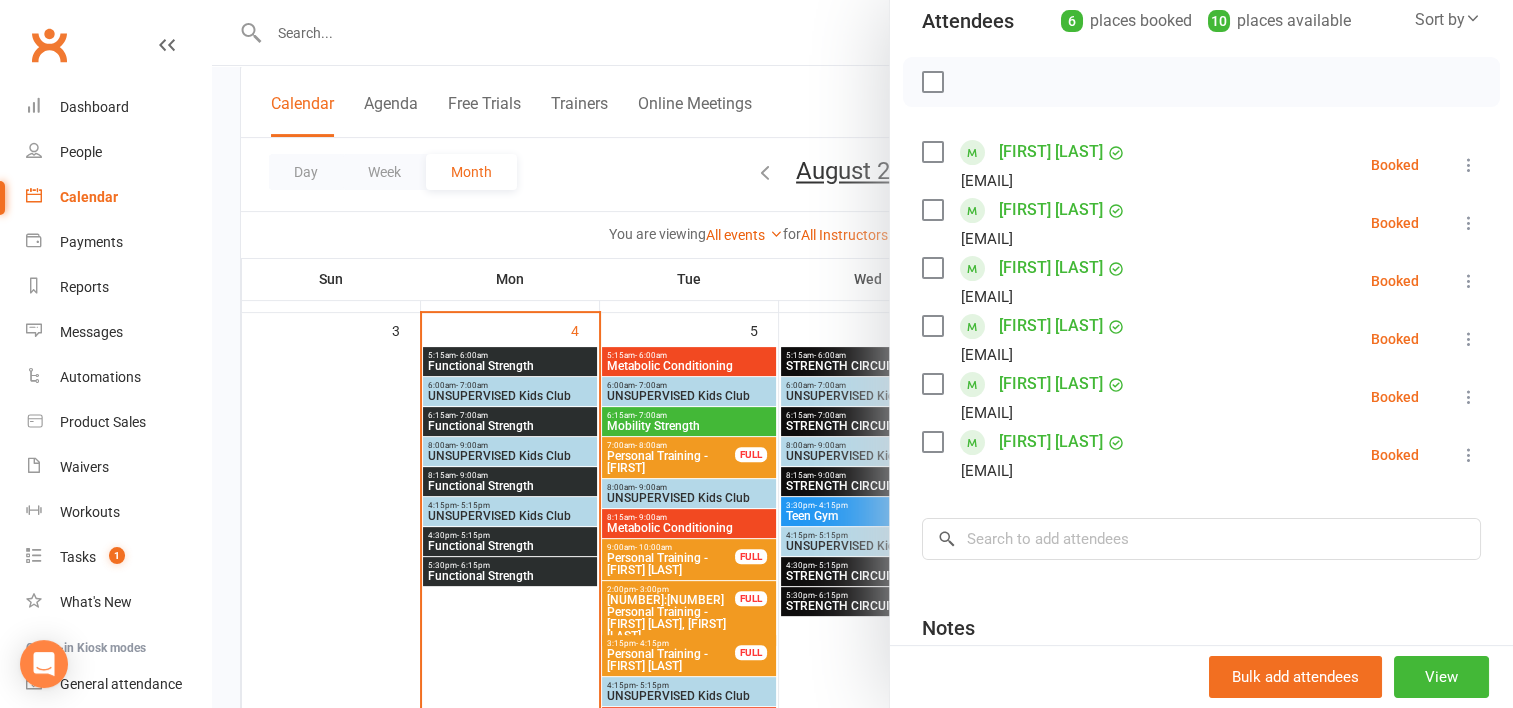 click at bounding box center (862, 354) 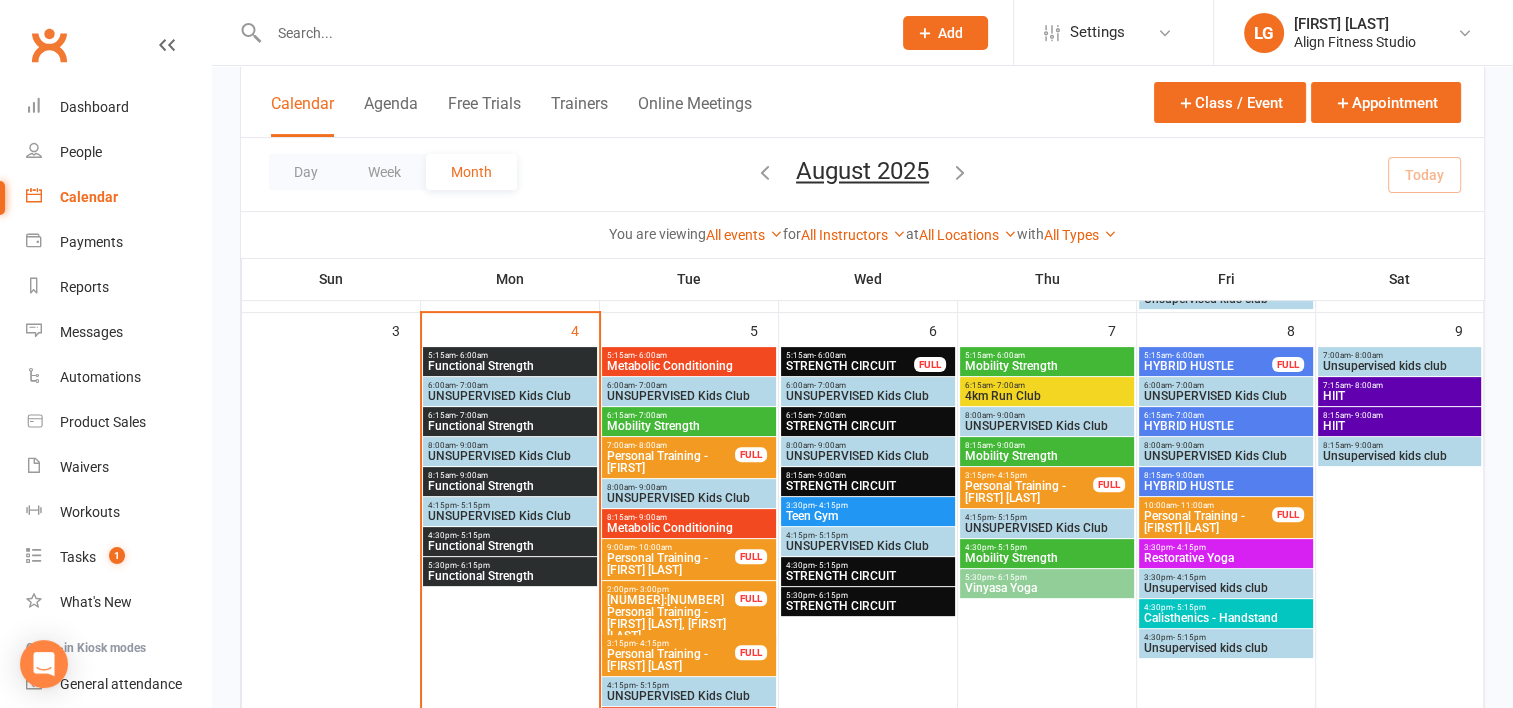 click on "5:15am  - 6:00am" at bounding box center [689, 355] 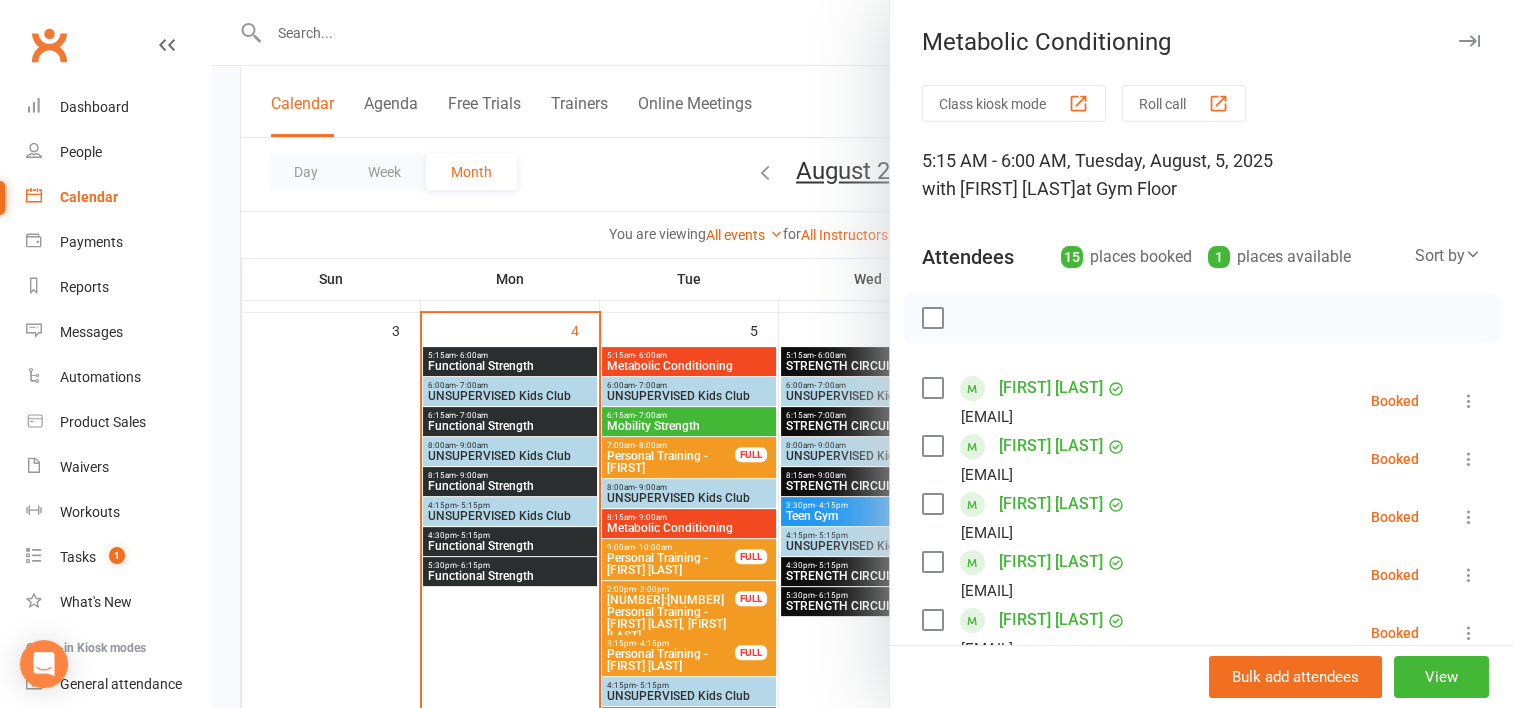 click at bounding box center (862, 354) 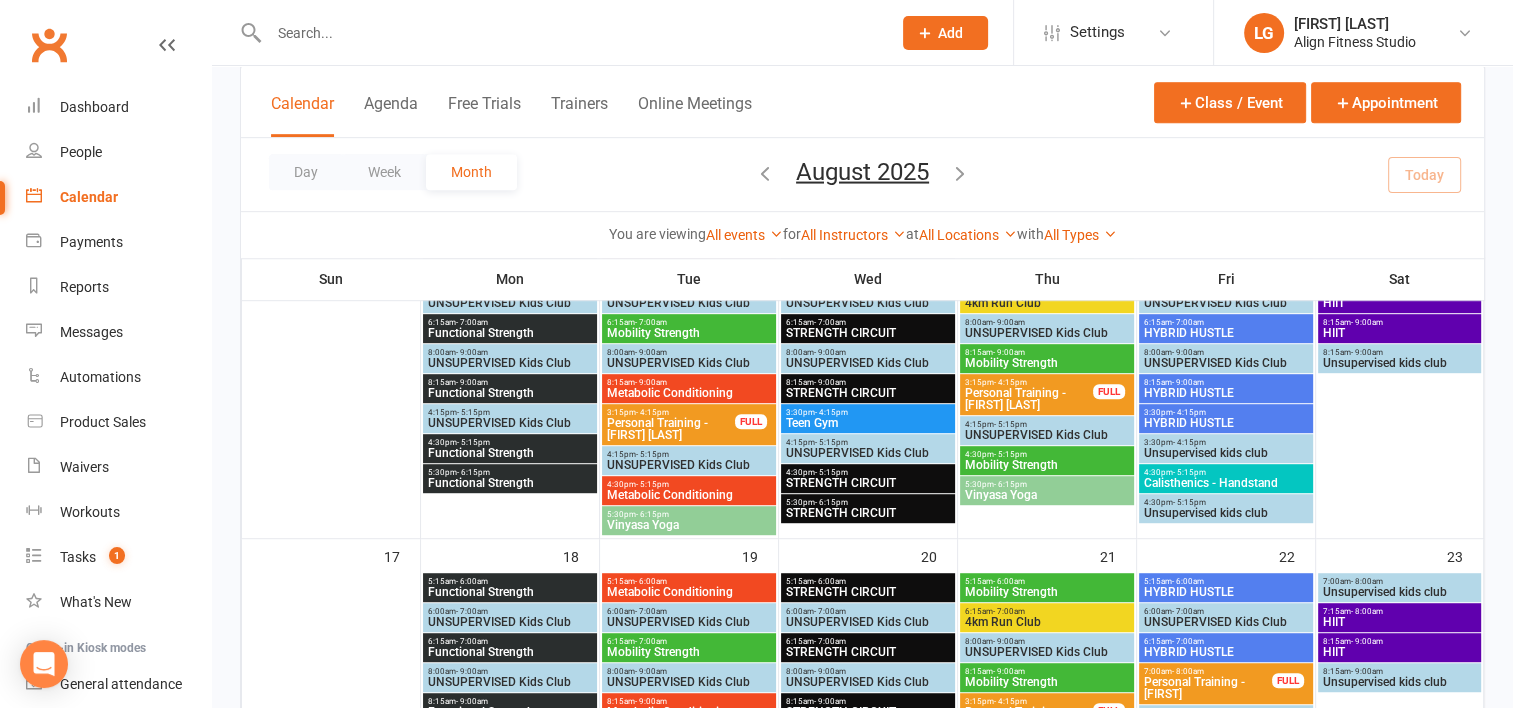 scroll, scrollTop: 967, scrollLeft: 0, axis: vertical 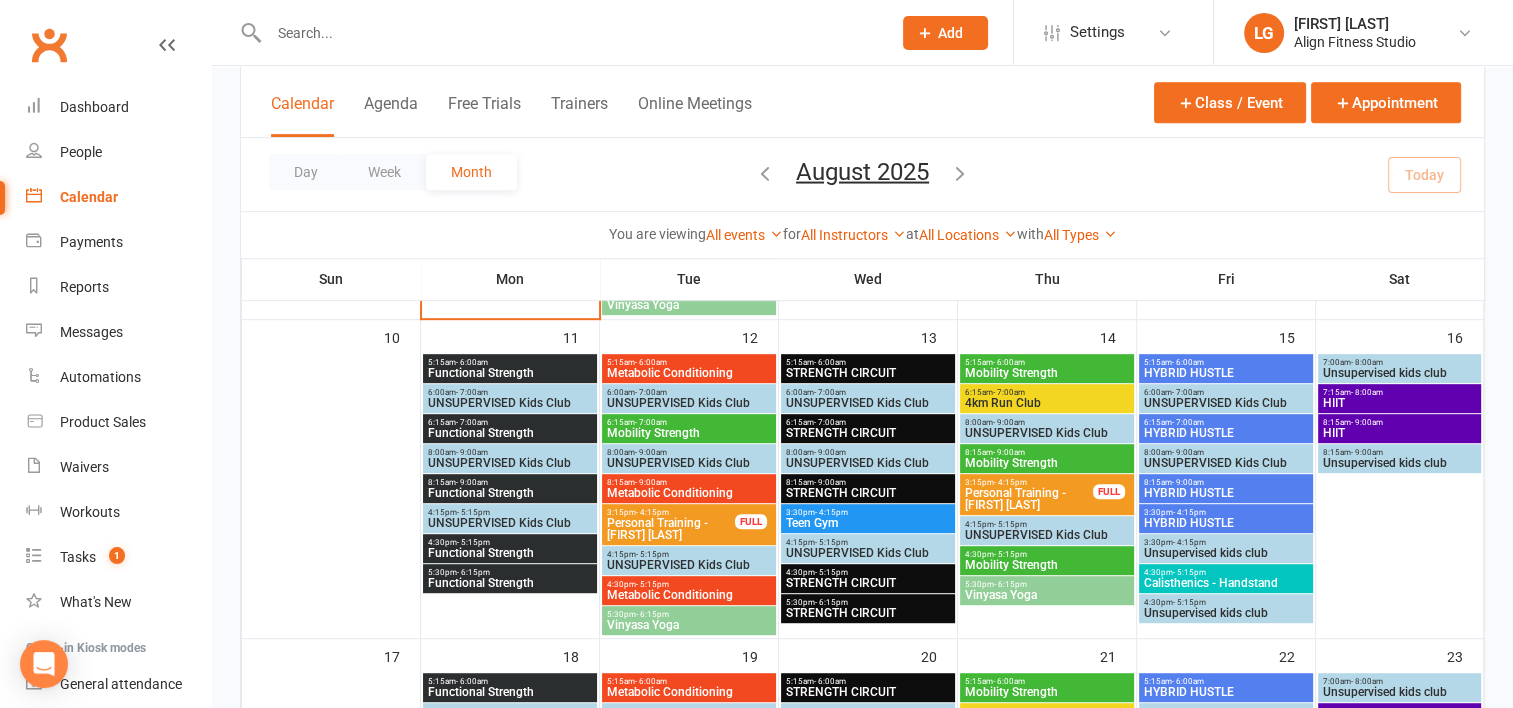 click on "Functional Strength" at bounding box center [510, 553] 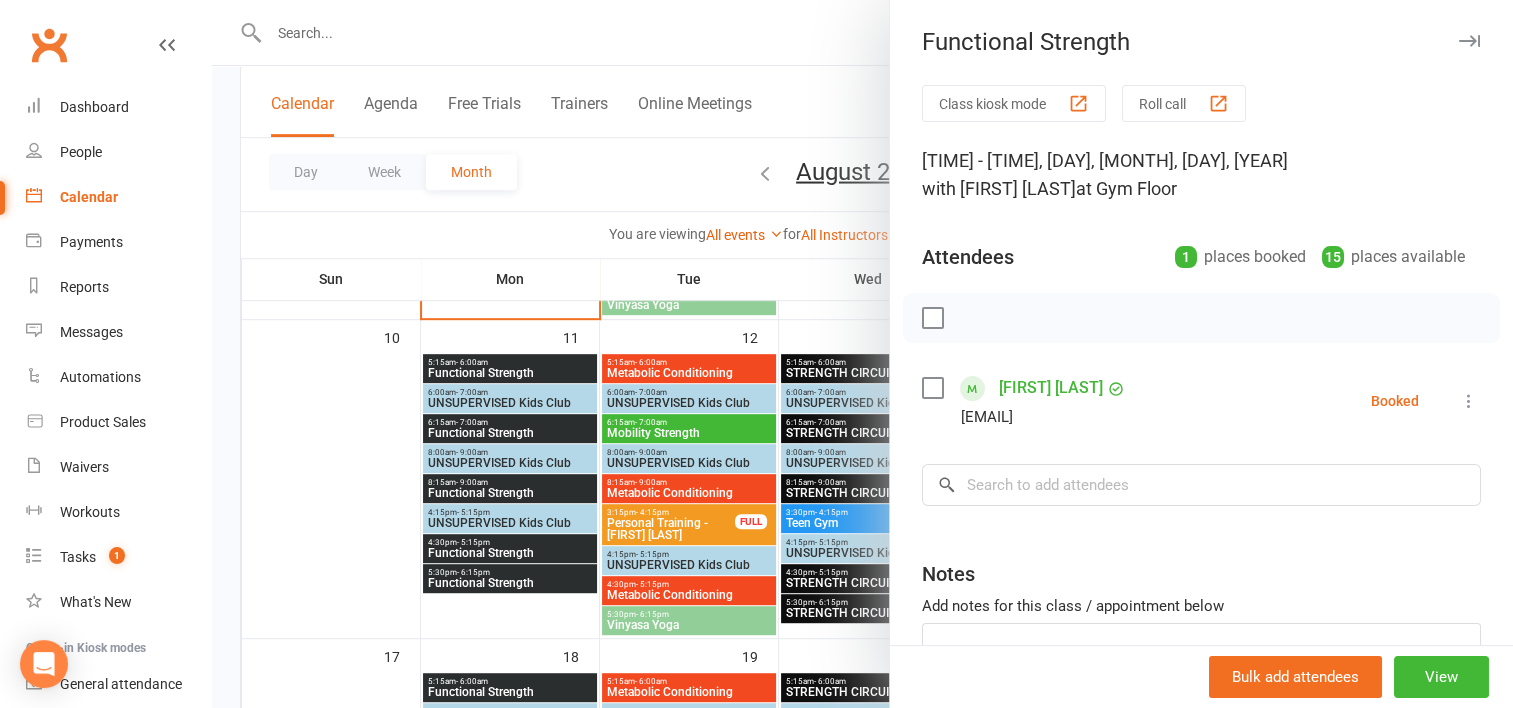 click at bounding box center (862, 354) 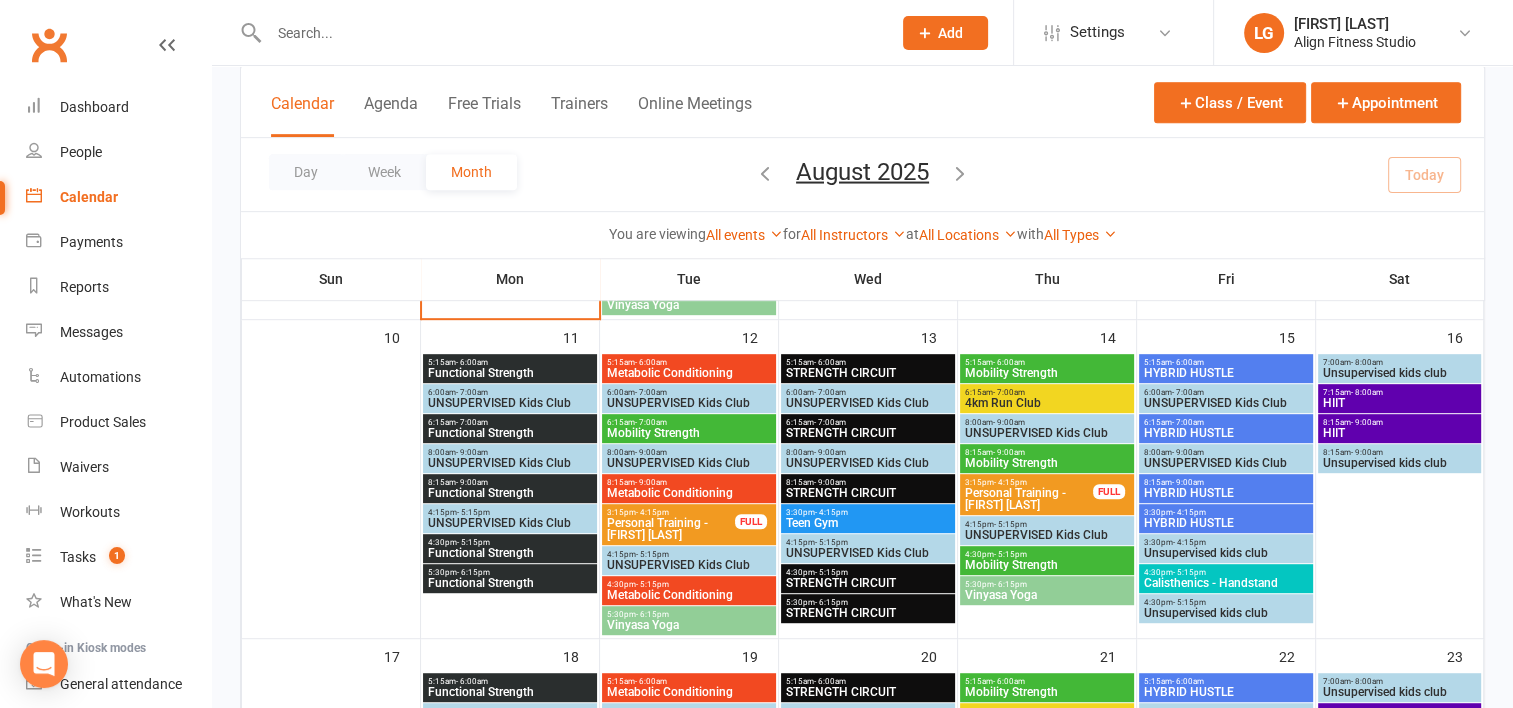 click on "Functional Strength" at bounding box center [510, 373] 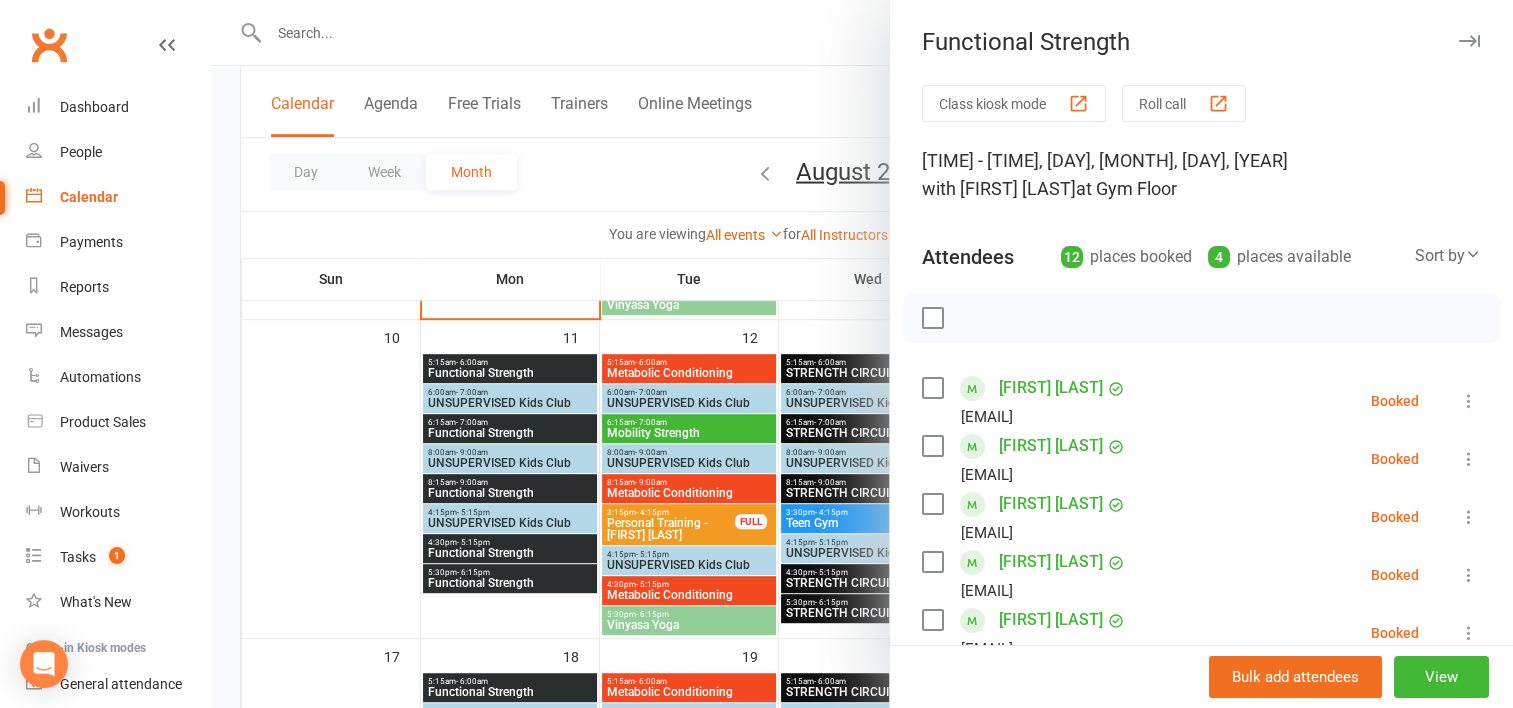 click at bounding box center (862, 354) 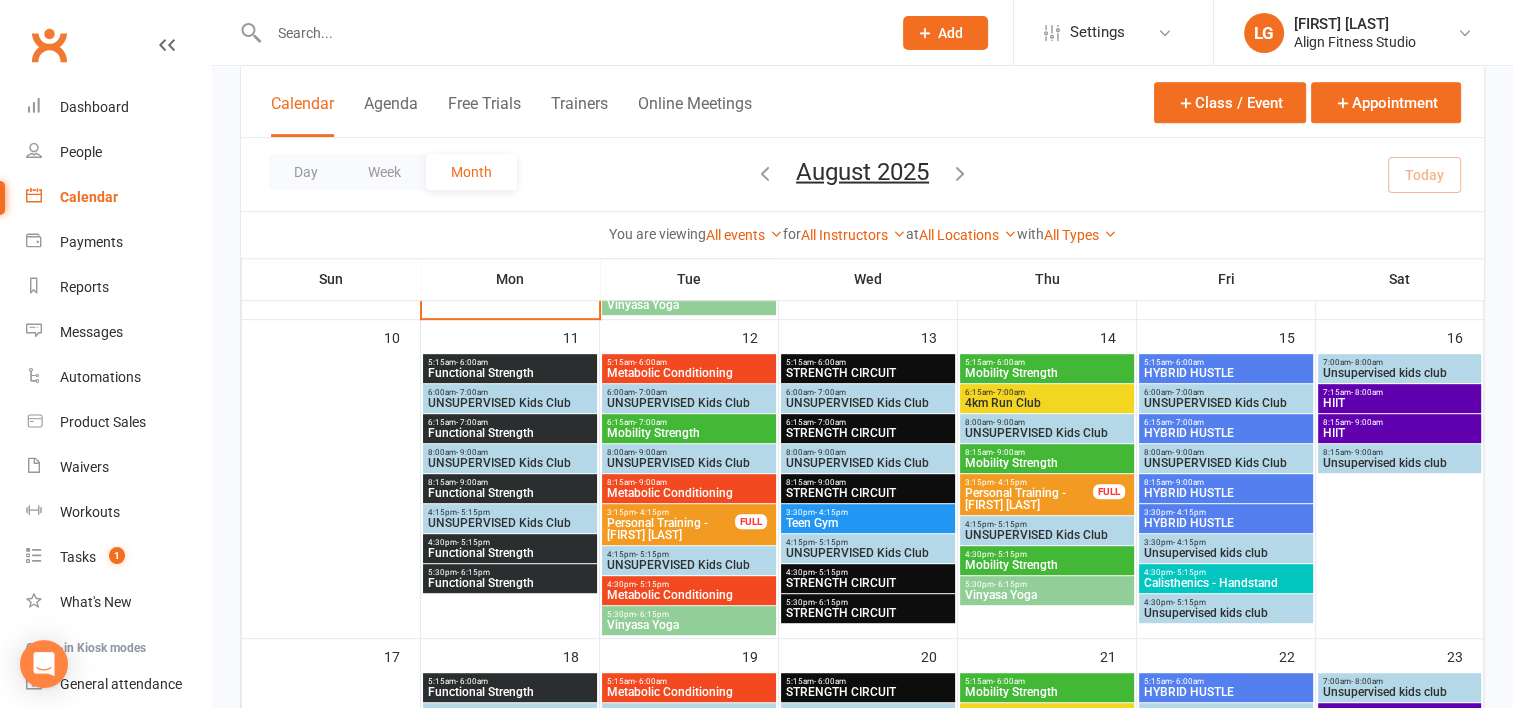 click on "Functional Strength" at bounding box center [510, 433] 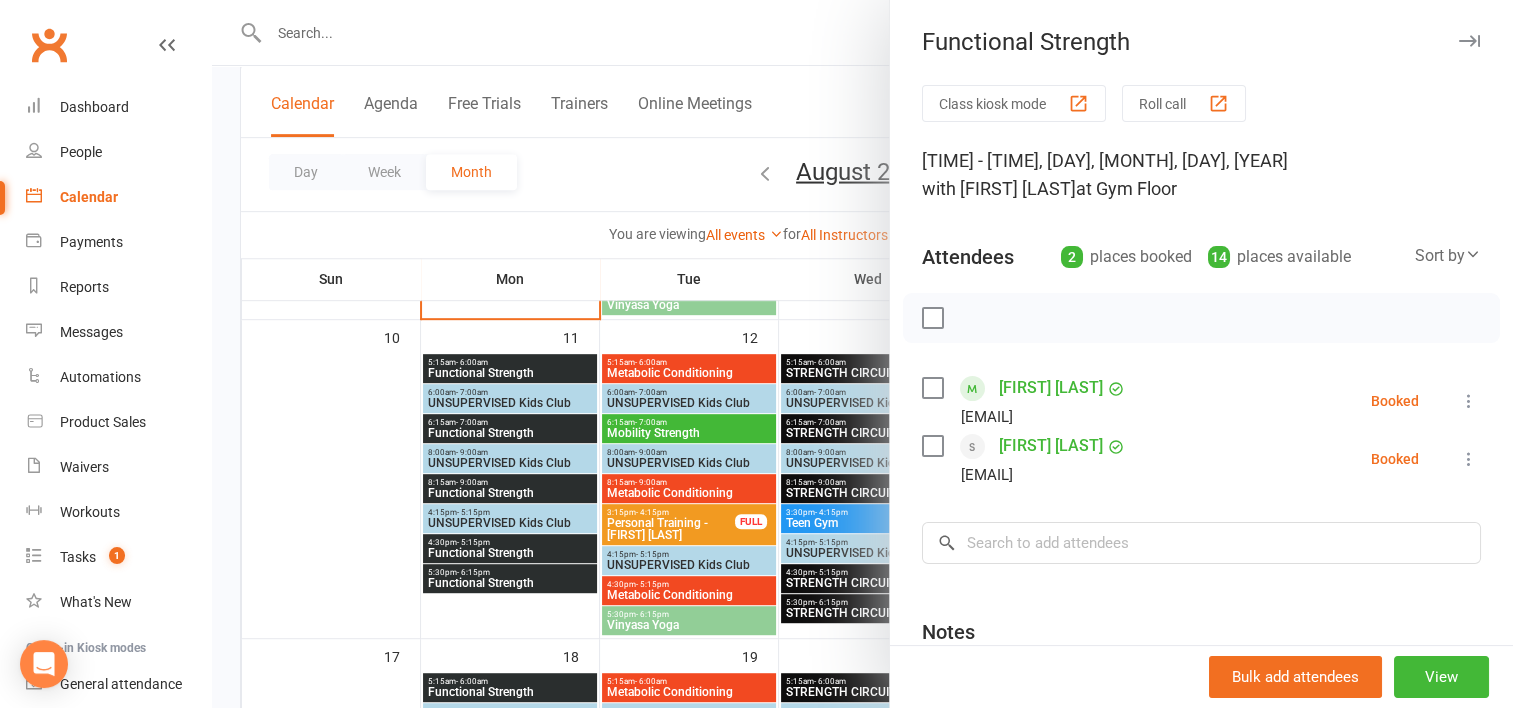 click at bounding box center (862, 354) 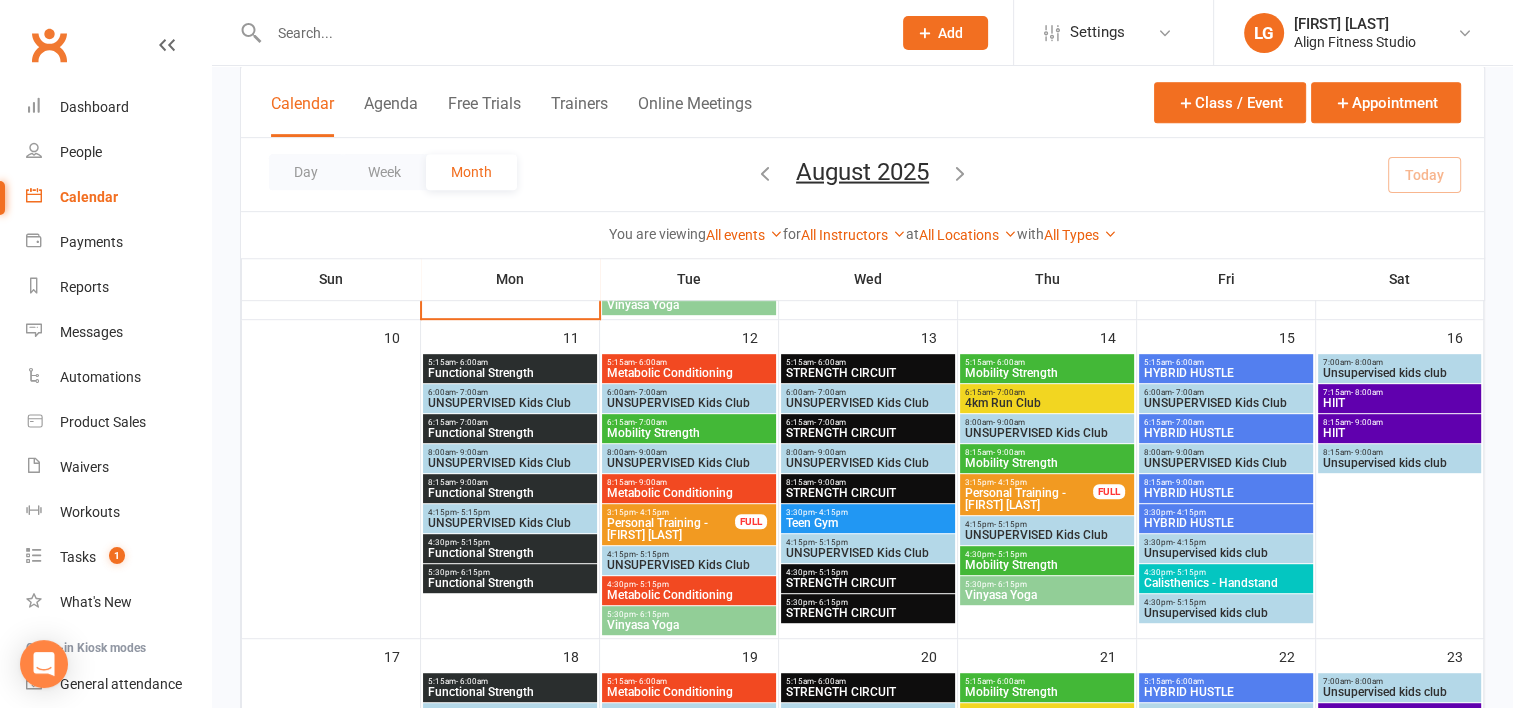 click on "Functional Strength" at bounding box center [510, 373] 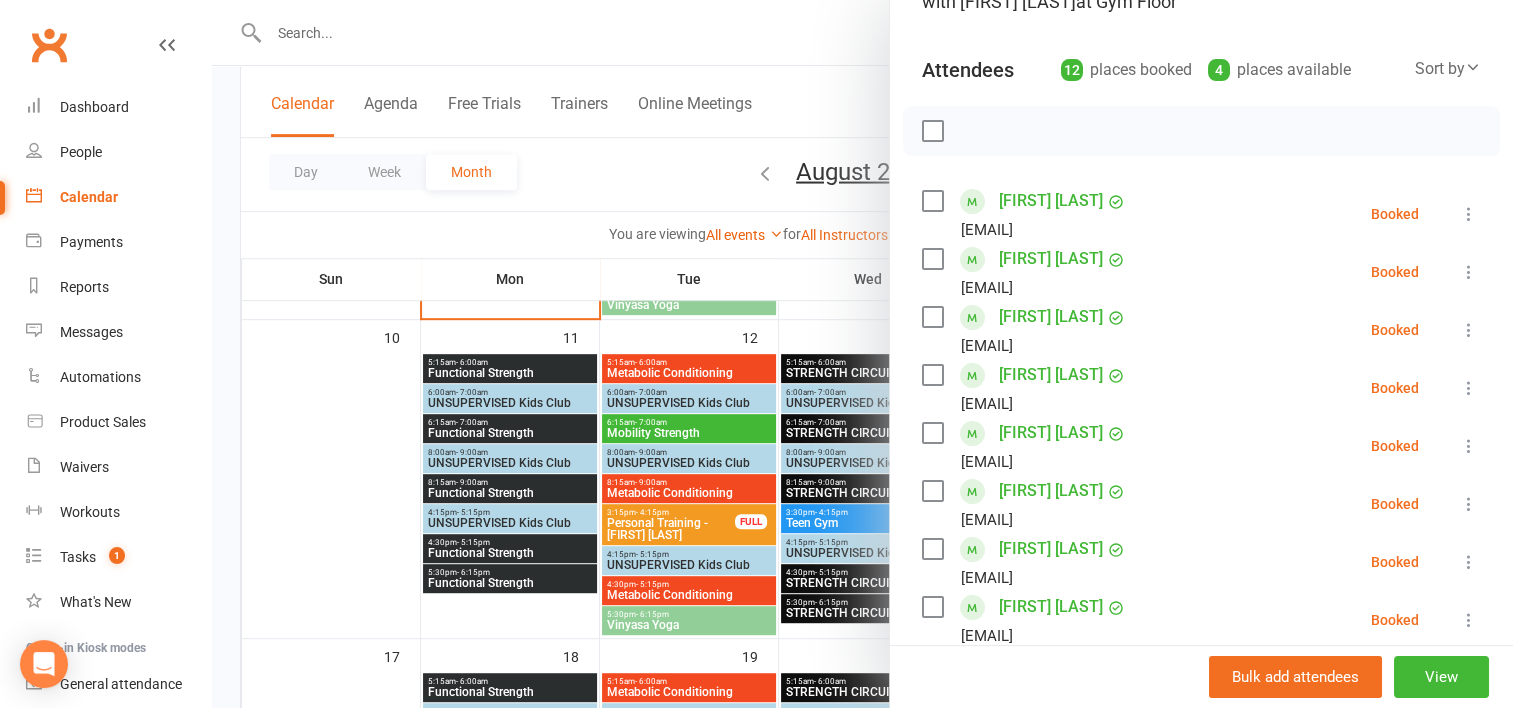 scroll, scrollTop: 184, scrollLeft: 0, axis: vertical 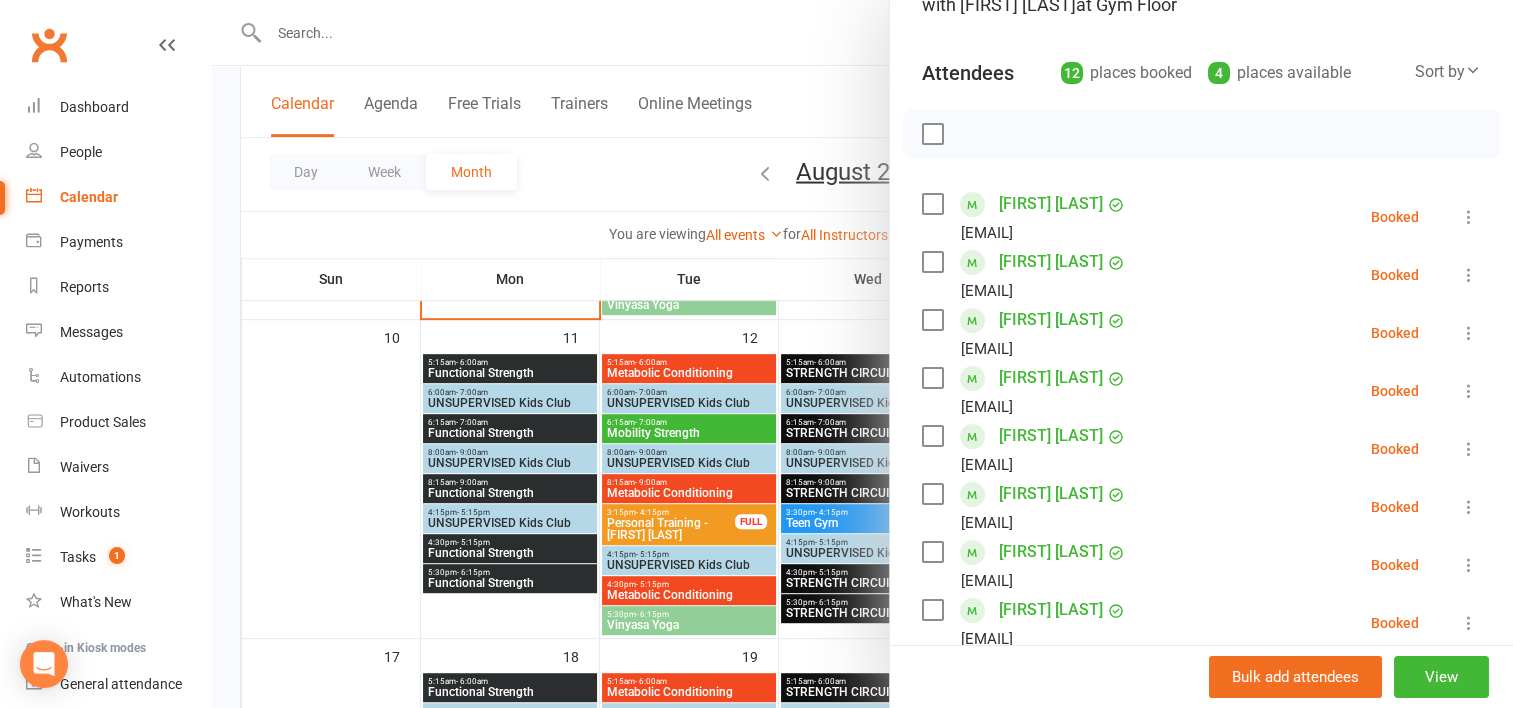 click at bounding box center (862, 354) 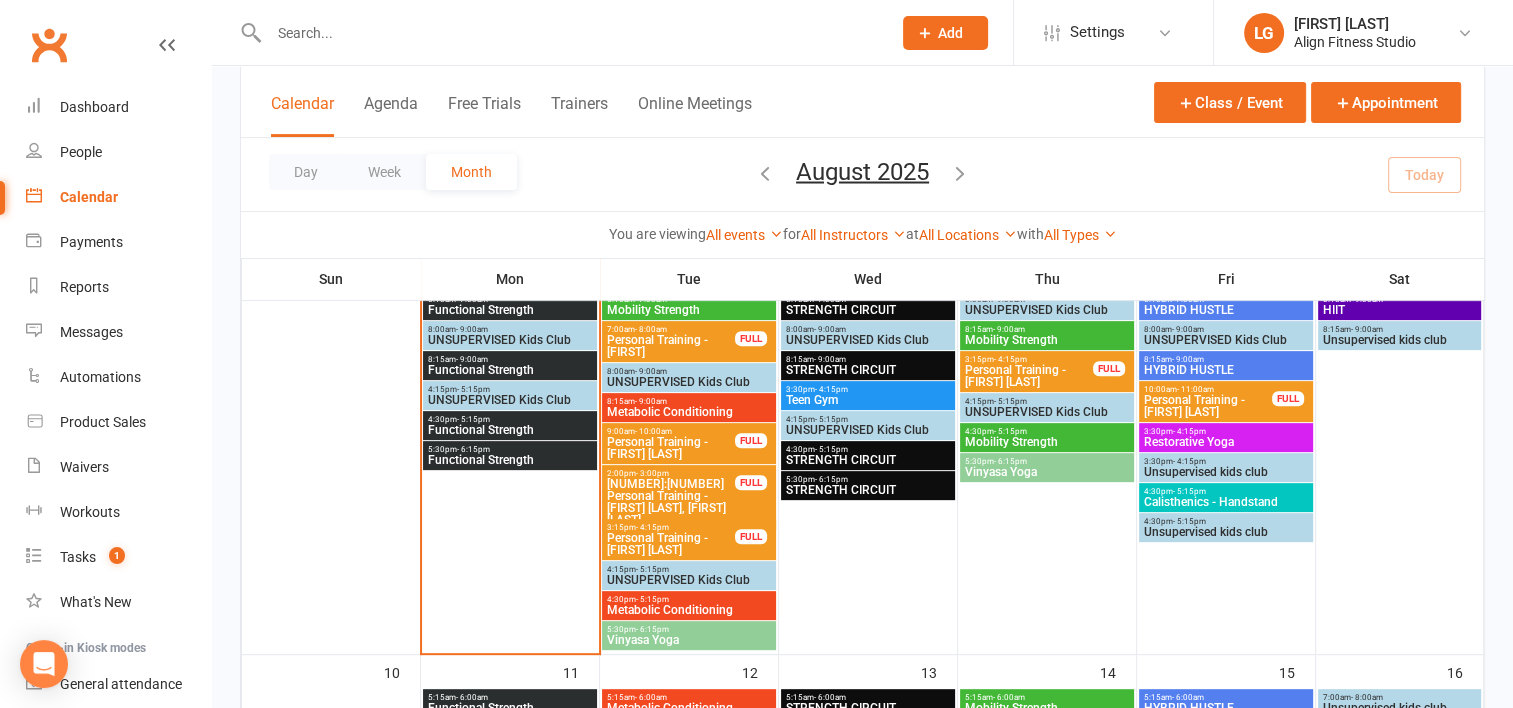 scroll, scrollTop: 479, scrollLeft: 0, axis: vertical 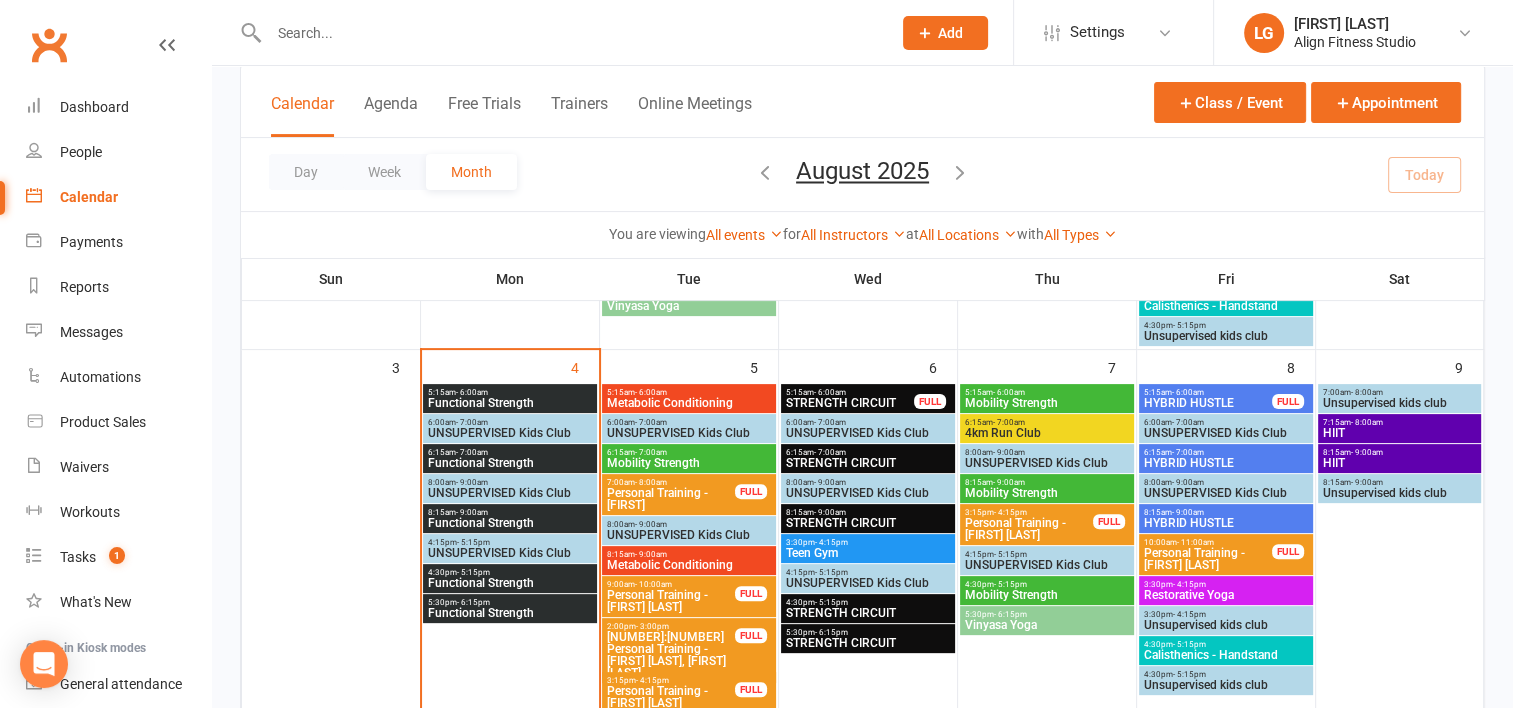 click on "4km Run Club" at bounding box center (1047, 433) 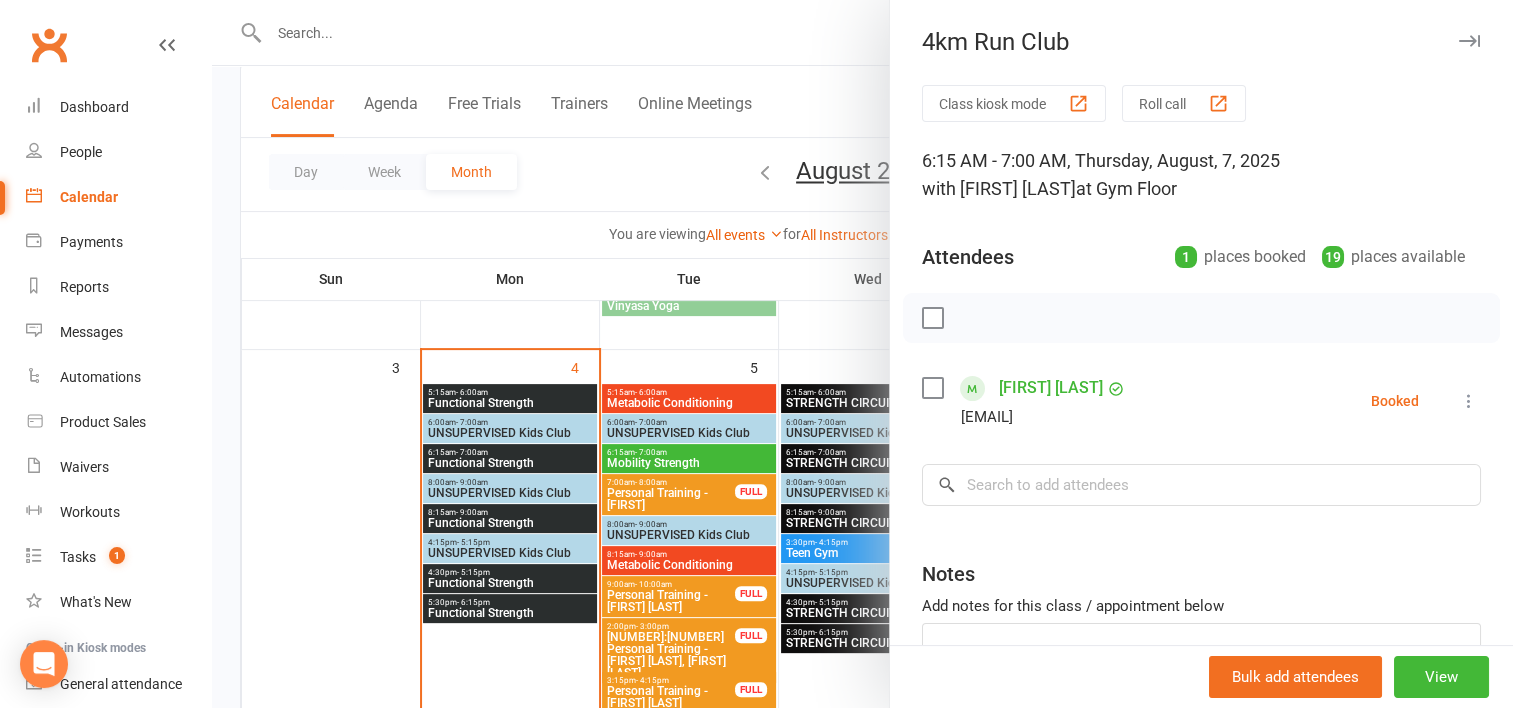 click at bounding box center (862, 354) 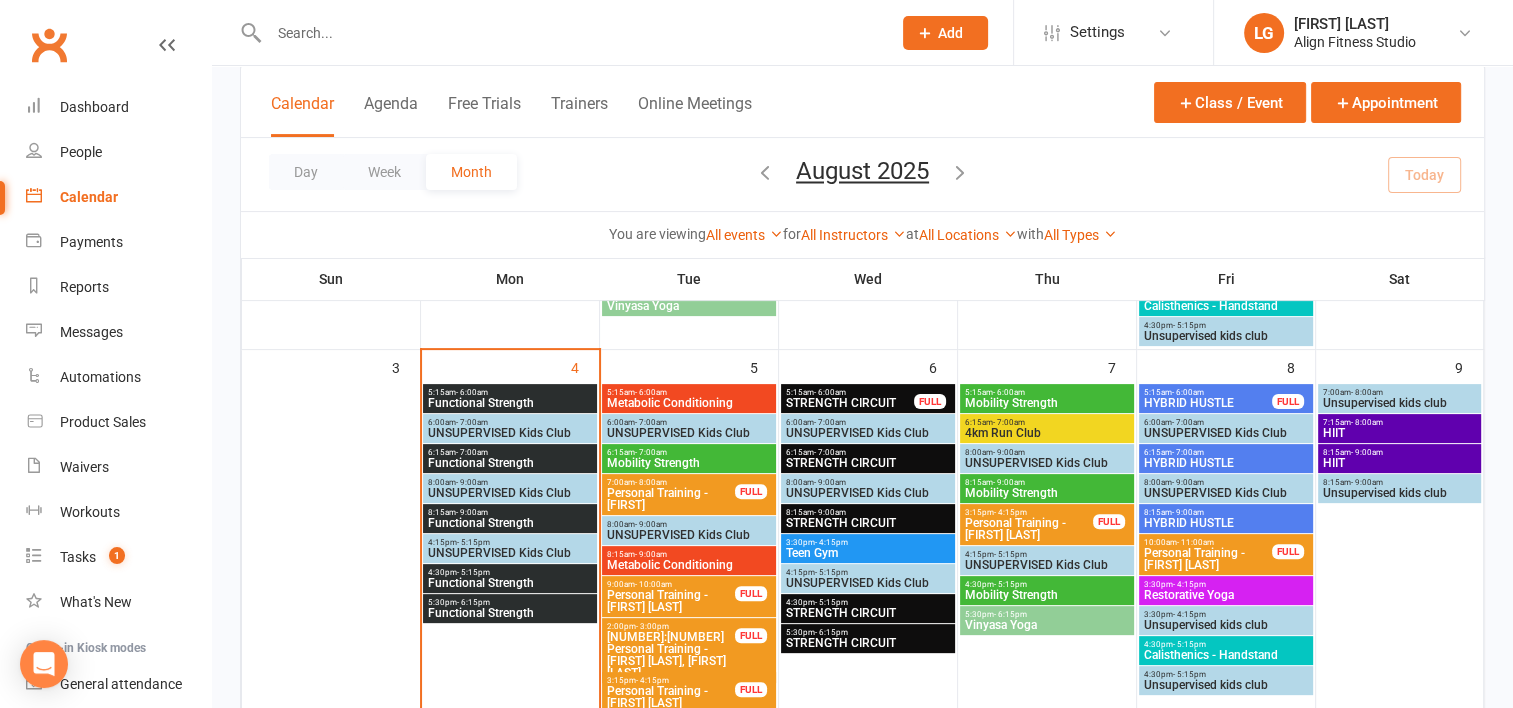 click on "- 6:15pm" at bounding box center (1010, 614) 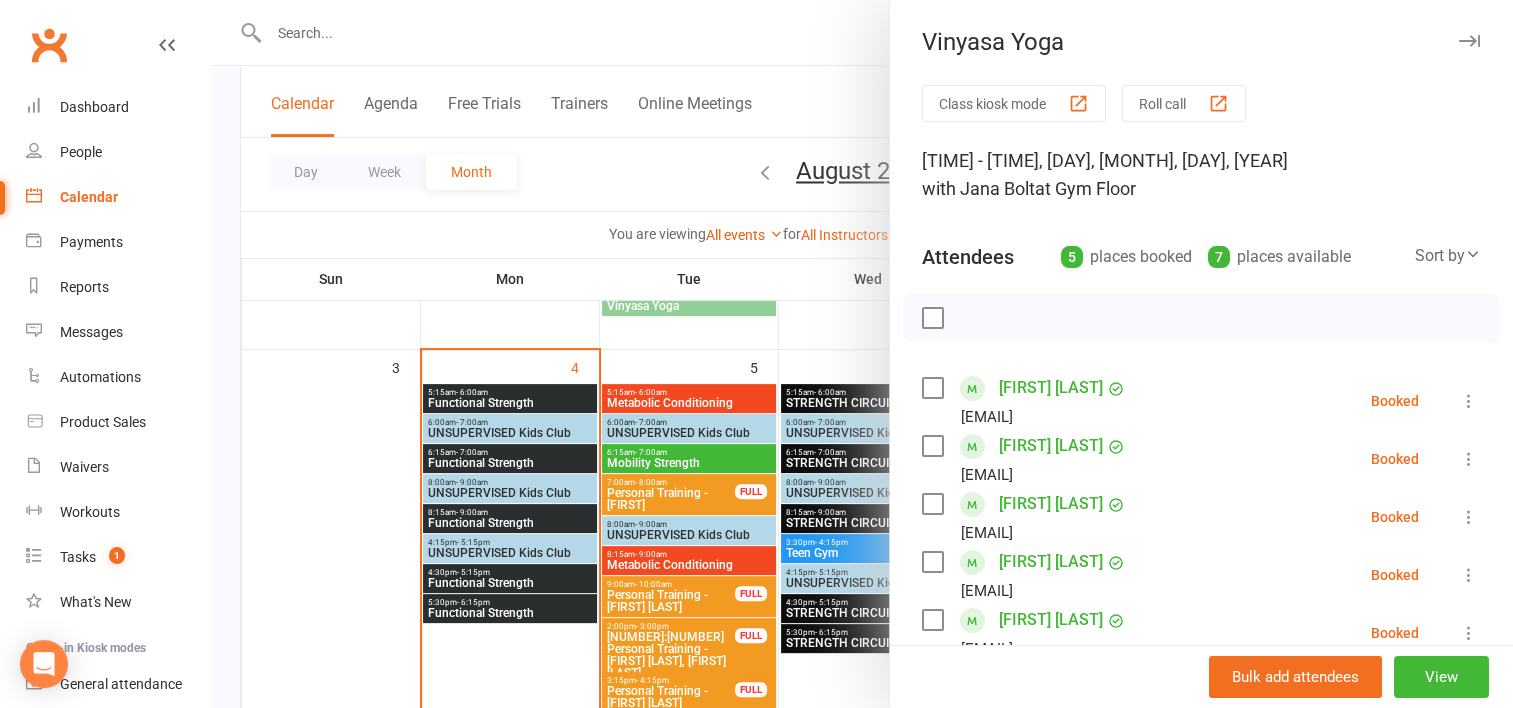 scroll, scrollTop: 136, scrollLeft: 0, axis: vertical 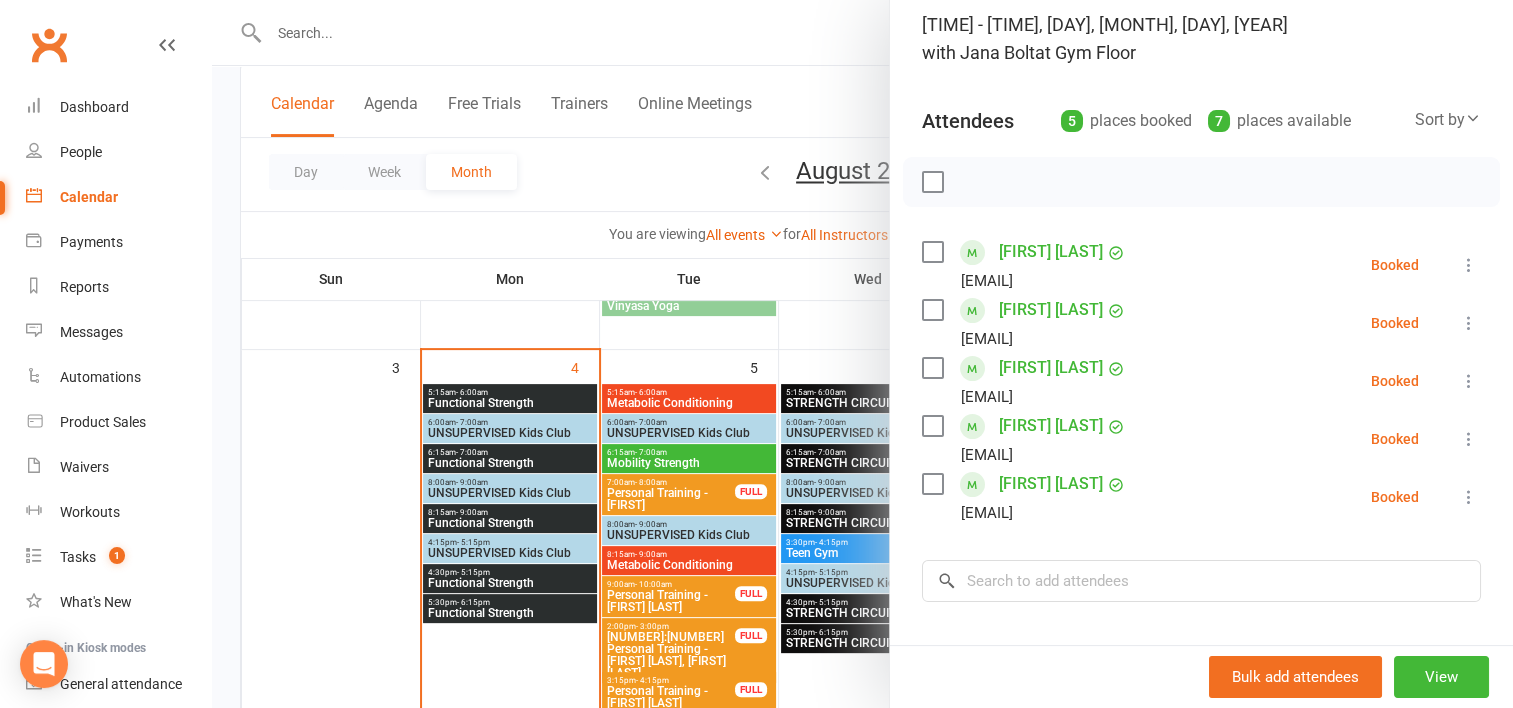 click at bounding box center (862, 354) 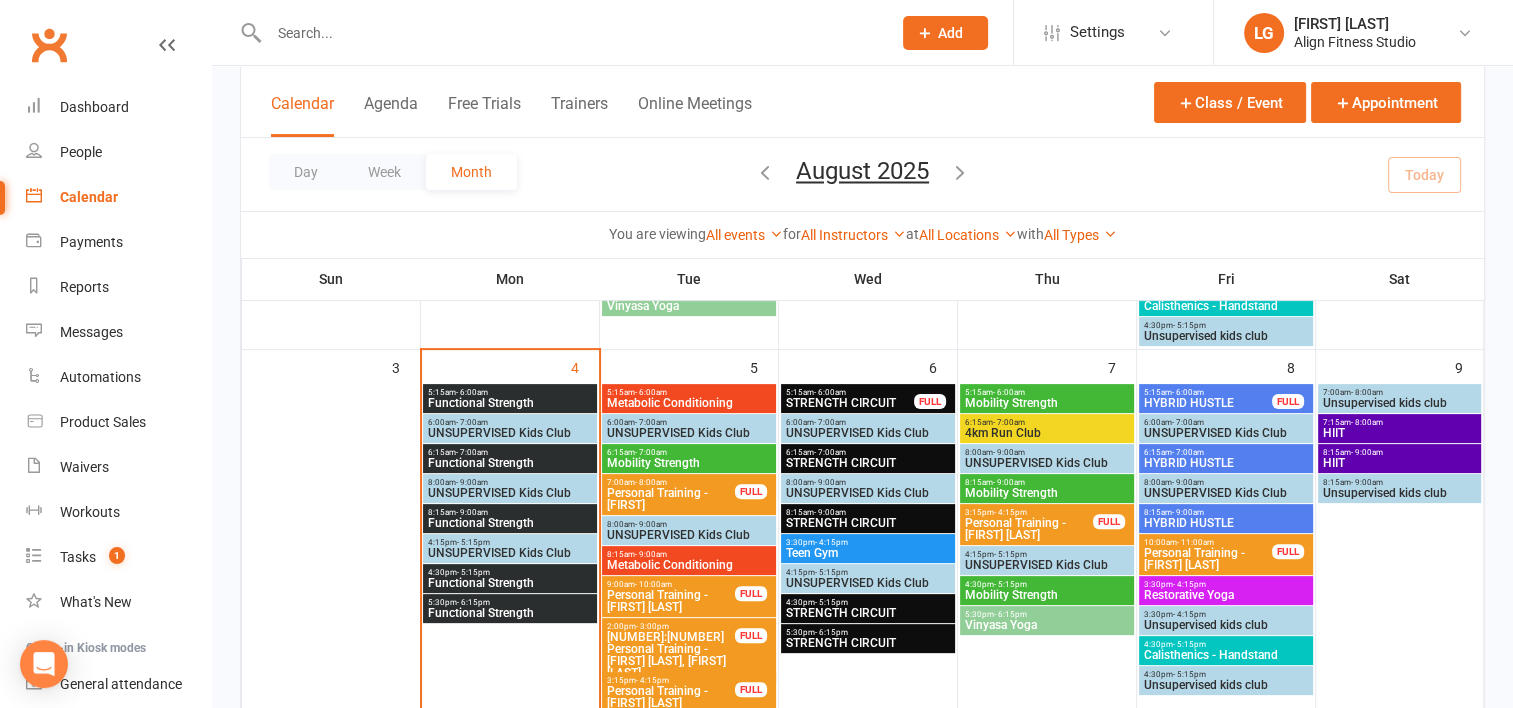 click on "Calisthenics - Handstand" at bounding box center (1226, 655) 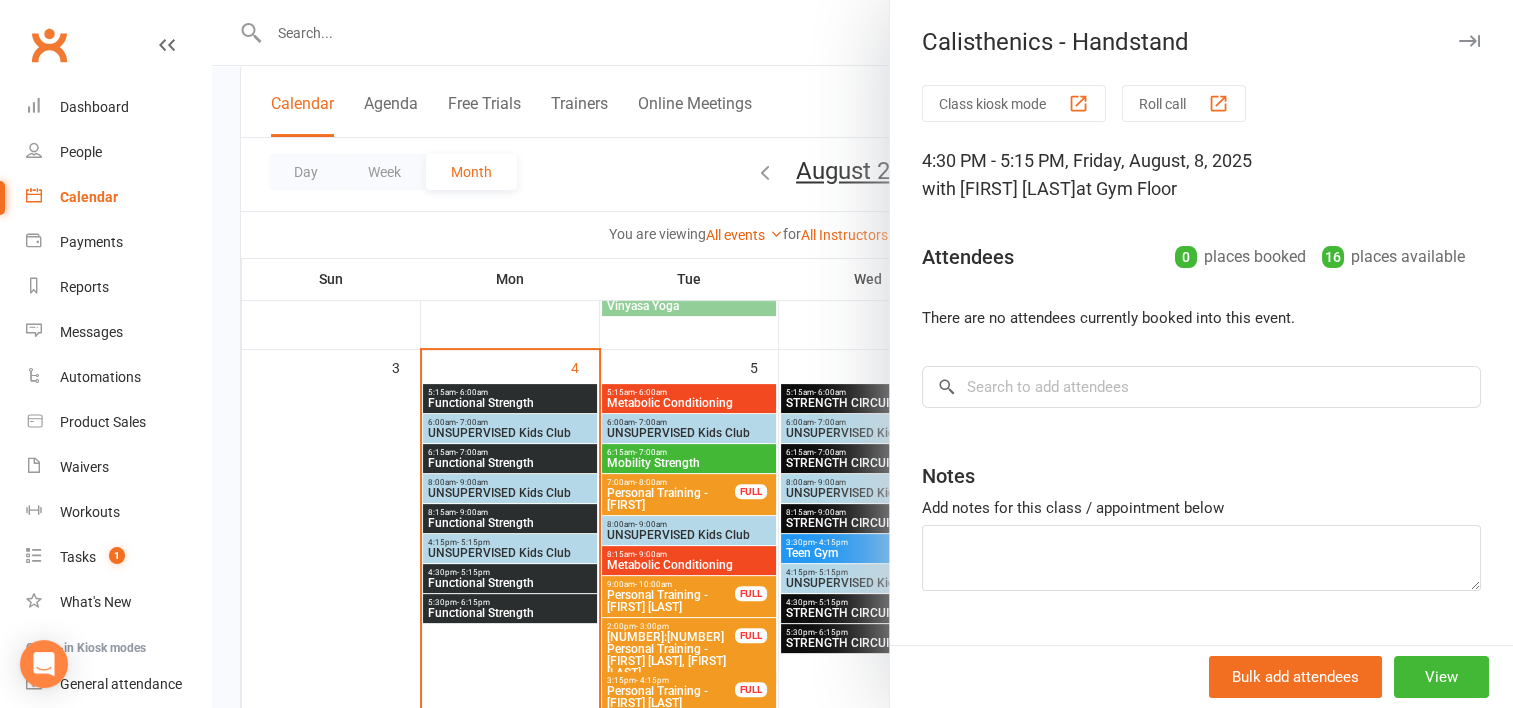 click at bounding box center (862, 354) 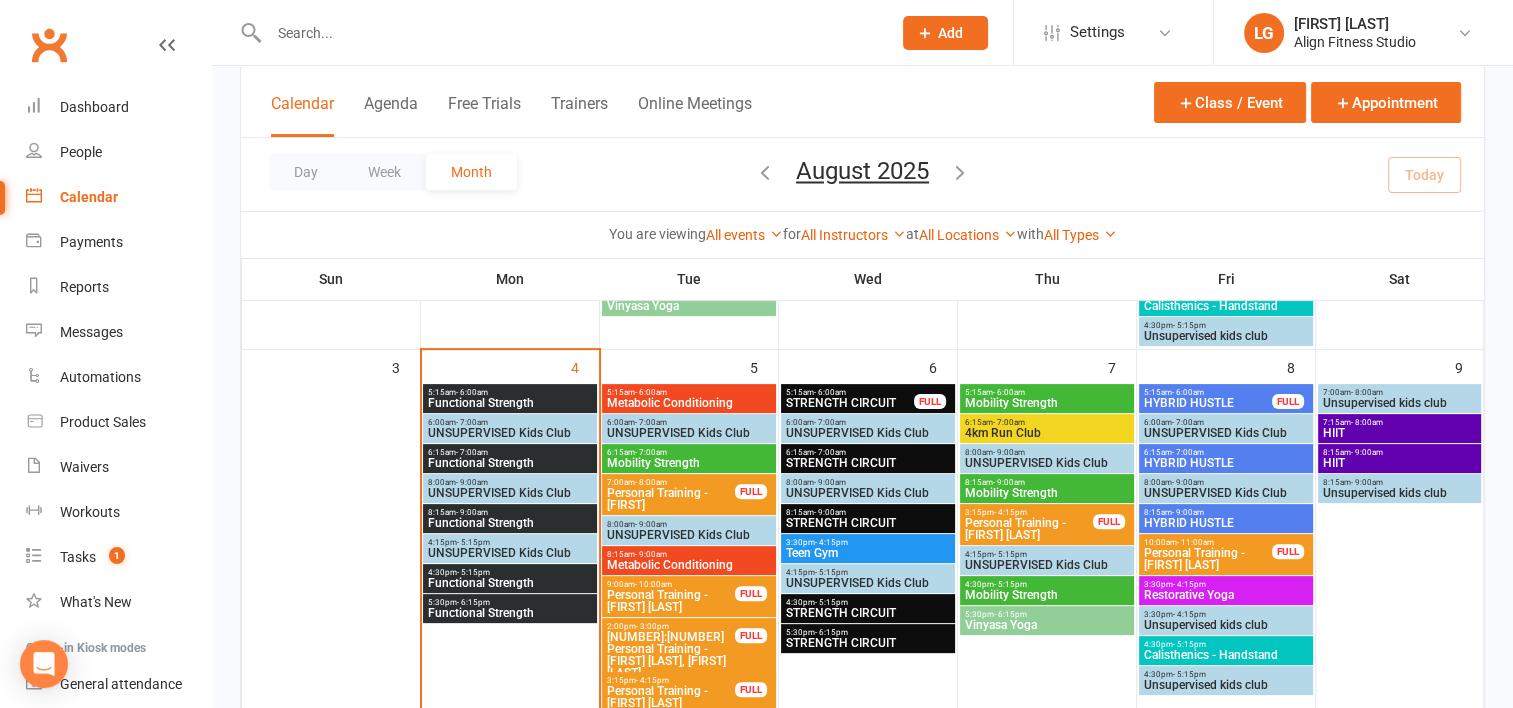 click on "- 6:15pm" at bounding box center [473, 602] 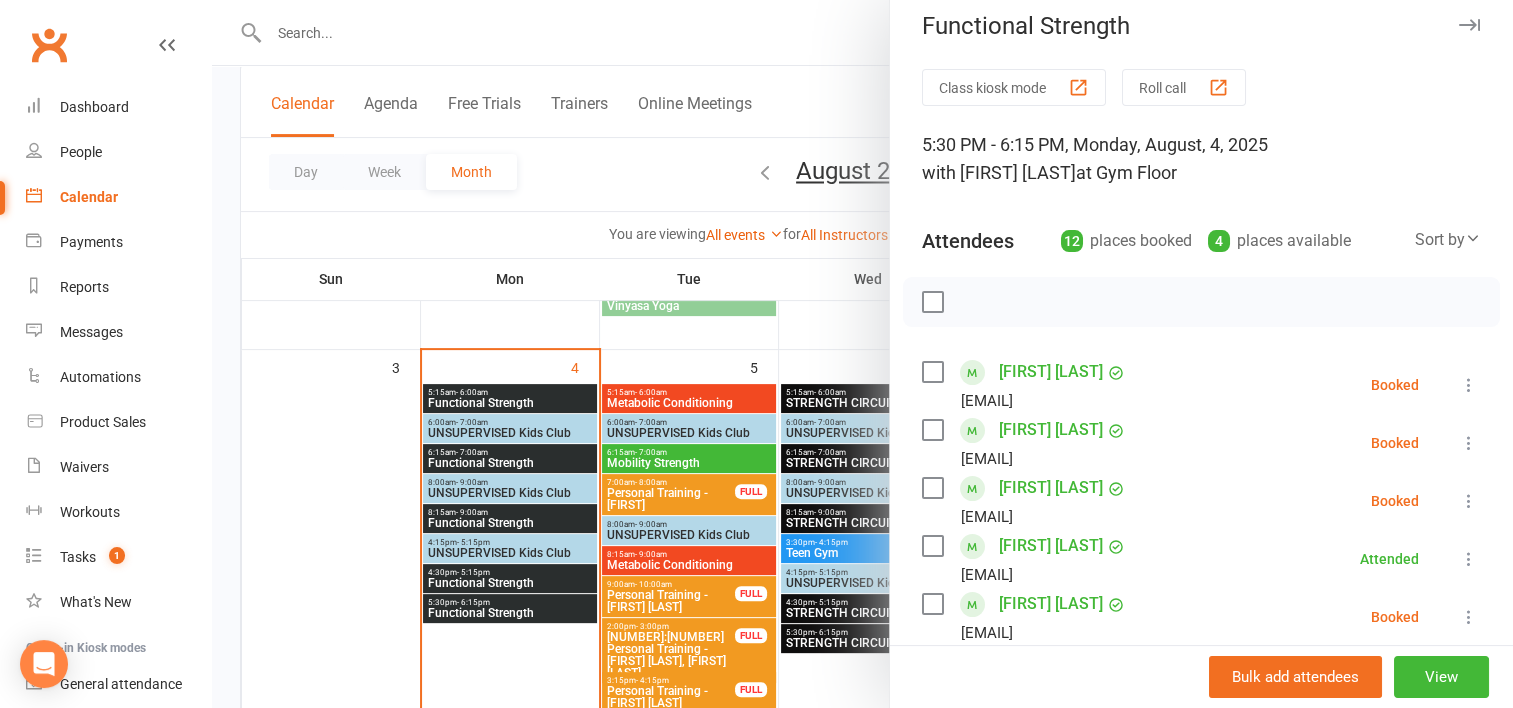 scroll, scrollTop: 0, scrollLeft: 0, axis: both 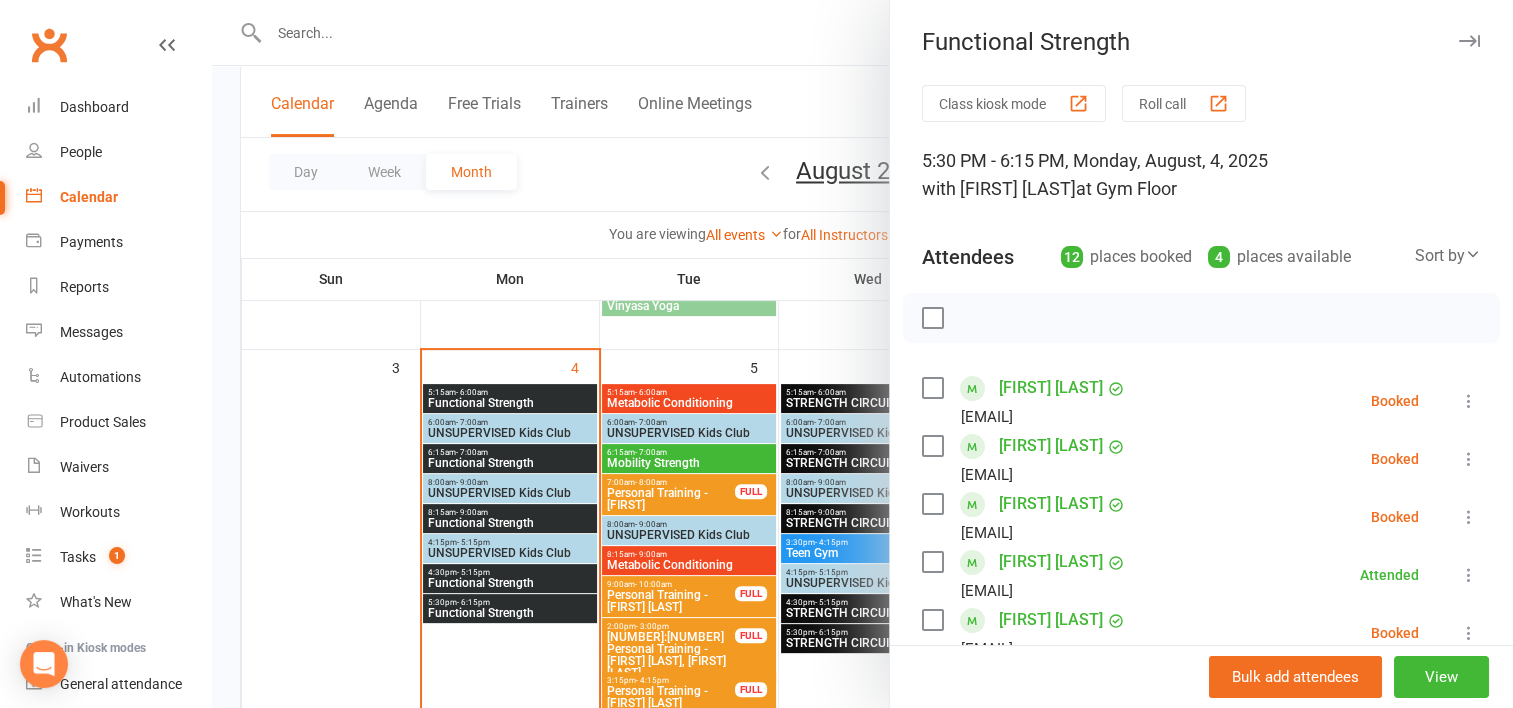 click at bounding box center [862, 354] 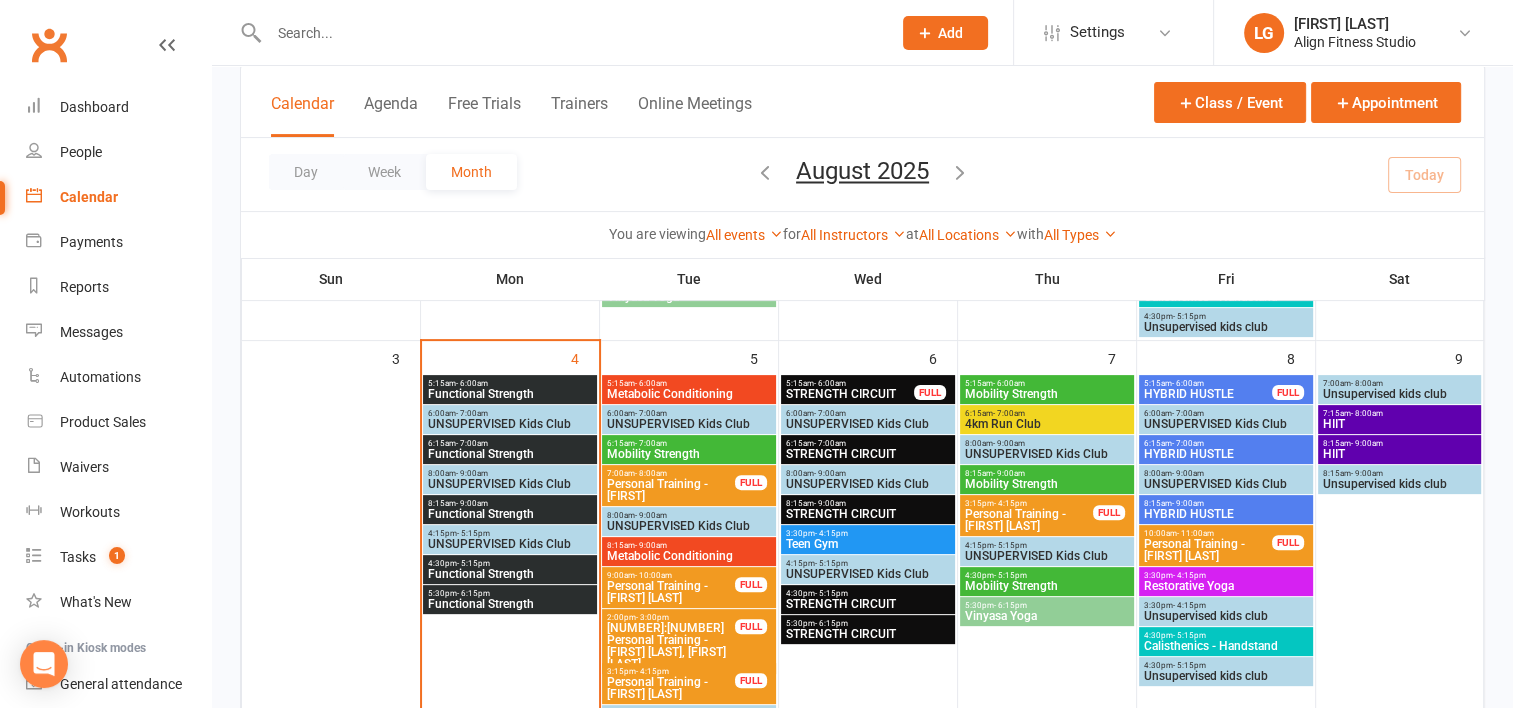 scroll, scrollTop: 523, scrollLeft: 0, axis: vertical 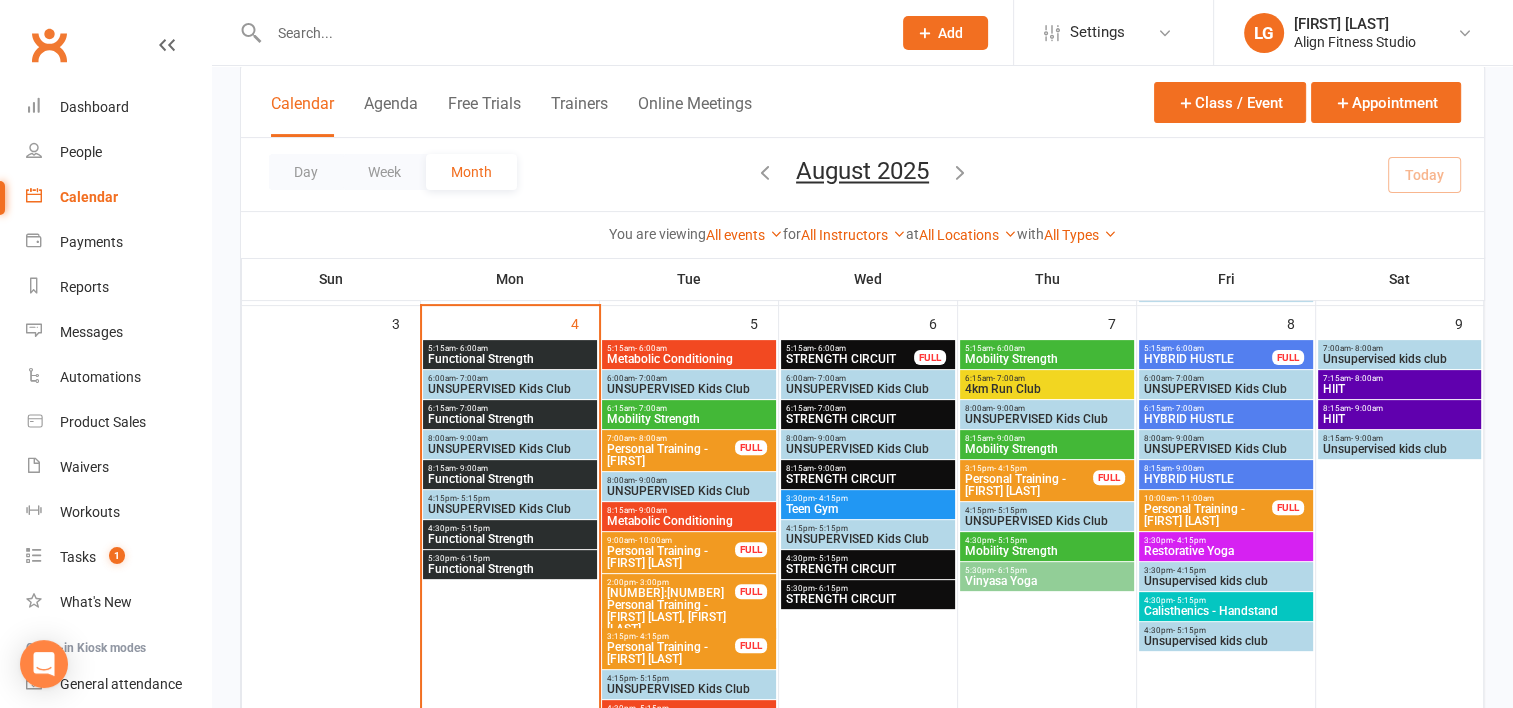 click on "Metabolic Conditioning" at bounding box center (689, 359) 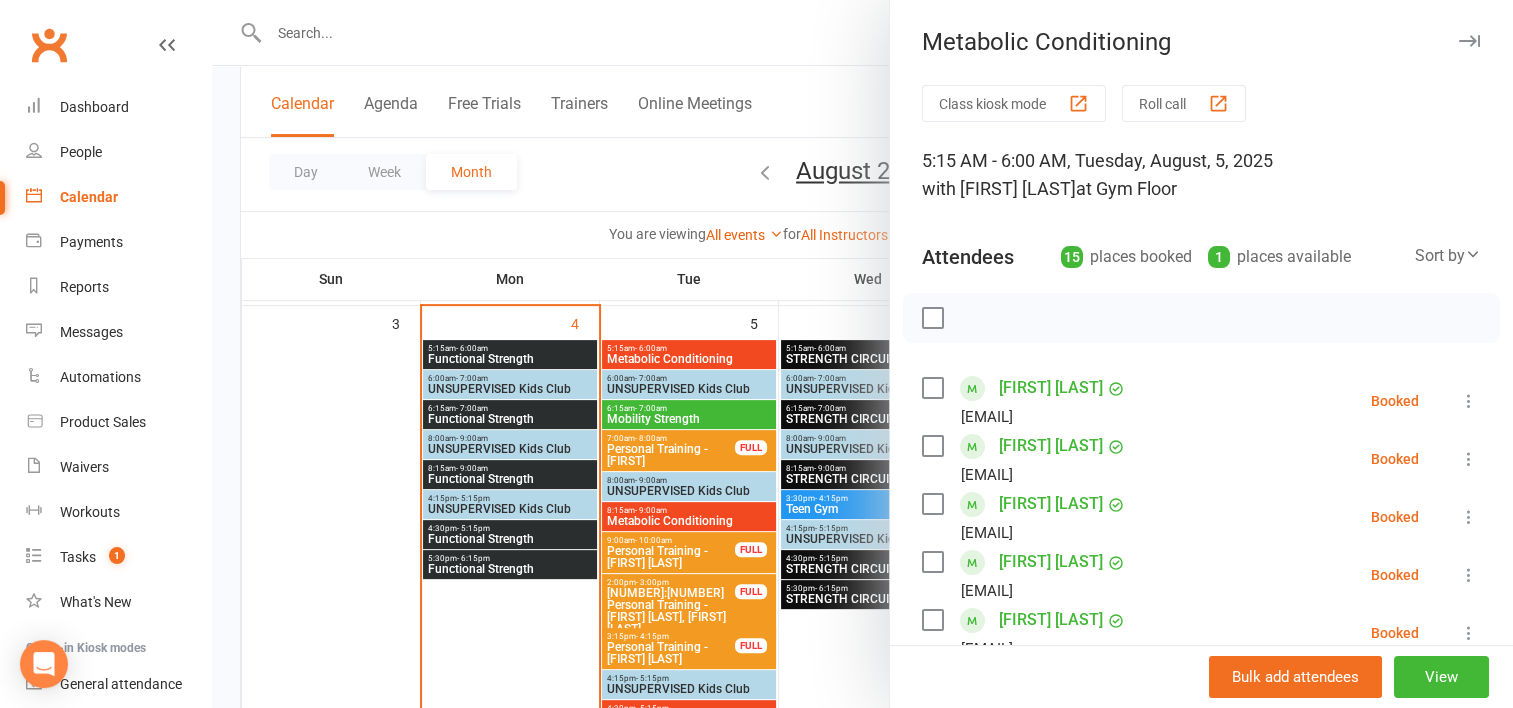 click at bounding box center [862, 354] 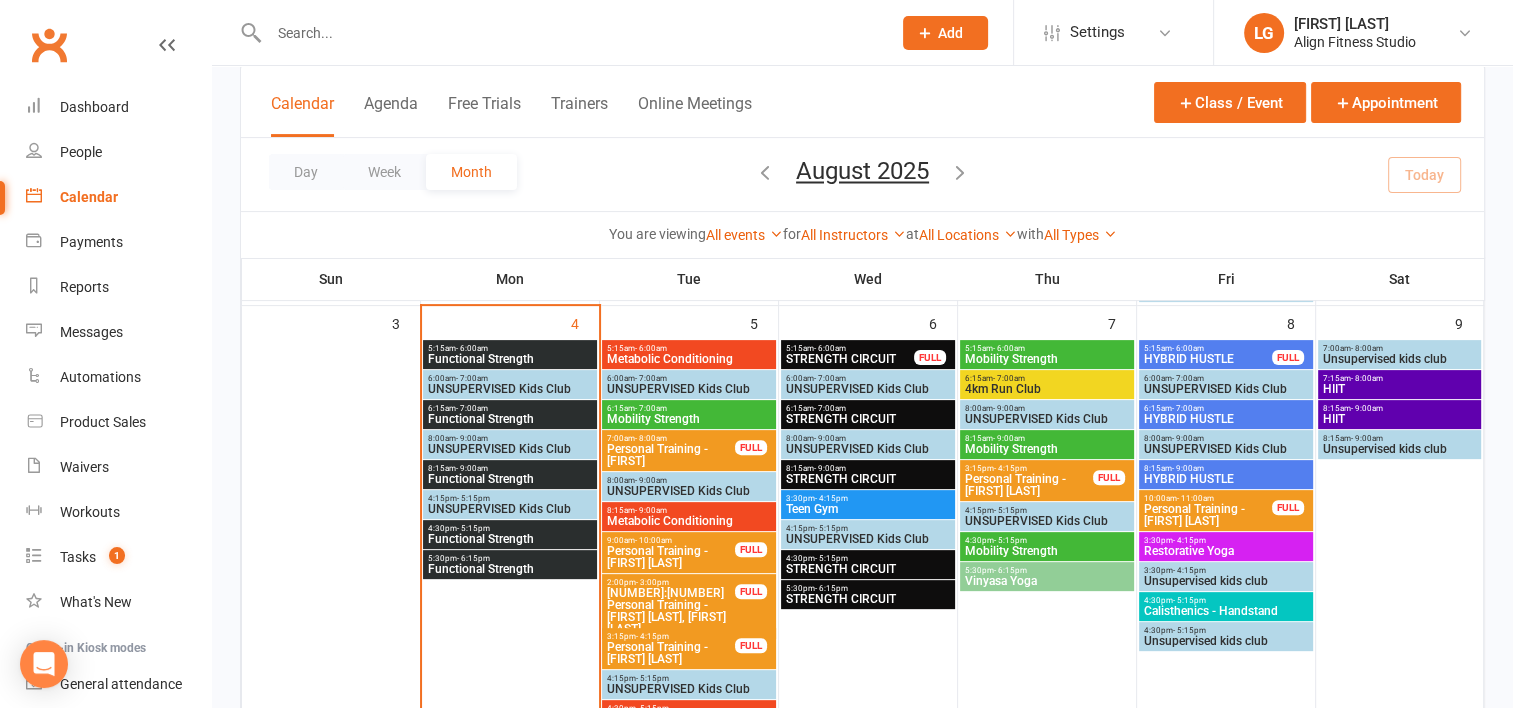 click on "Mobility Strength" at bounding box center (689, 419) 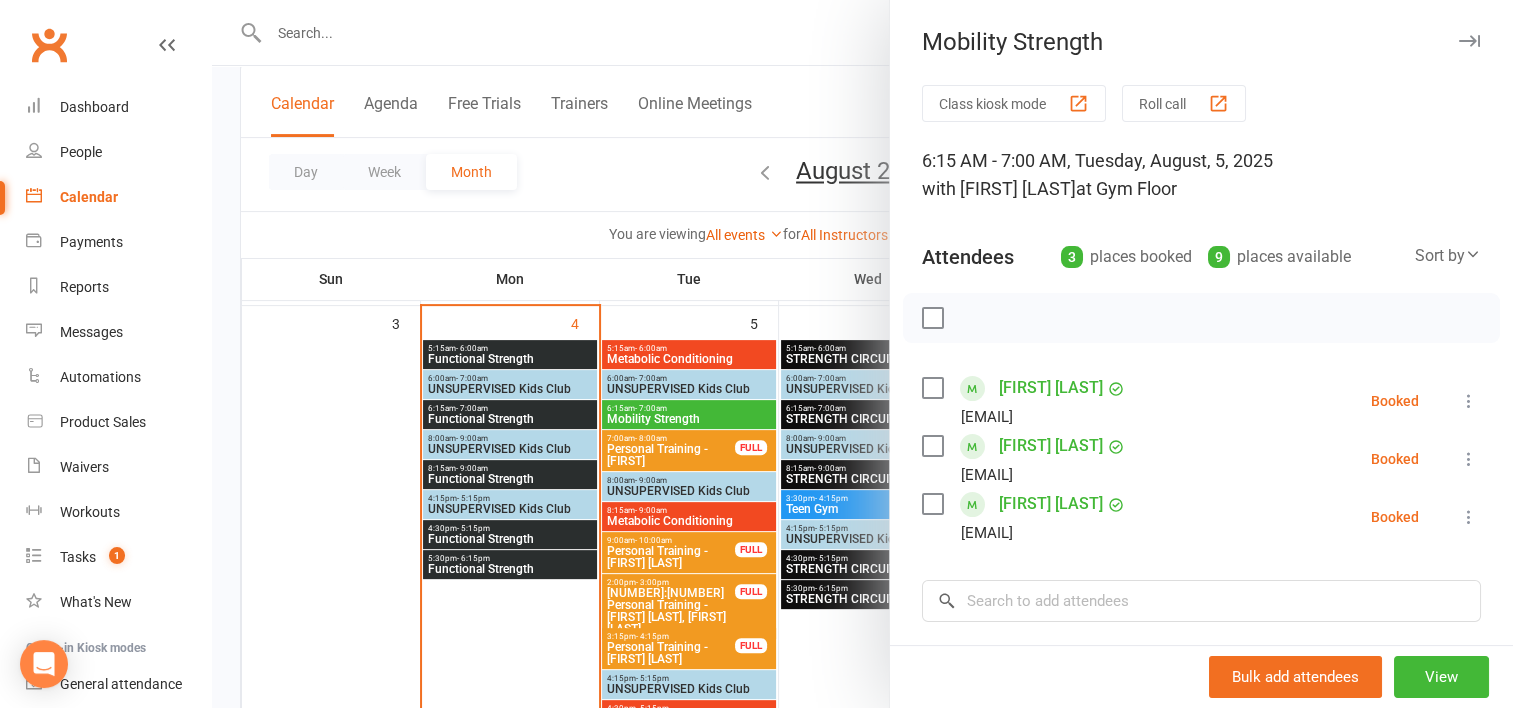 click at bounding box center (862, 354) 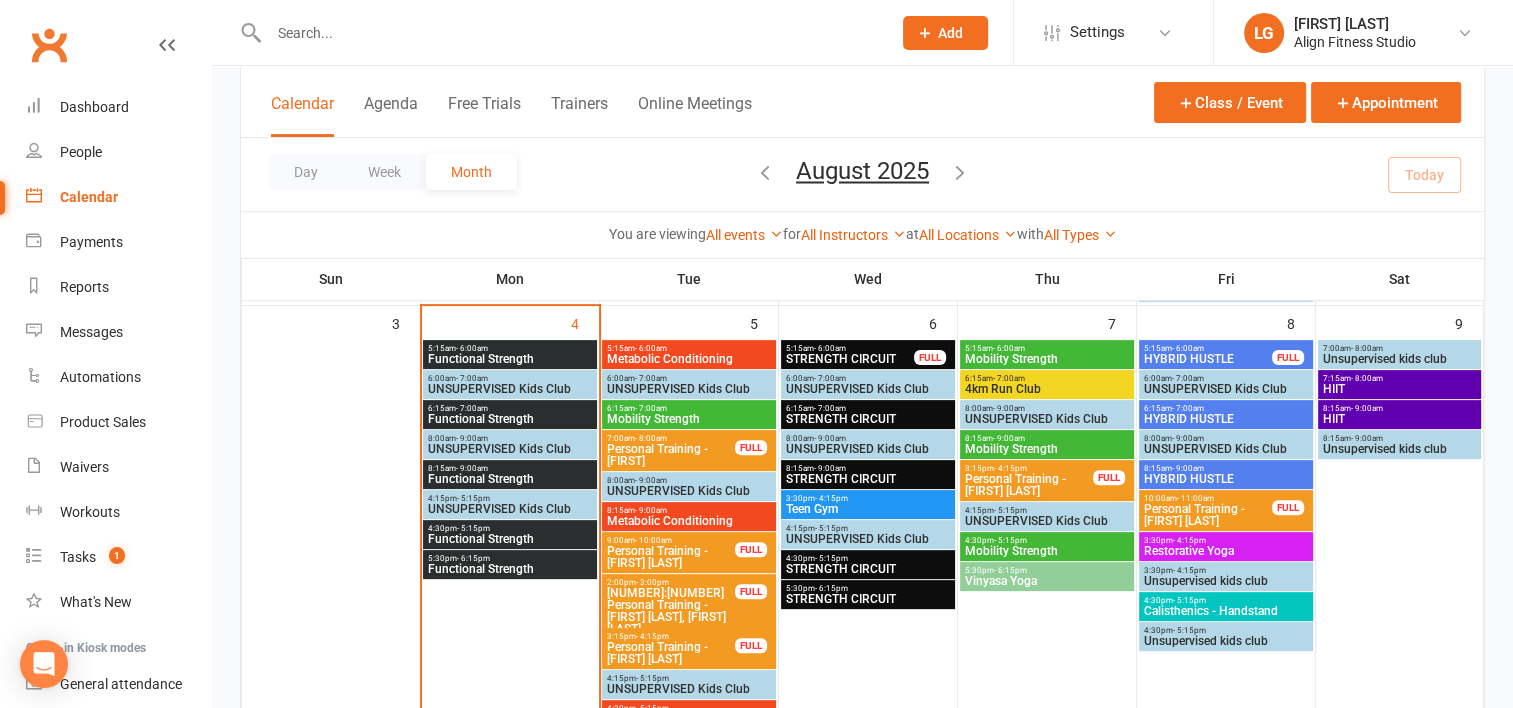 click on "Metabolic Conditioning" at bounding box center [689, 521] 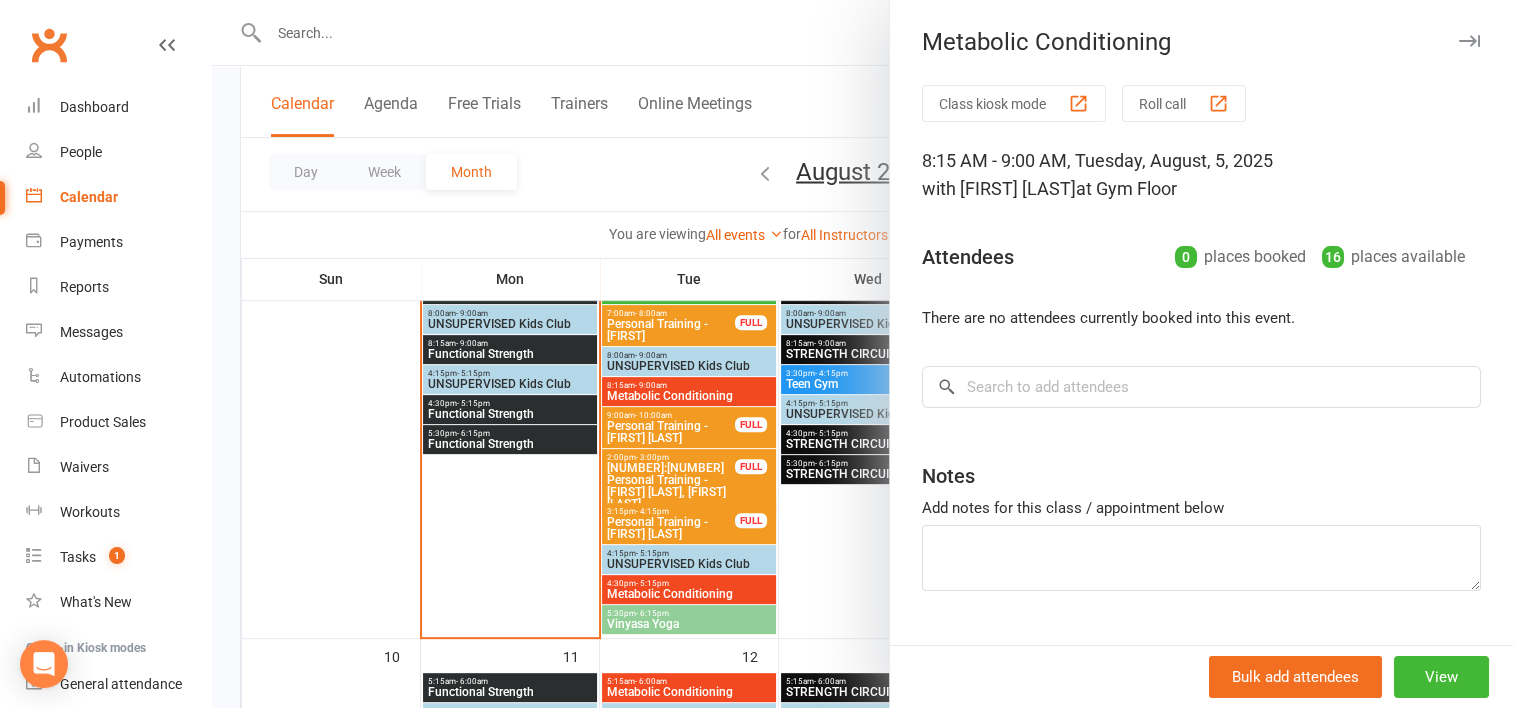 scroll, scrollTop: 652, scrollLeft: 0, axis: vertical 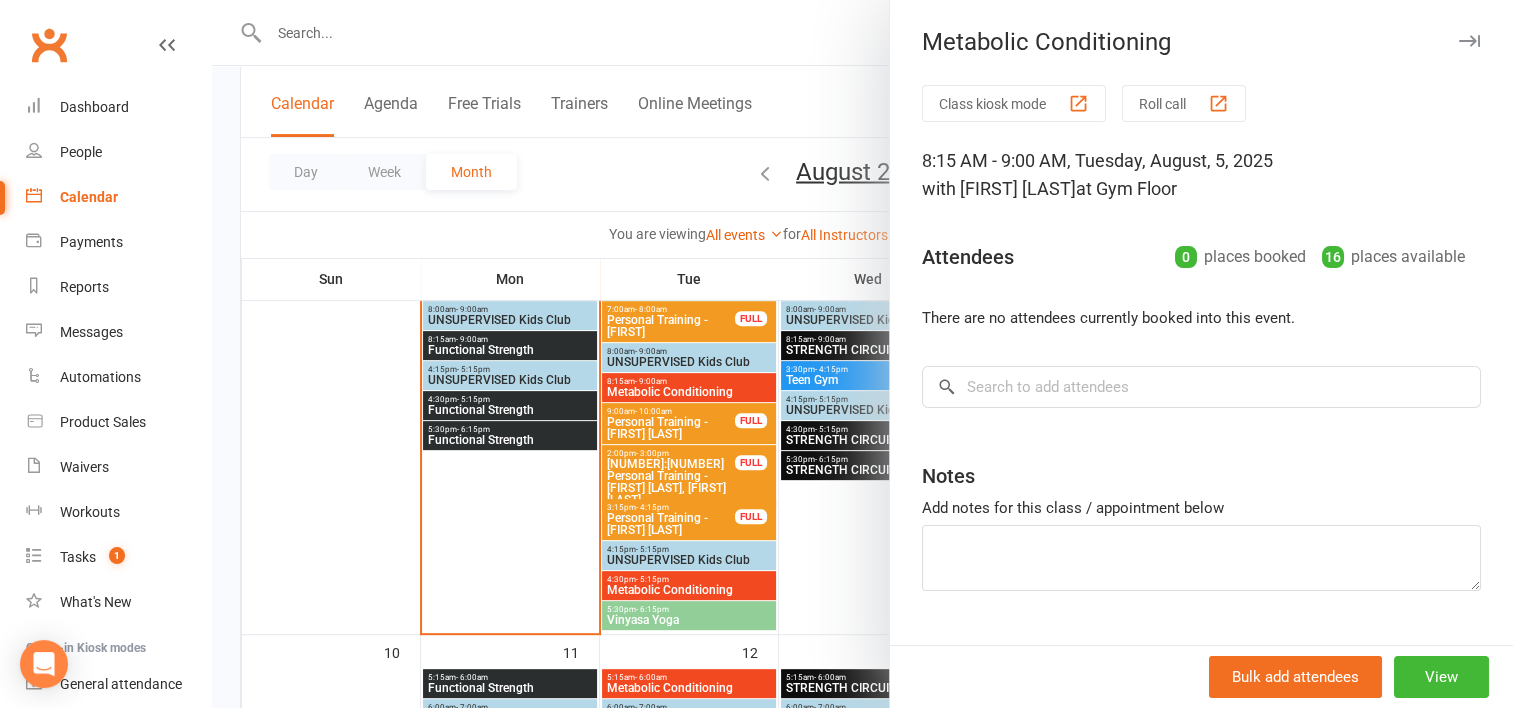 click at bounding box center (862, 354) 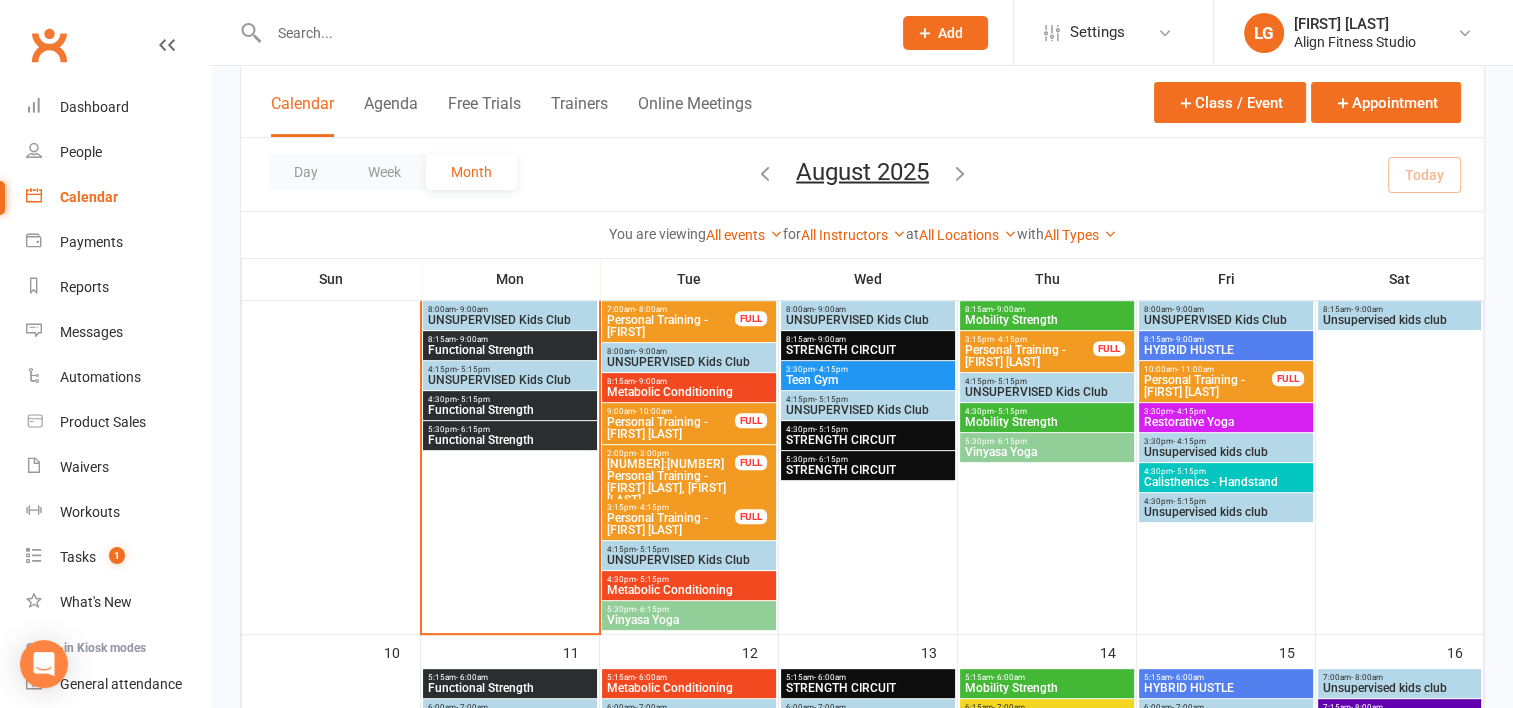 click on "Metabolic Conditioning" at bounding box center [689, 590] 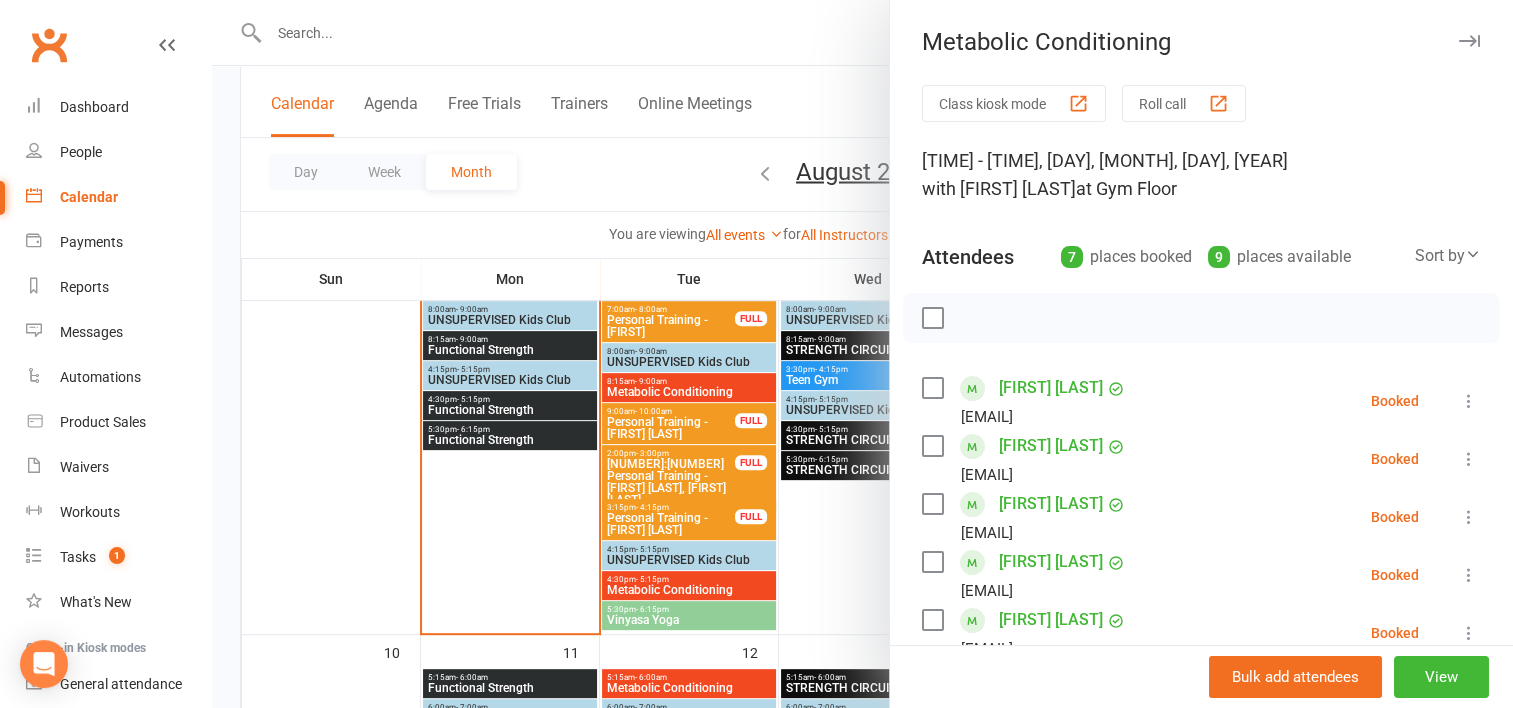 scroll, scrollTop: 196, scrollLeft: 0, axis: vertical 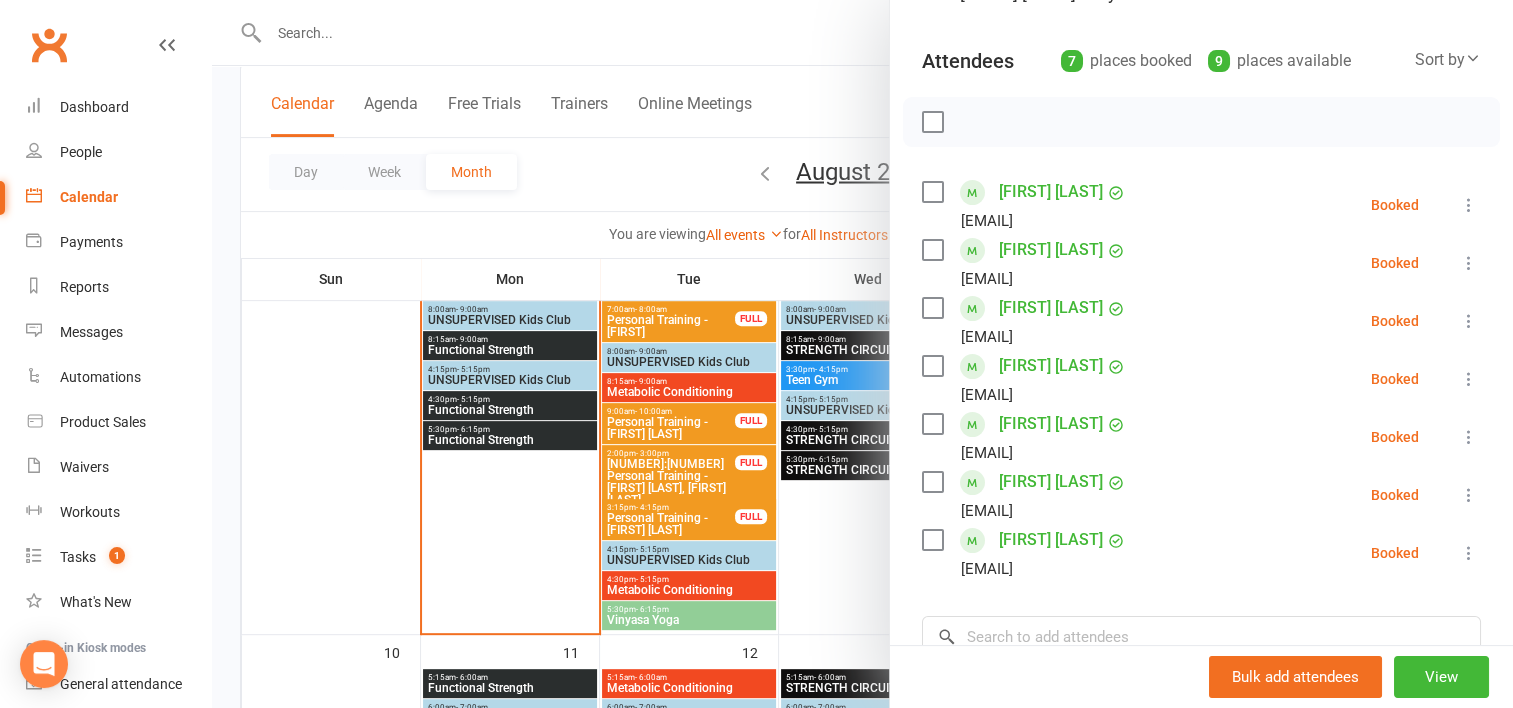 click at bounding box center (862, 354) 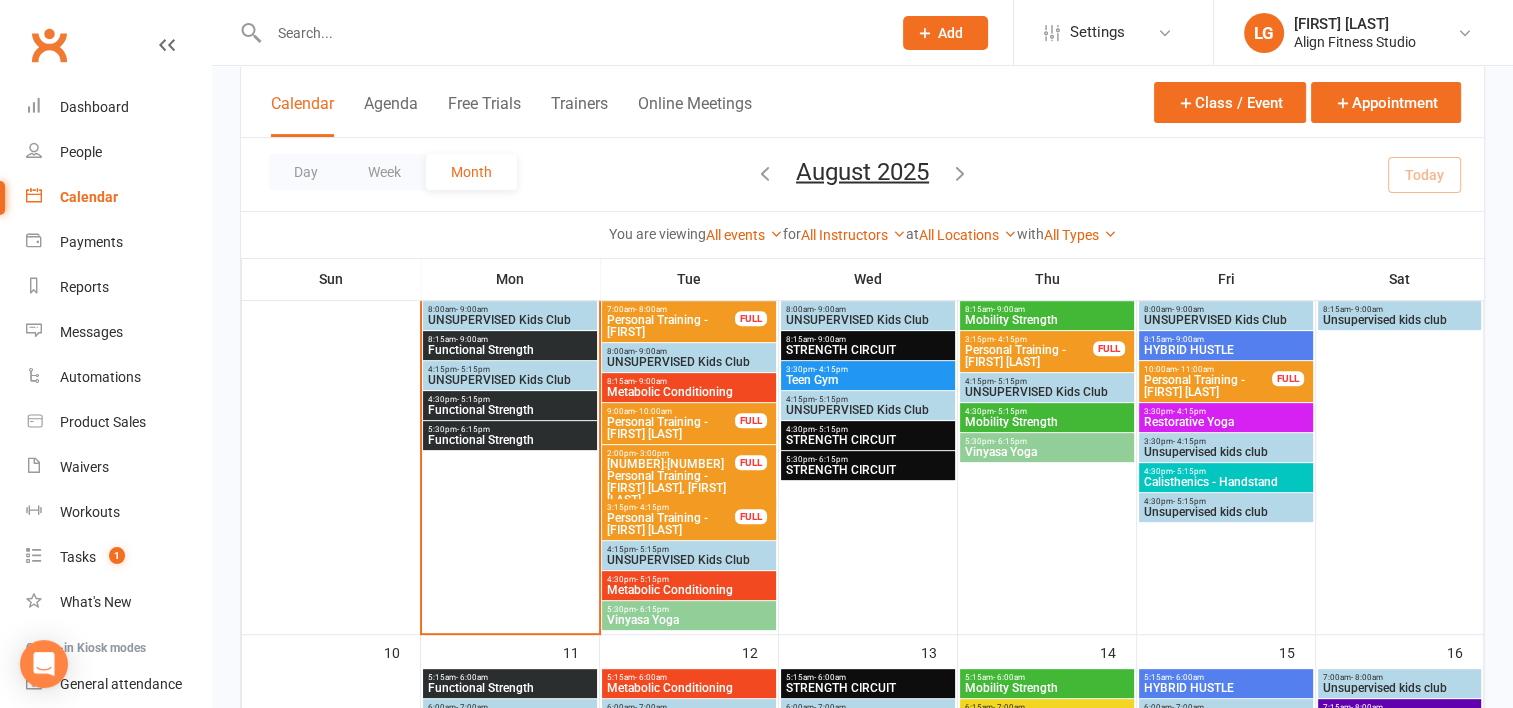 click on "- 6:15pm" at bounding box center (652, 609) 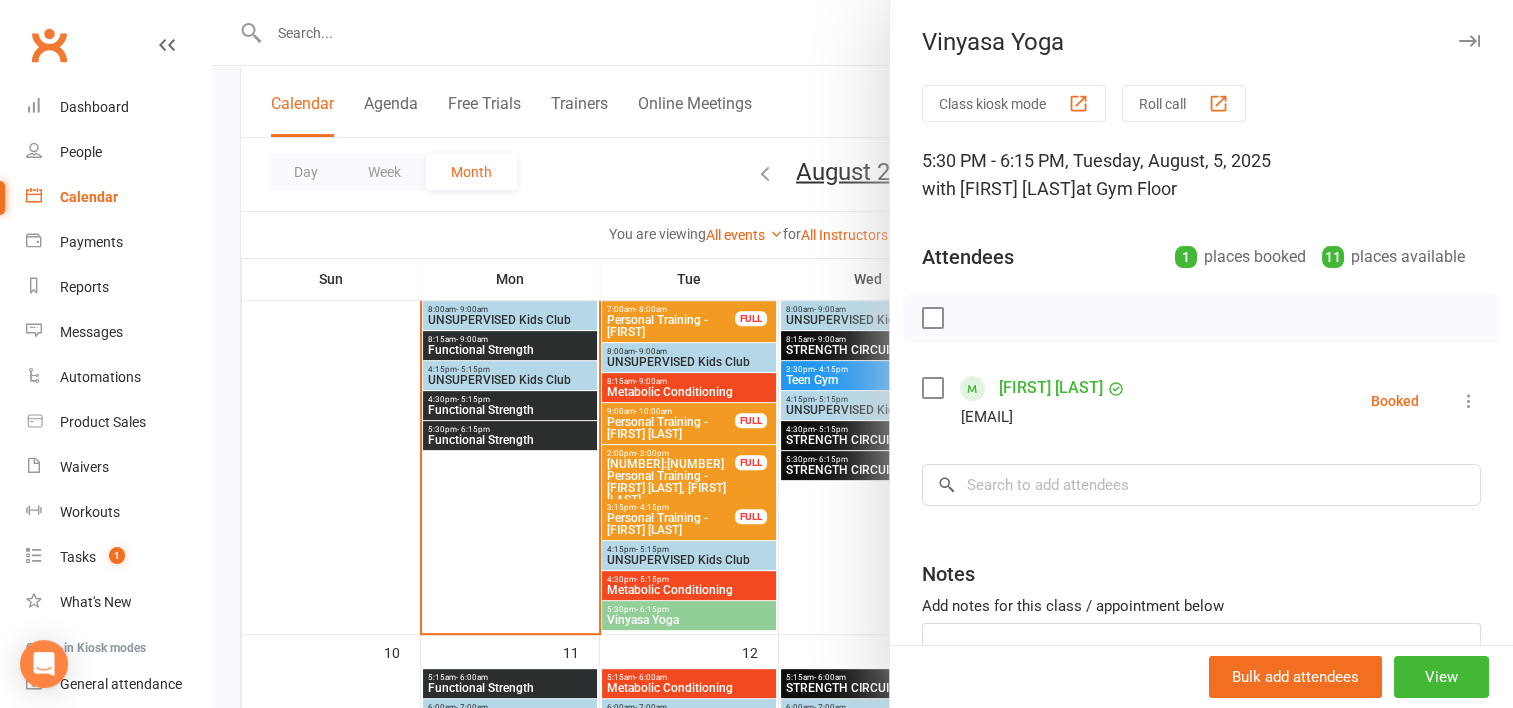 click at bounding box center (862, 354) 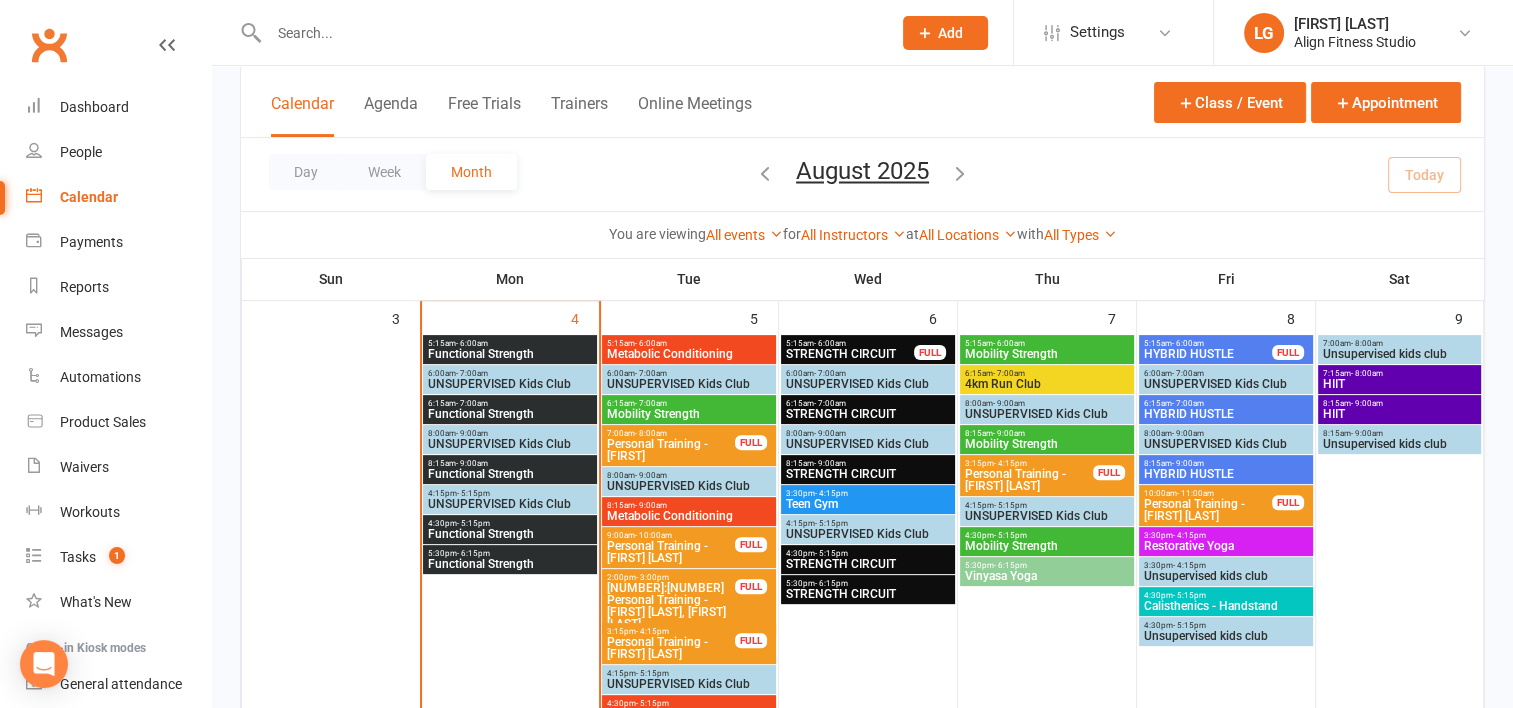 scroll, scrollTop: 520, scrollLeft: 0, axis: vertical 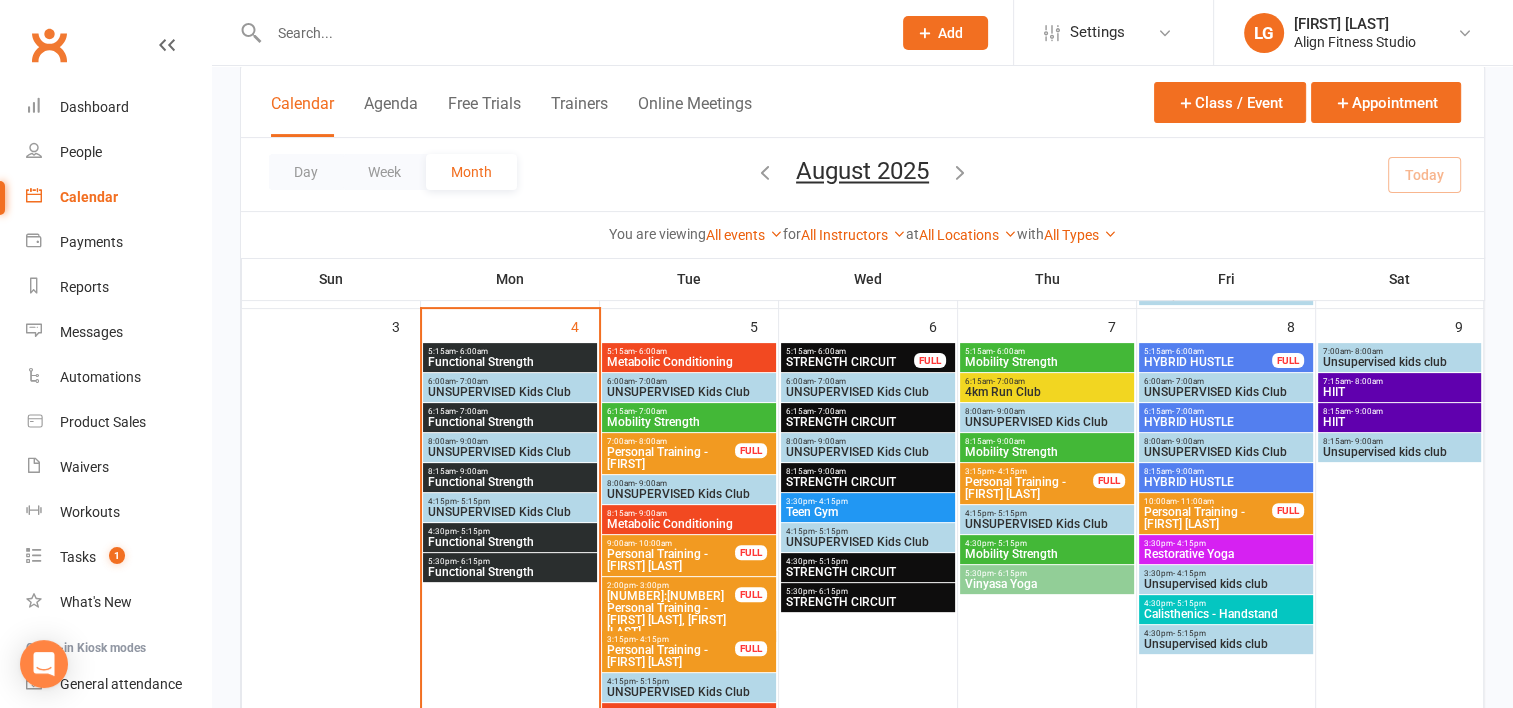 click on "STRENGTH CIRCUIT" at bounding box center (868, 422) 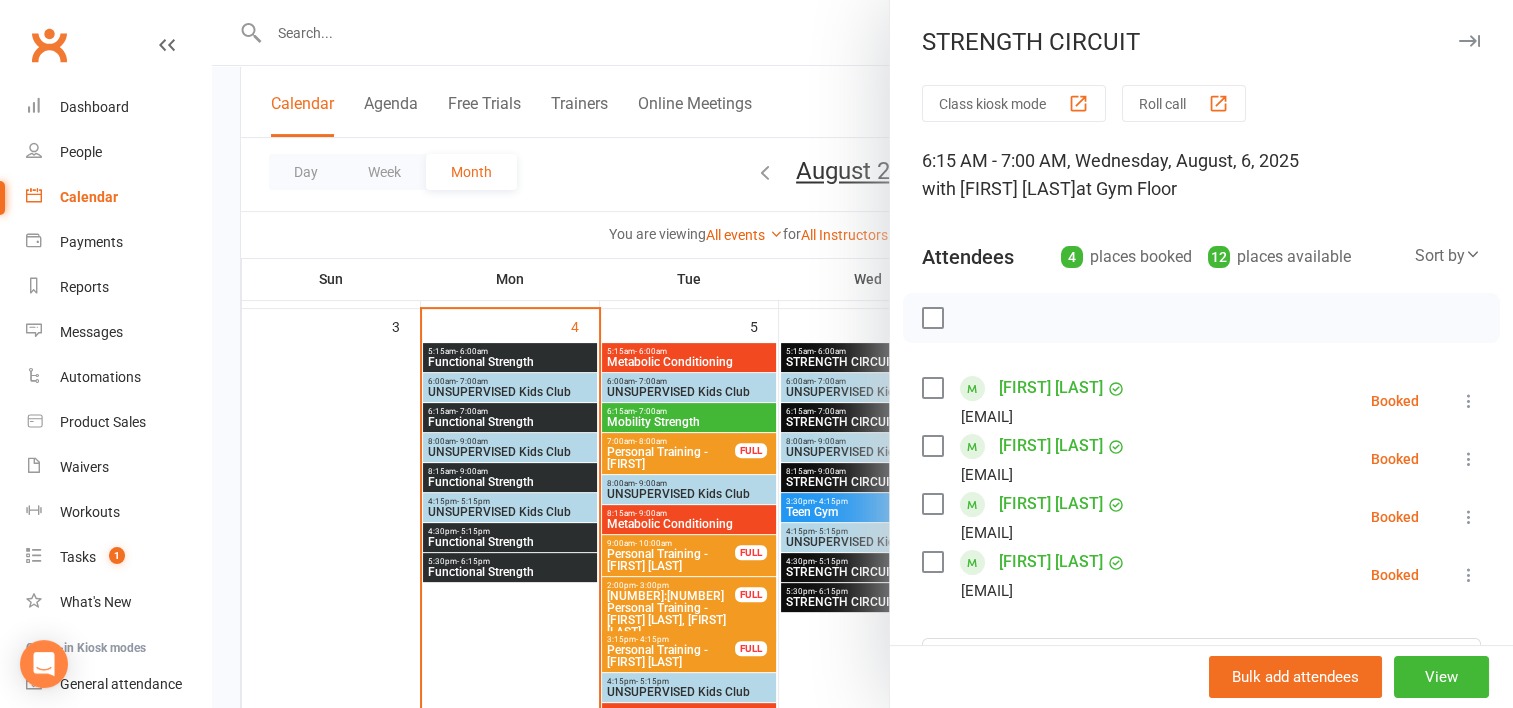 click at bounding box center (862, 354) 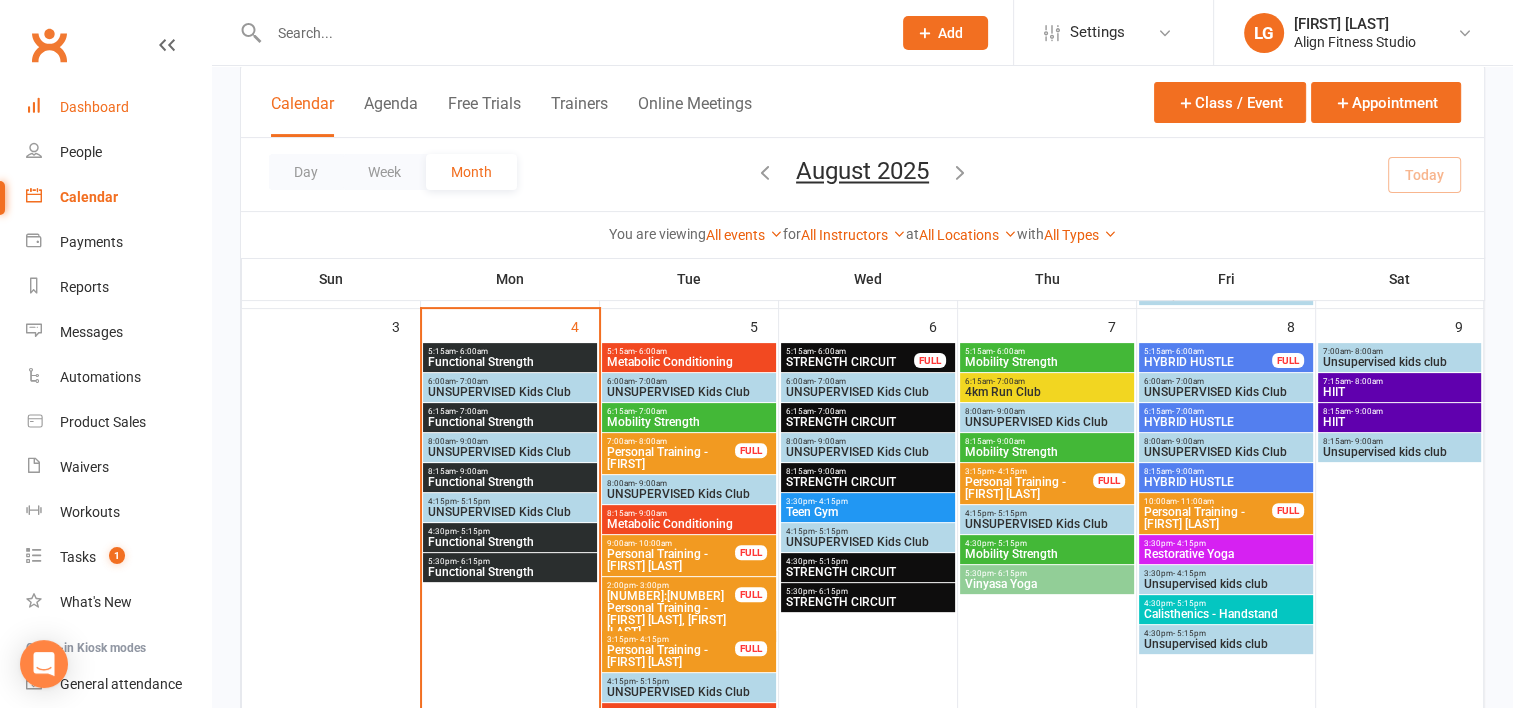 click on "Dashboard" at bounding box center [118, 107] 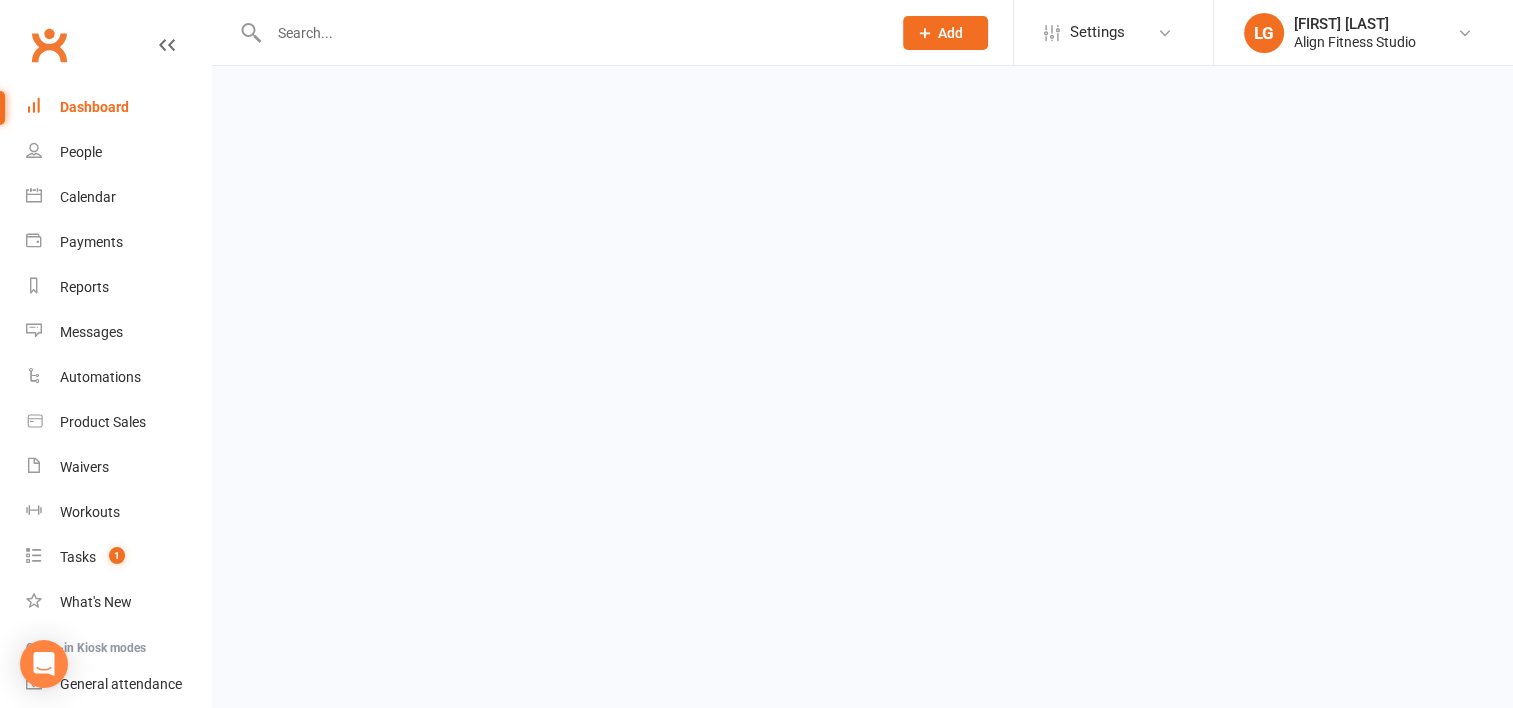 scroll, scrollTop: 0, scrollLeft: 0, axis: both 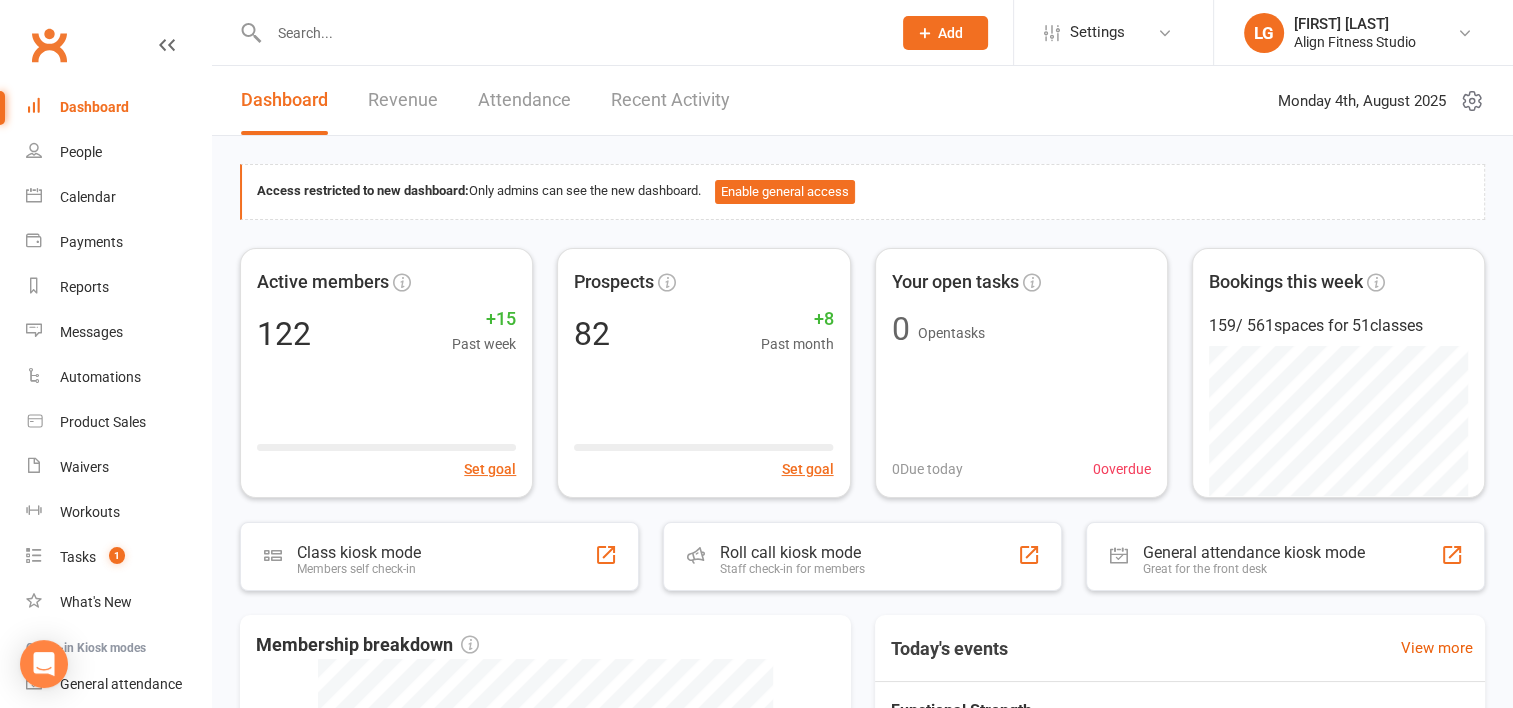 click on "Revenue" at bounding box center (403, 100) 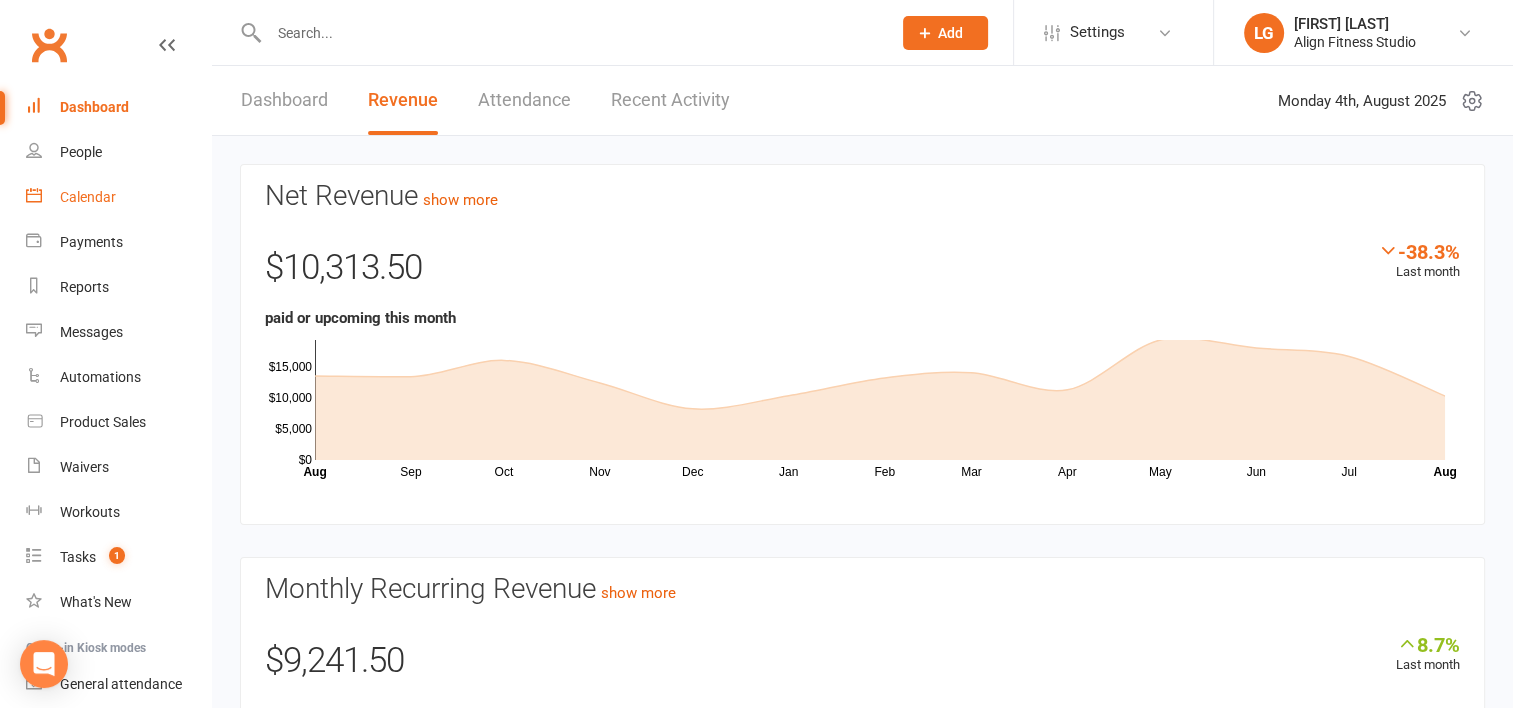 click on "Calendar" at bounding box center (88, 197) 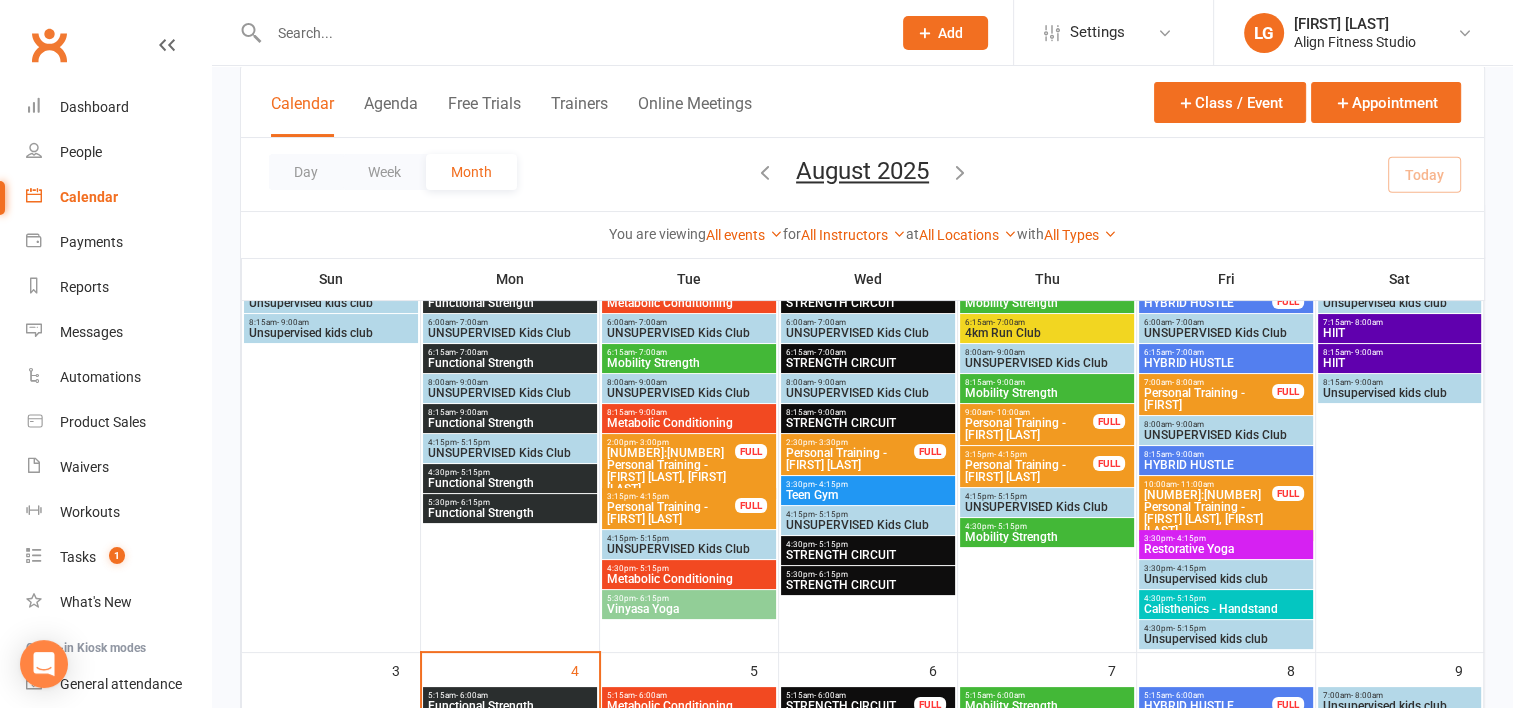scroll, scrollTop: 188, scrollLeft: 0, axis: vertical 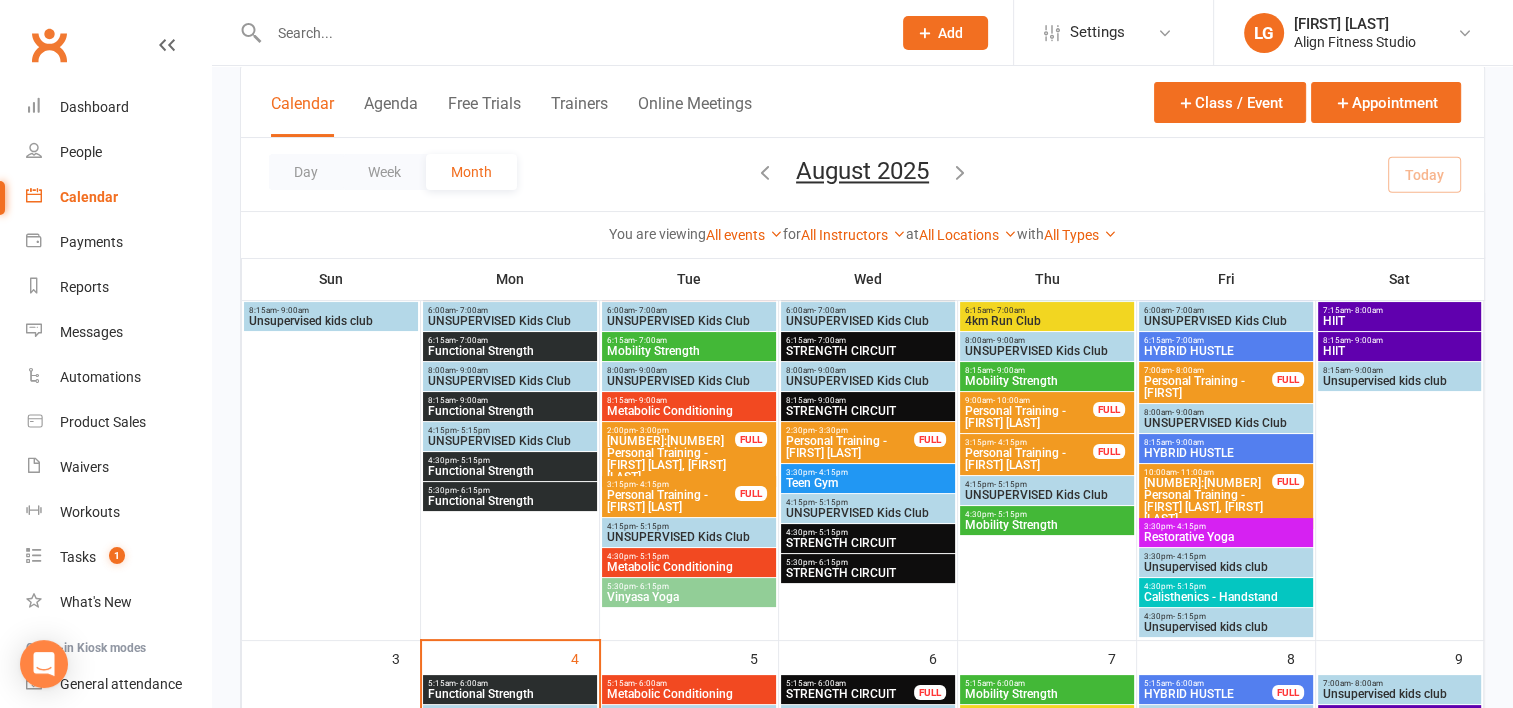 click on "Functional Strength" at bounding box center (510, 471) 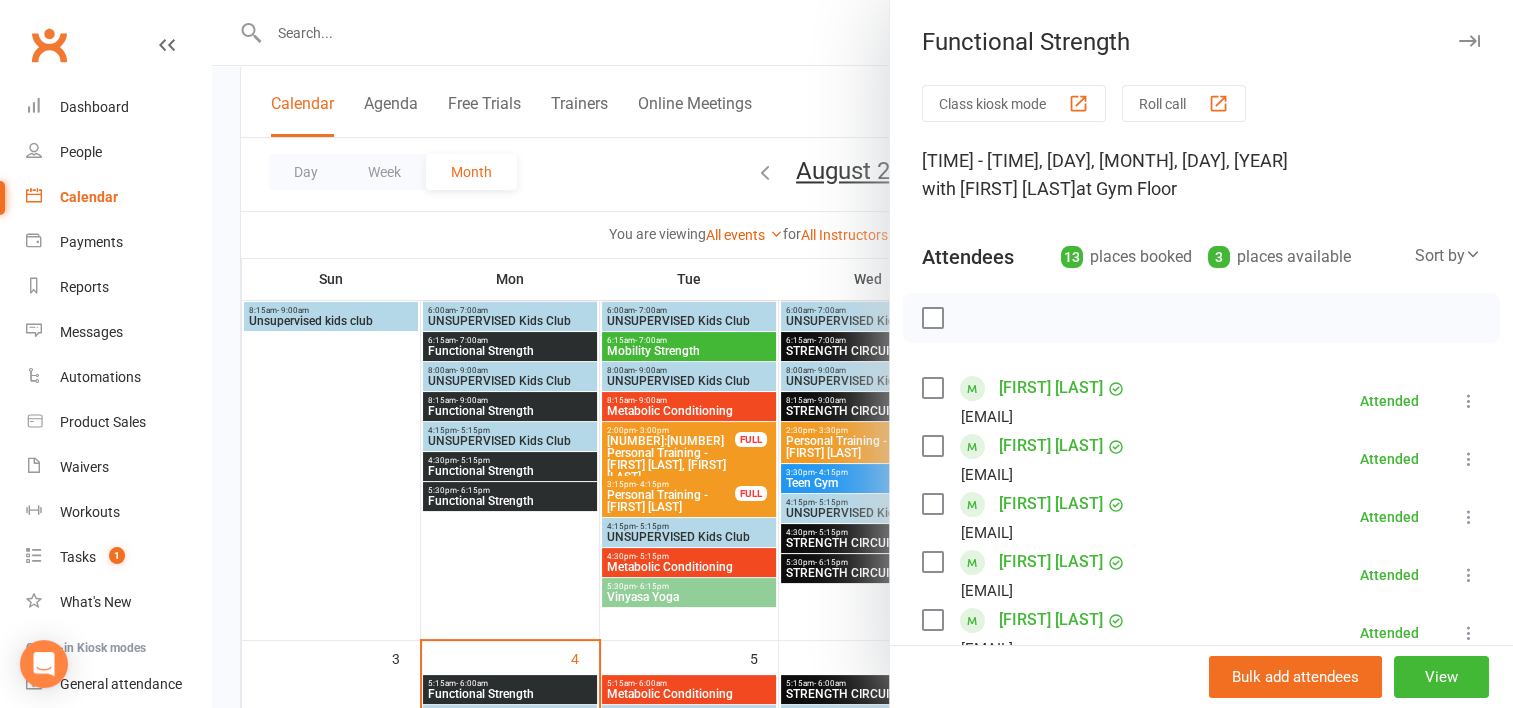 click at bounding box center [862, 354] 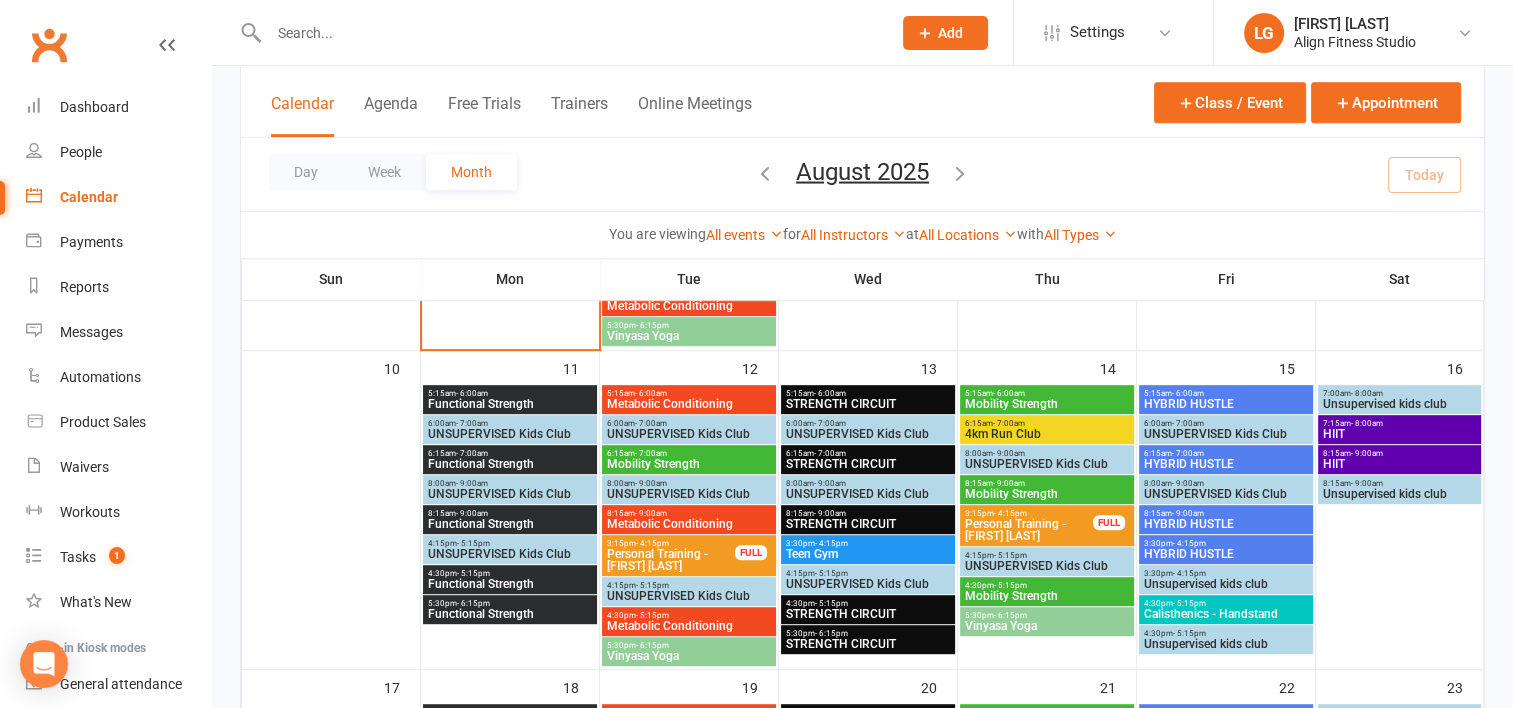 scroll, scrollTop: 988, scrollLeft: 0, axis: vertical 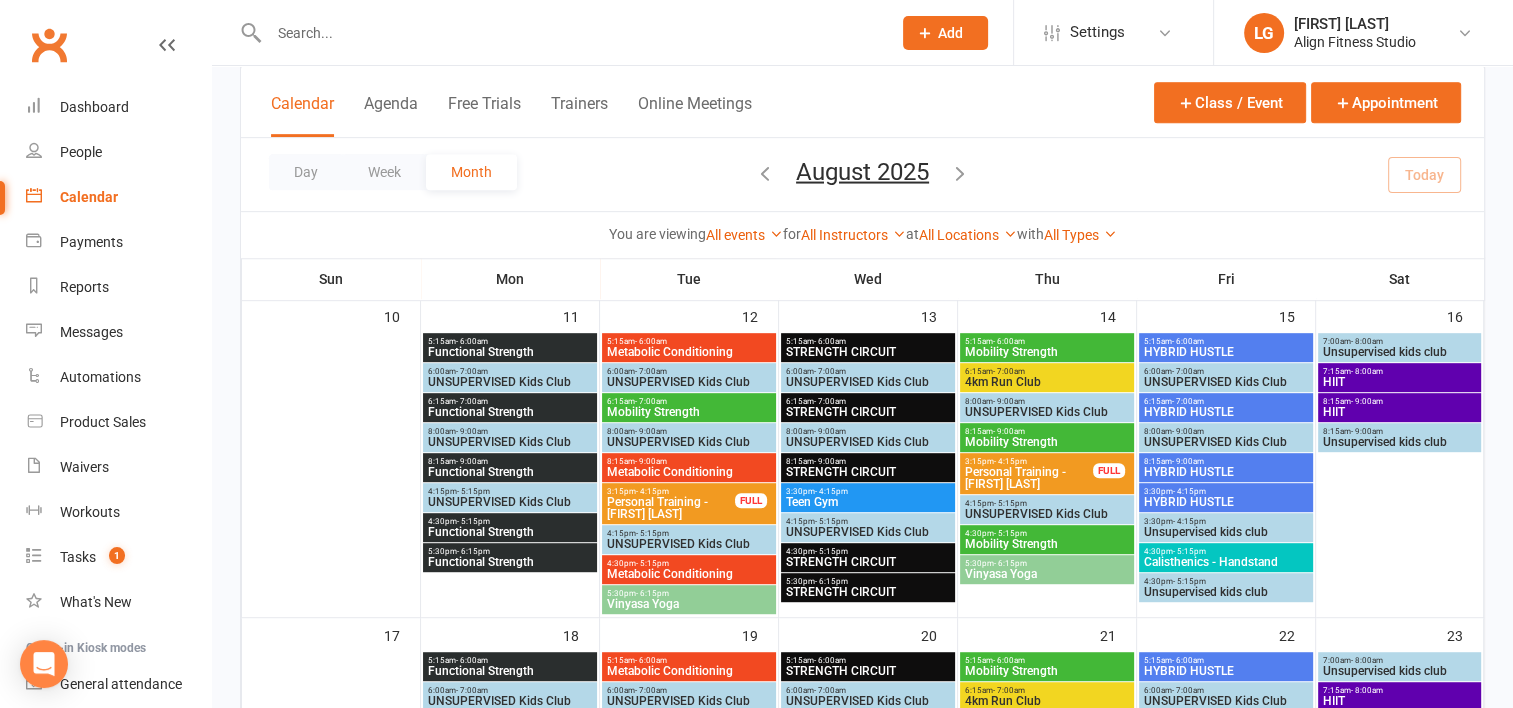 click on "Functional Strength" at bounding box center (510, 532) 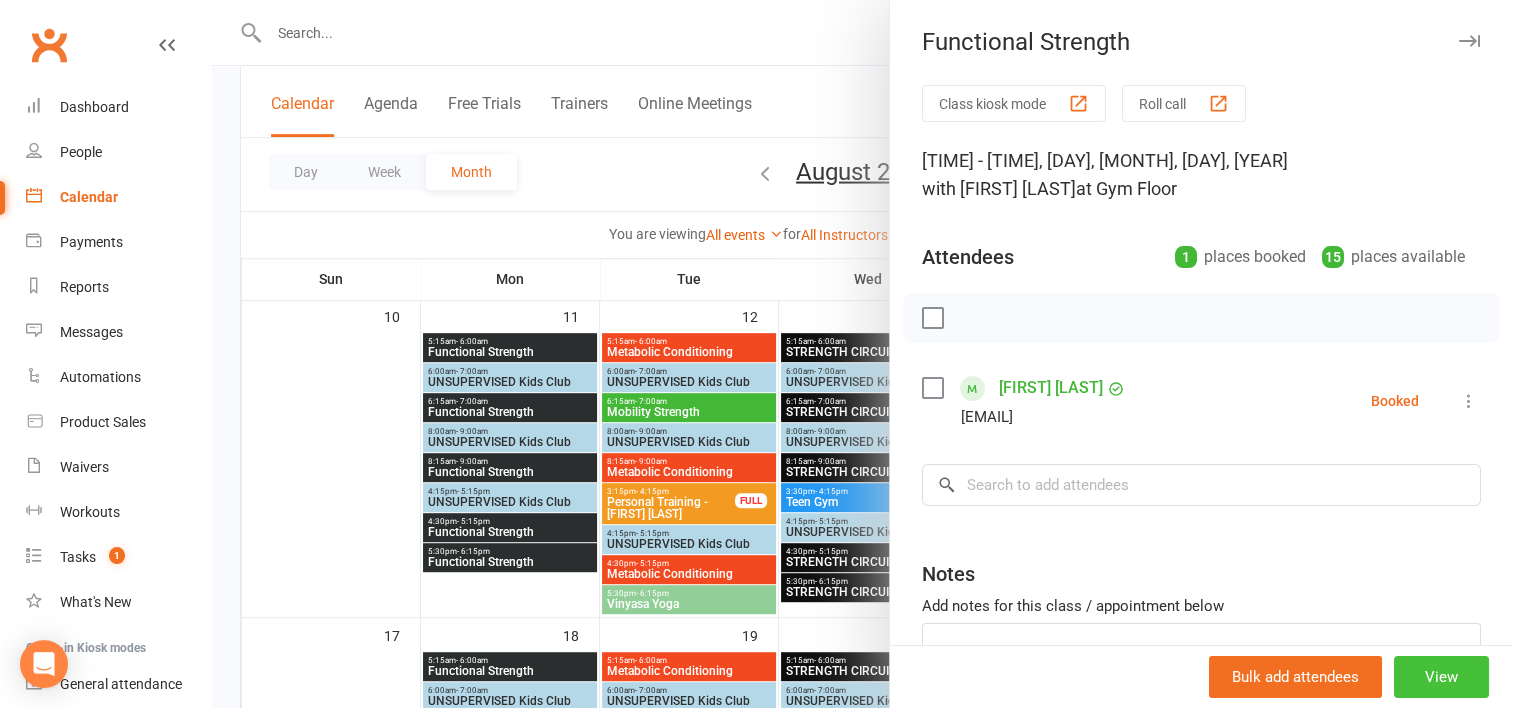 click on "View" at bounding box center (1441, 677) 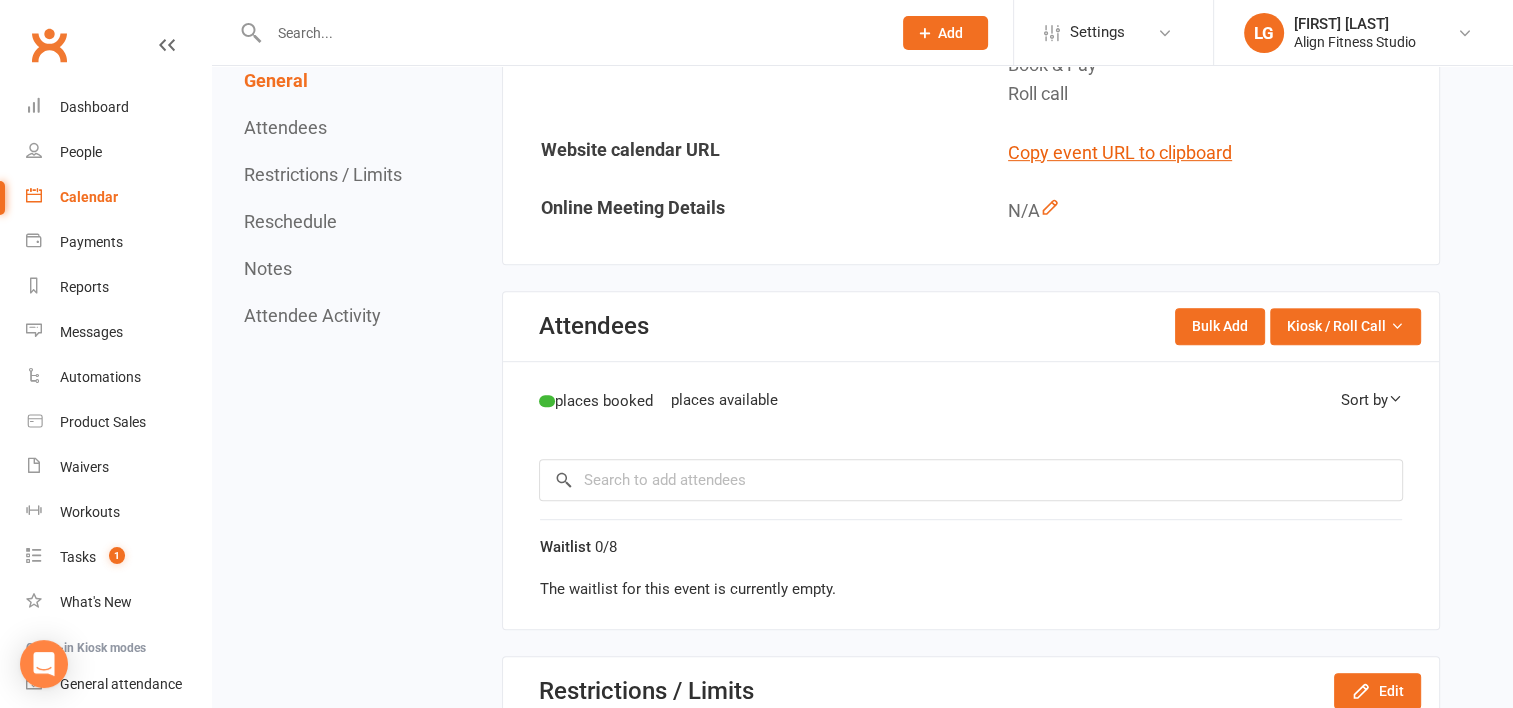 scroll, scrollTop: 0, scrollLeft: 0, axis: both 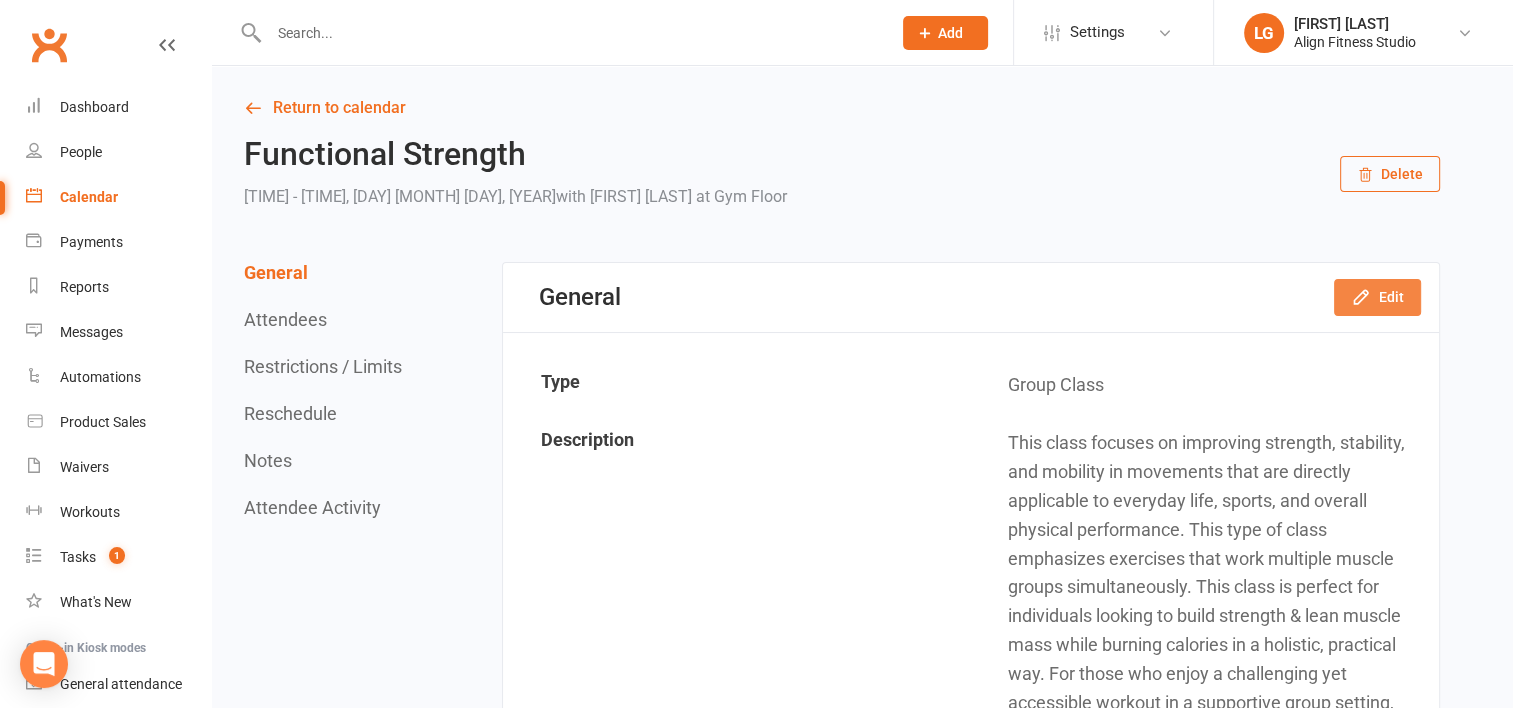 click on "Edit" at bounding box center (1377, 297) 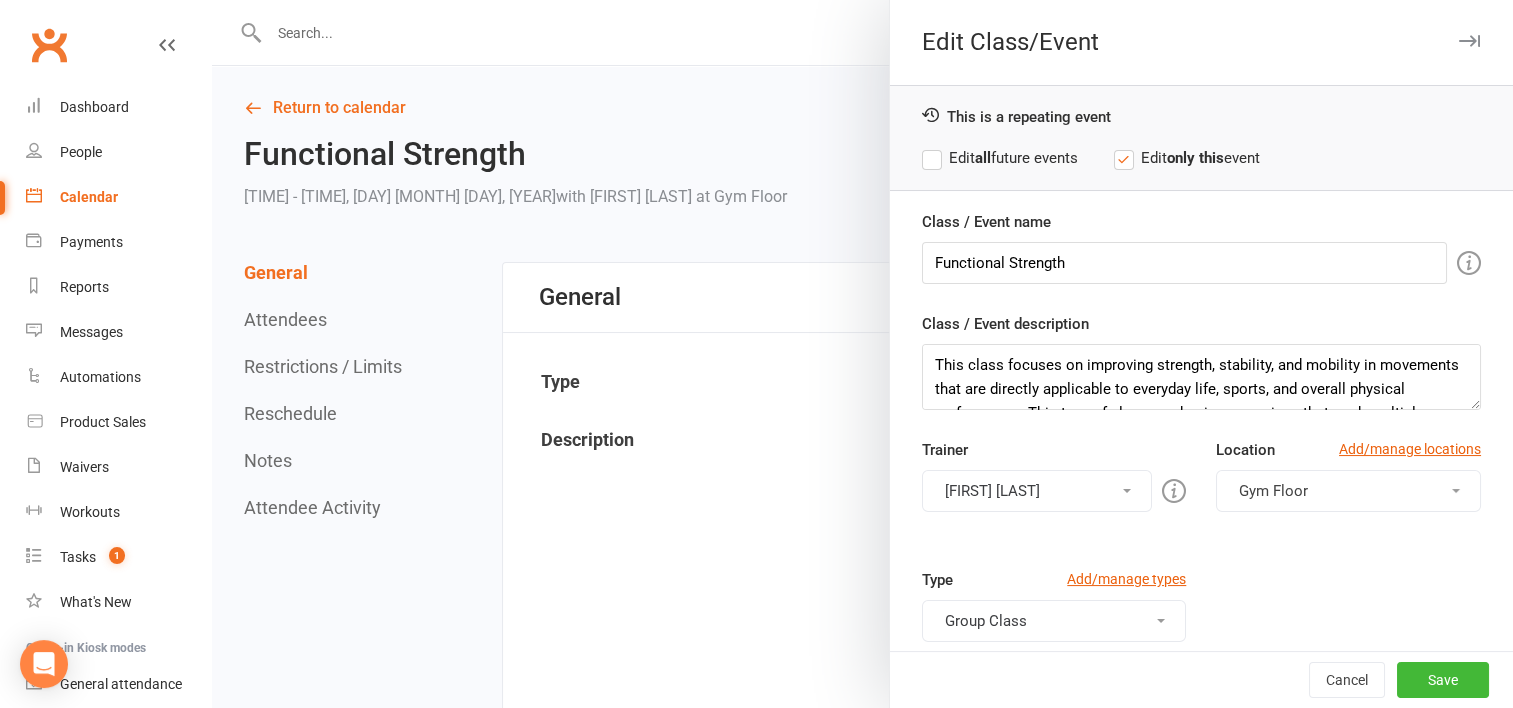 click on "[FIRST] [LAST]" at bounding box center [1037, 491] 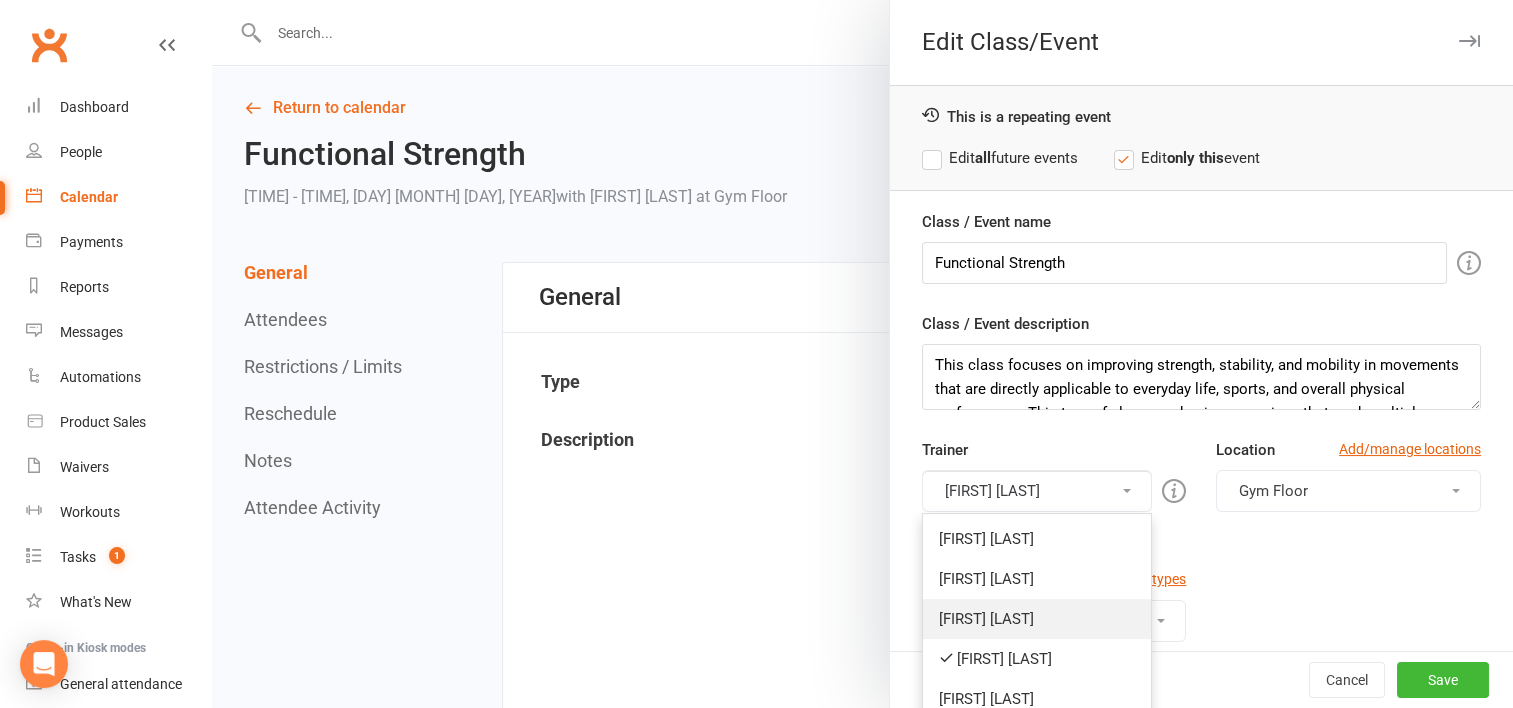 click on "[FIRST] [LAST]" at bounding box center (1037, 619) 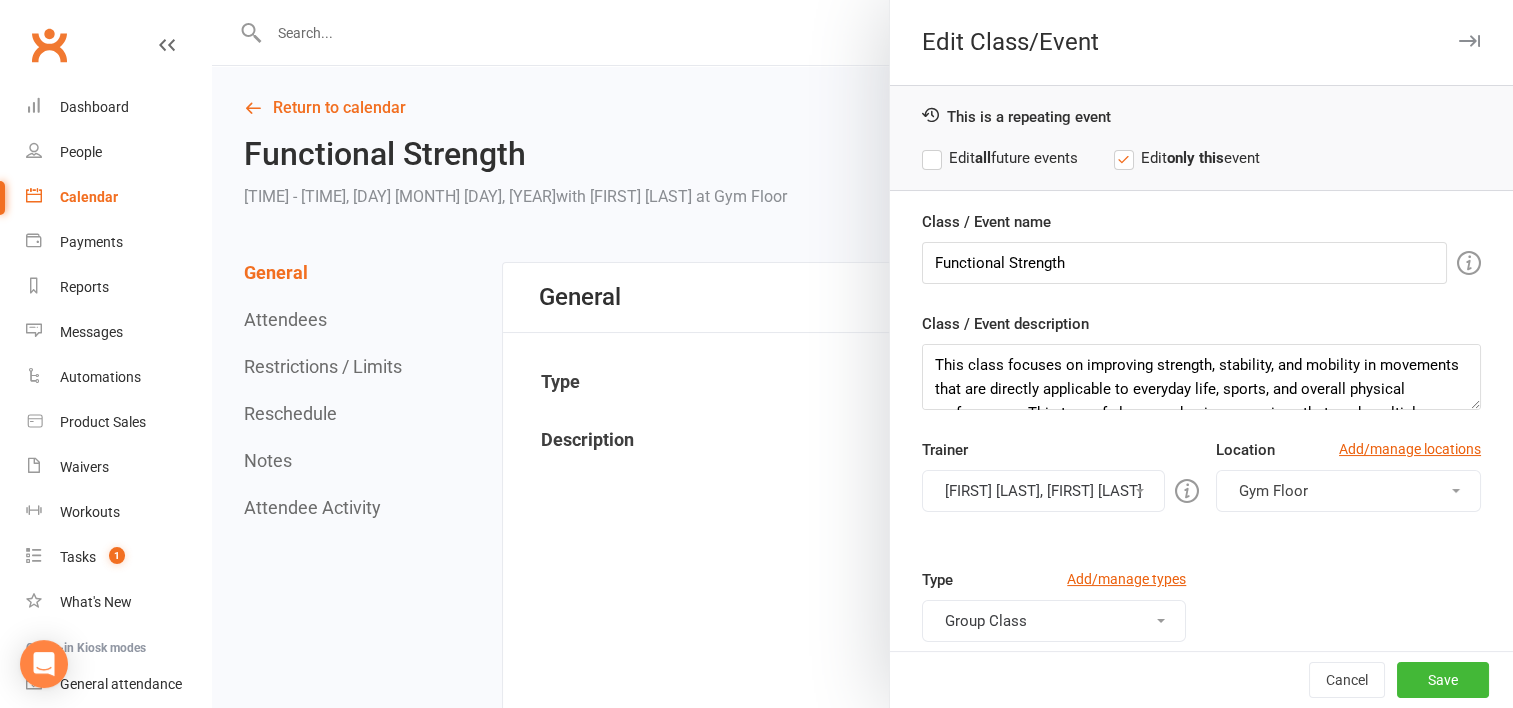 click on "[FIRST] [LAST], [FIRST] [LAST]" at bounding box center [1043, 491] 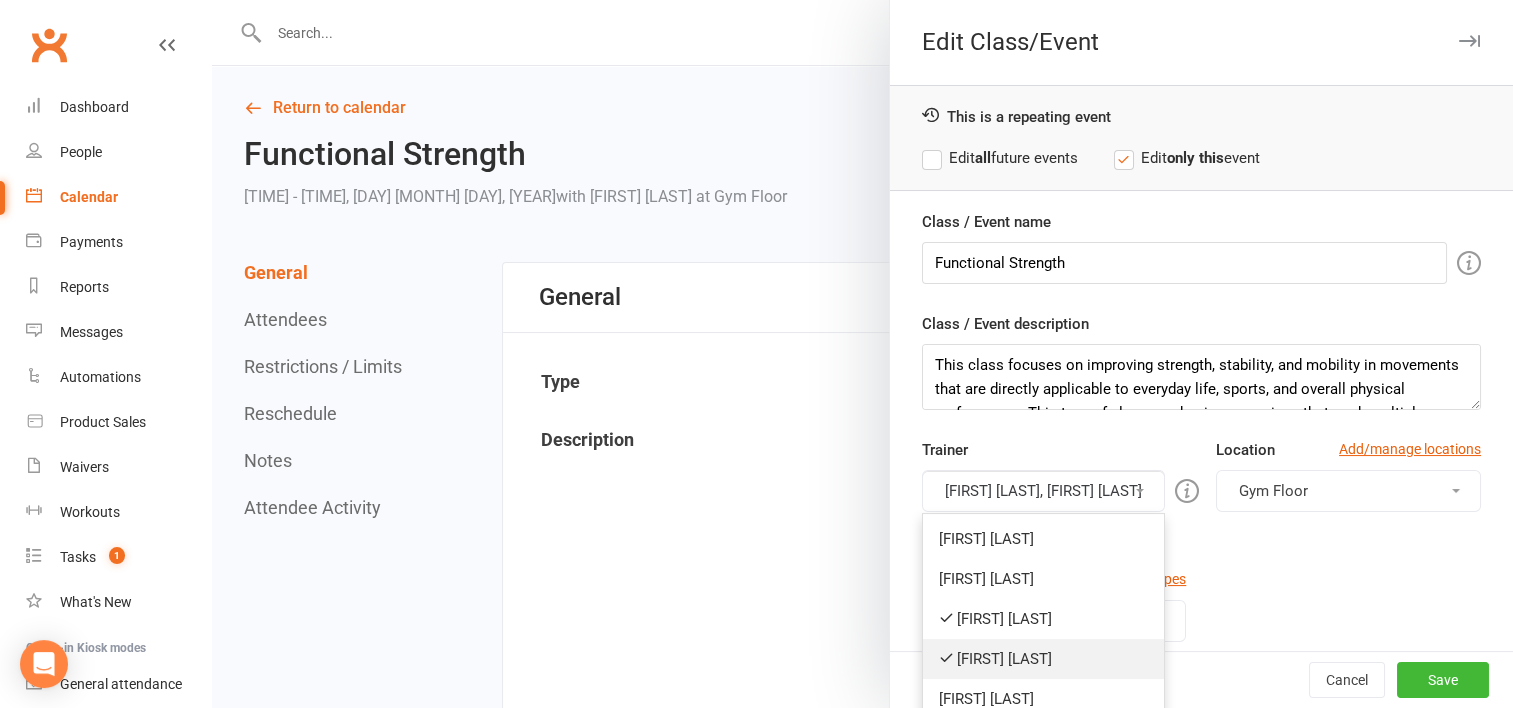 click on "[FIRST] [LAST]" at bounding box center (1043, 659) 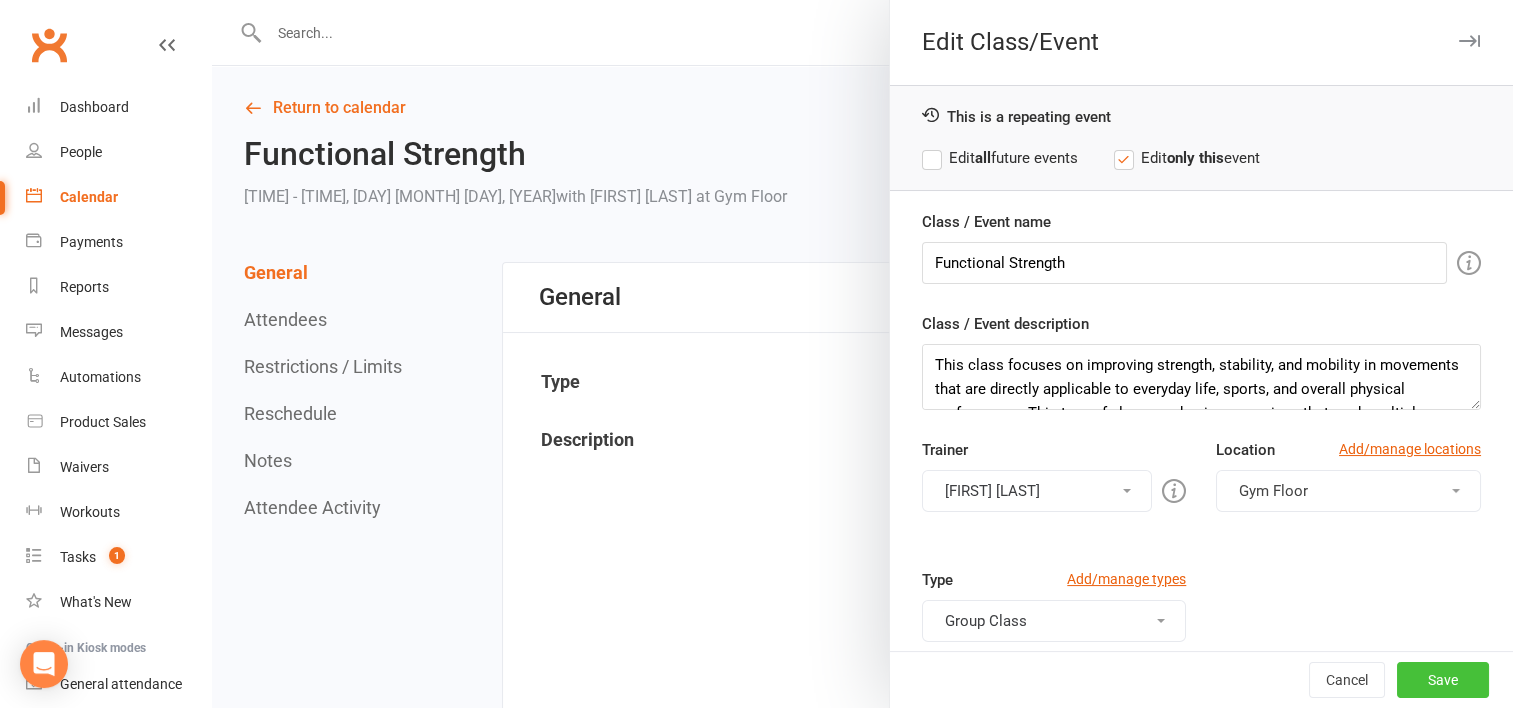 click on "Save" at bounding box center (1443, 680) 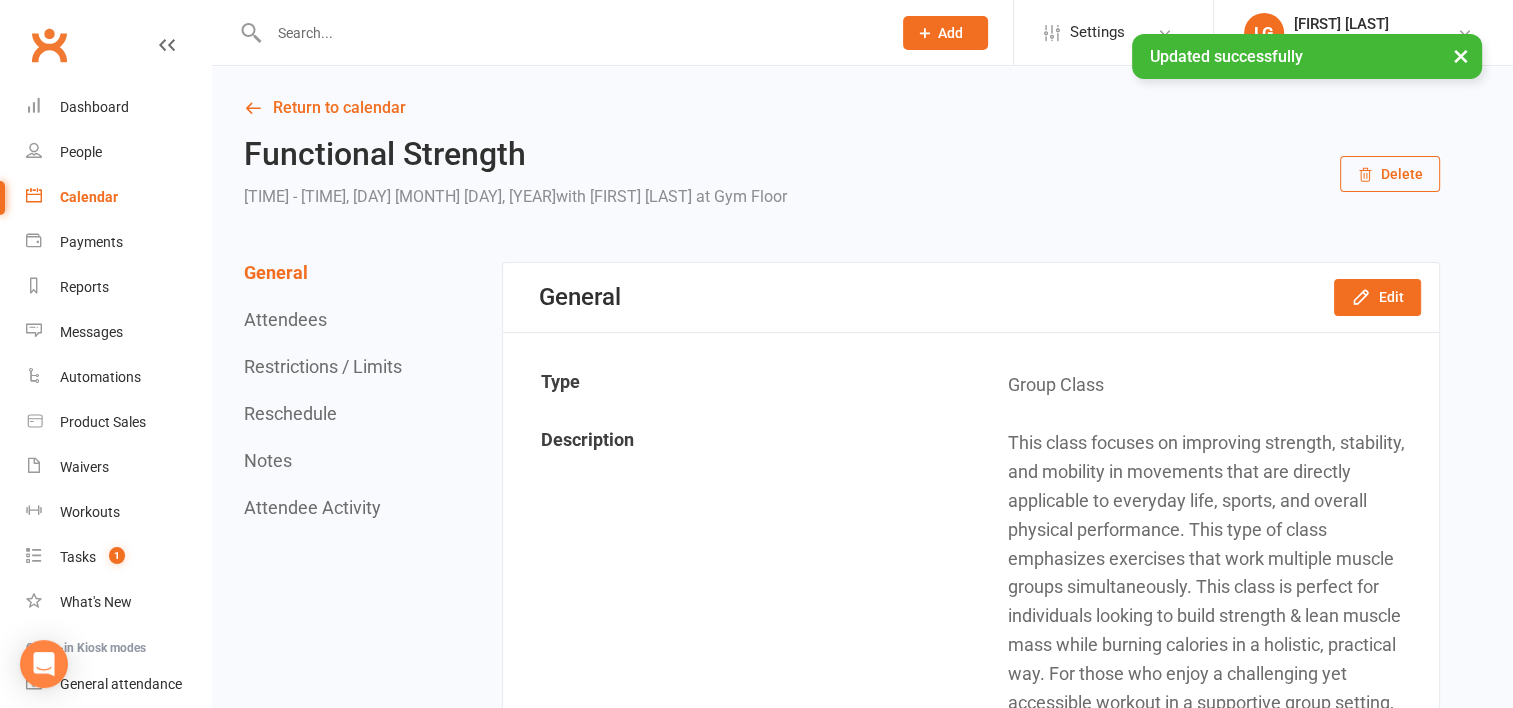 click on "Calendar" at bounding box center (89, 197) 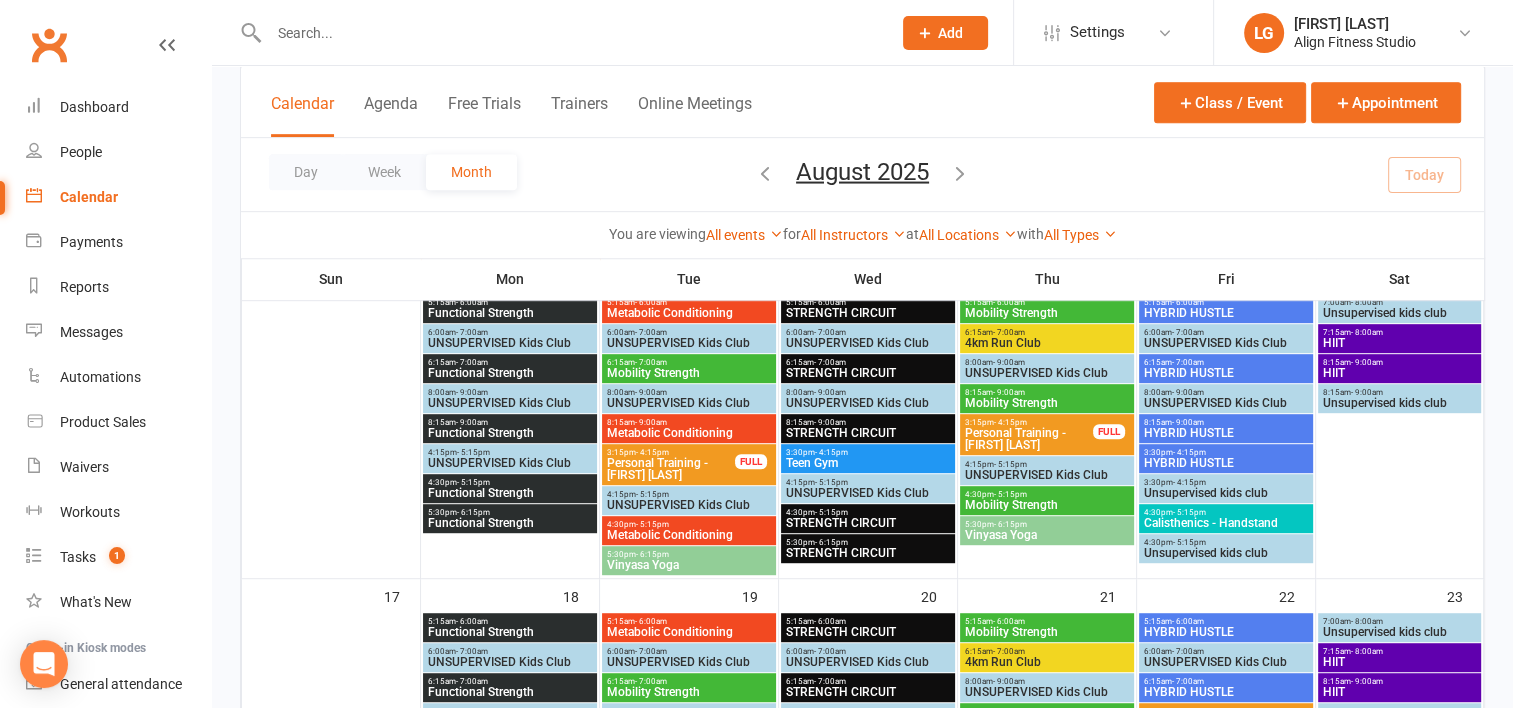 scroll, scrollTop: 1028, scrollLeft: 0, axis: vertical 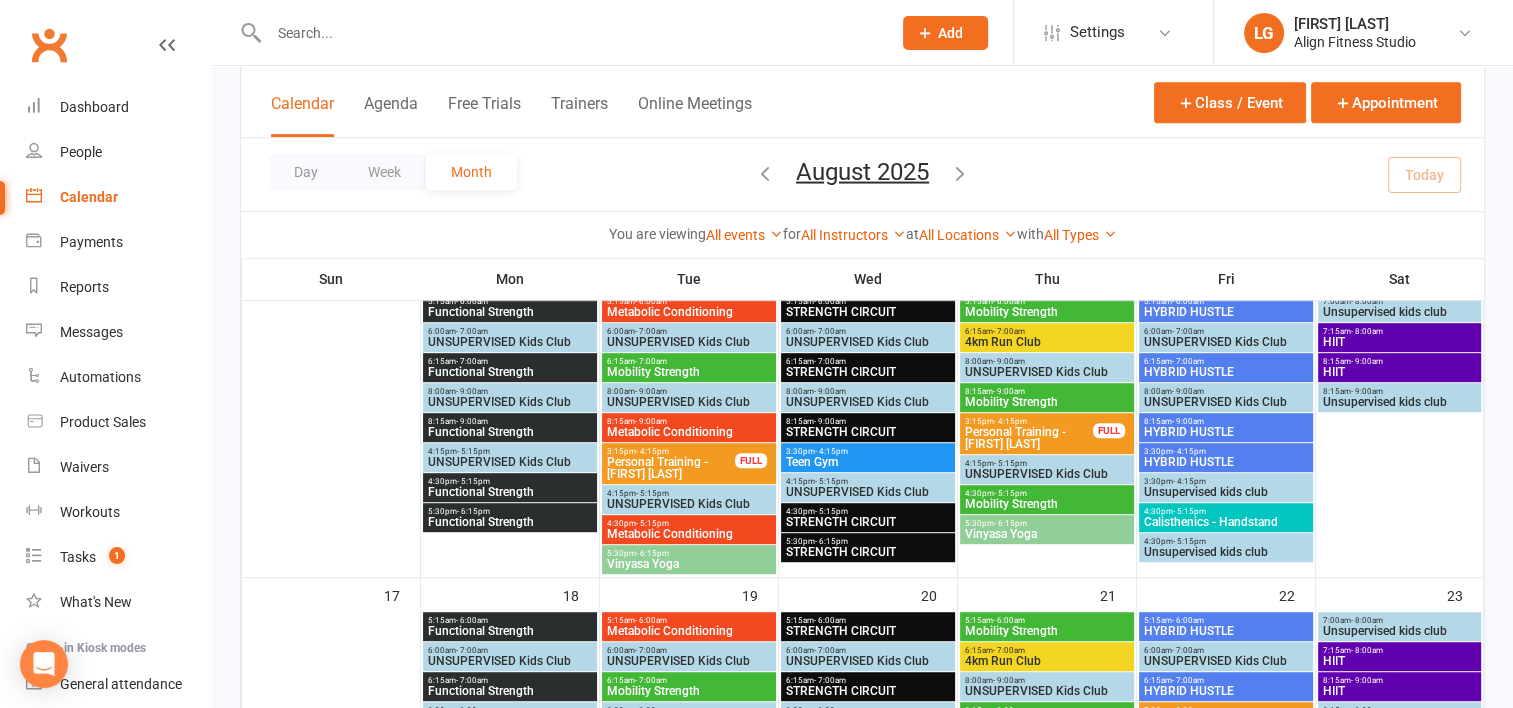 click on "Functional Strength" at bounding box center (510, 522) 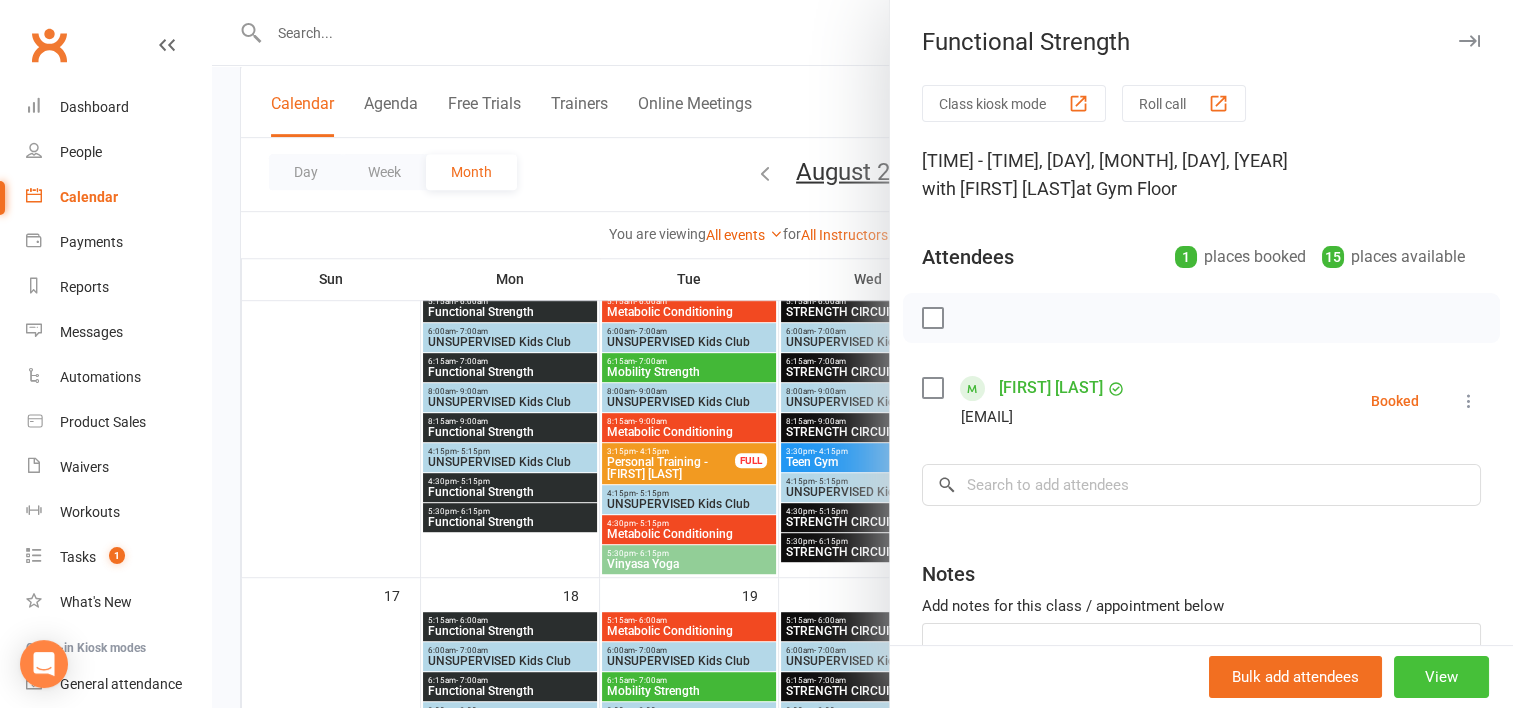 click on "View" at bounding box center (1441, 677) 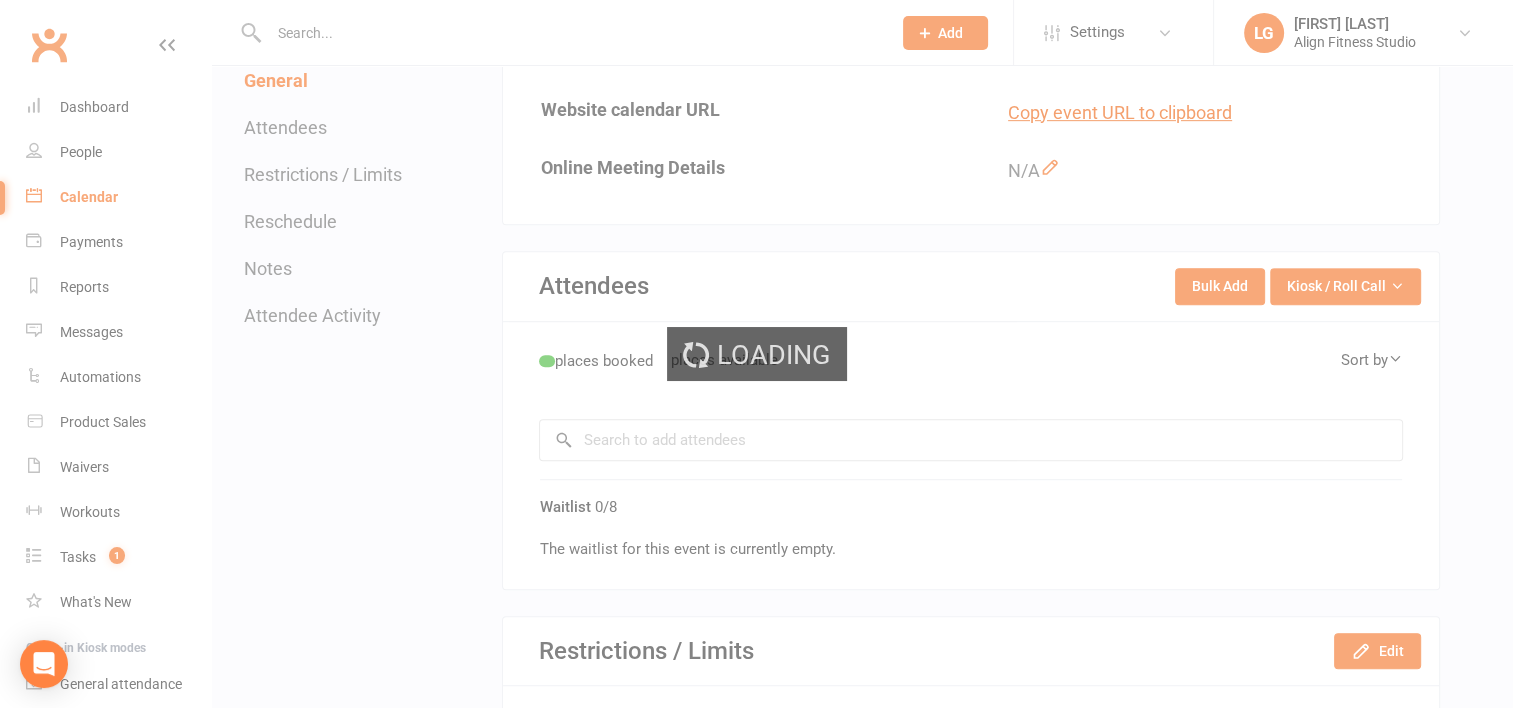 scroll, scrollTop: 0, scrollLeft: 0, axis: both 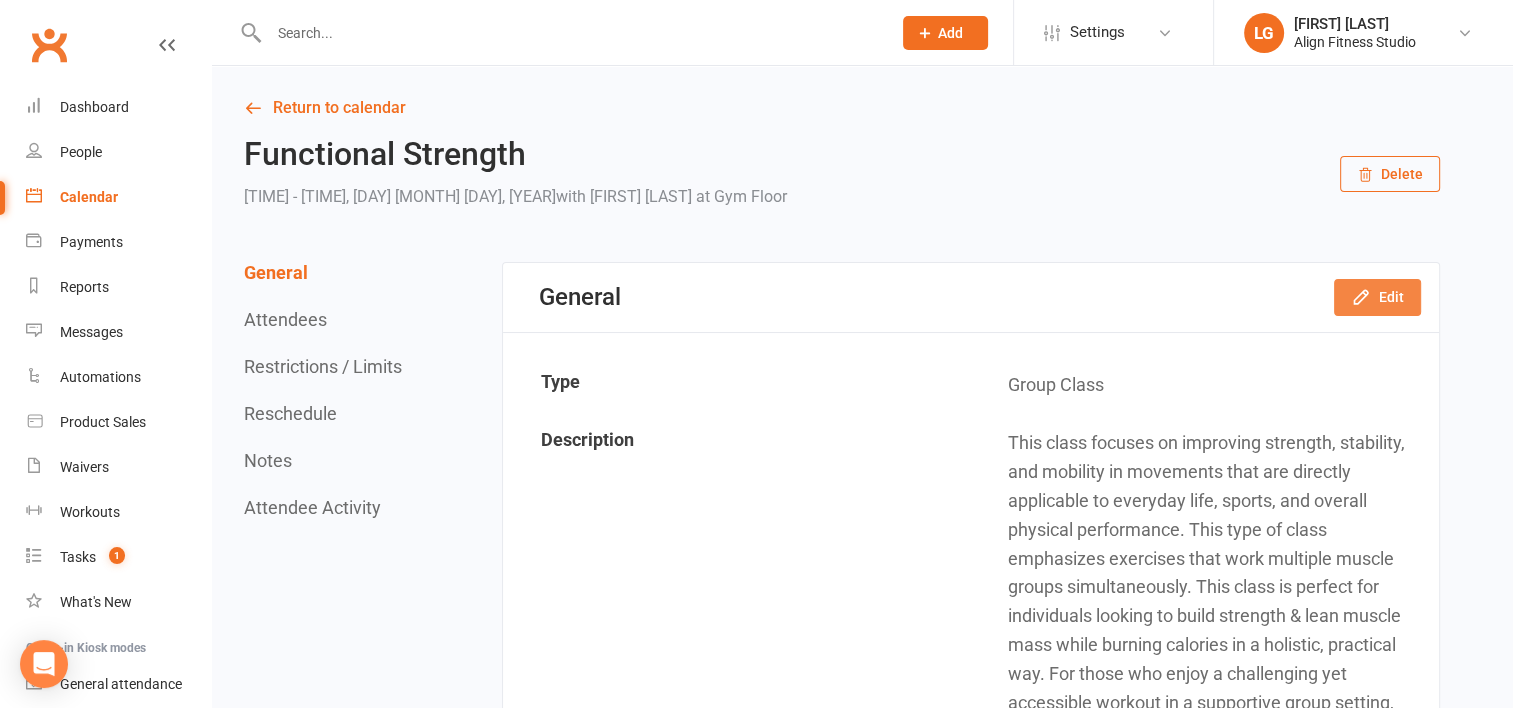 click on "Edit" at bounding box center [1377, 297] 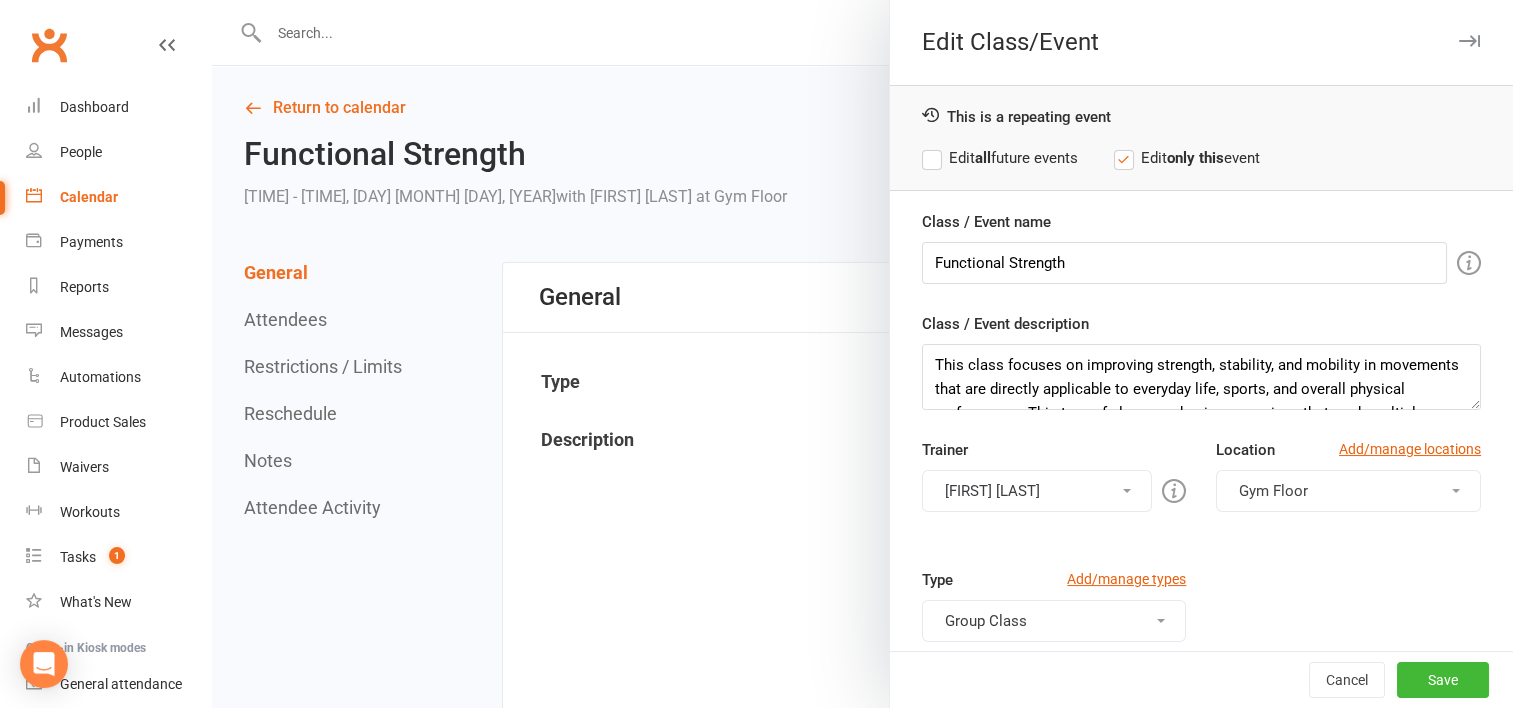 click on "[FIRST] [LAST]" at bounding box center (1037, 491) 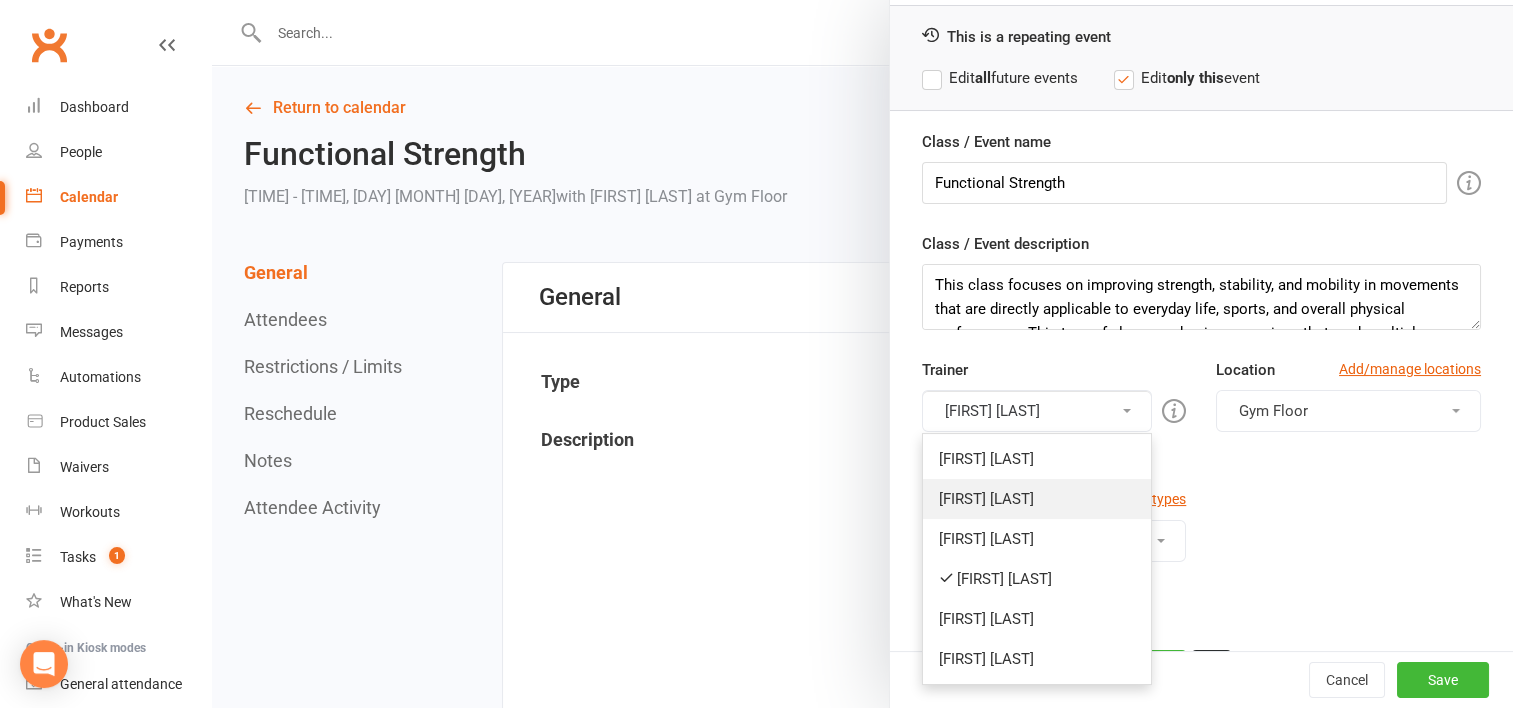 scroll, scrollTop: 119, scrollLeft: 0, axis: vertical 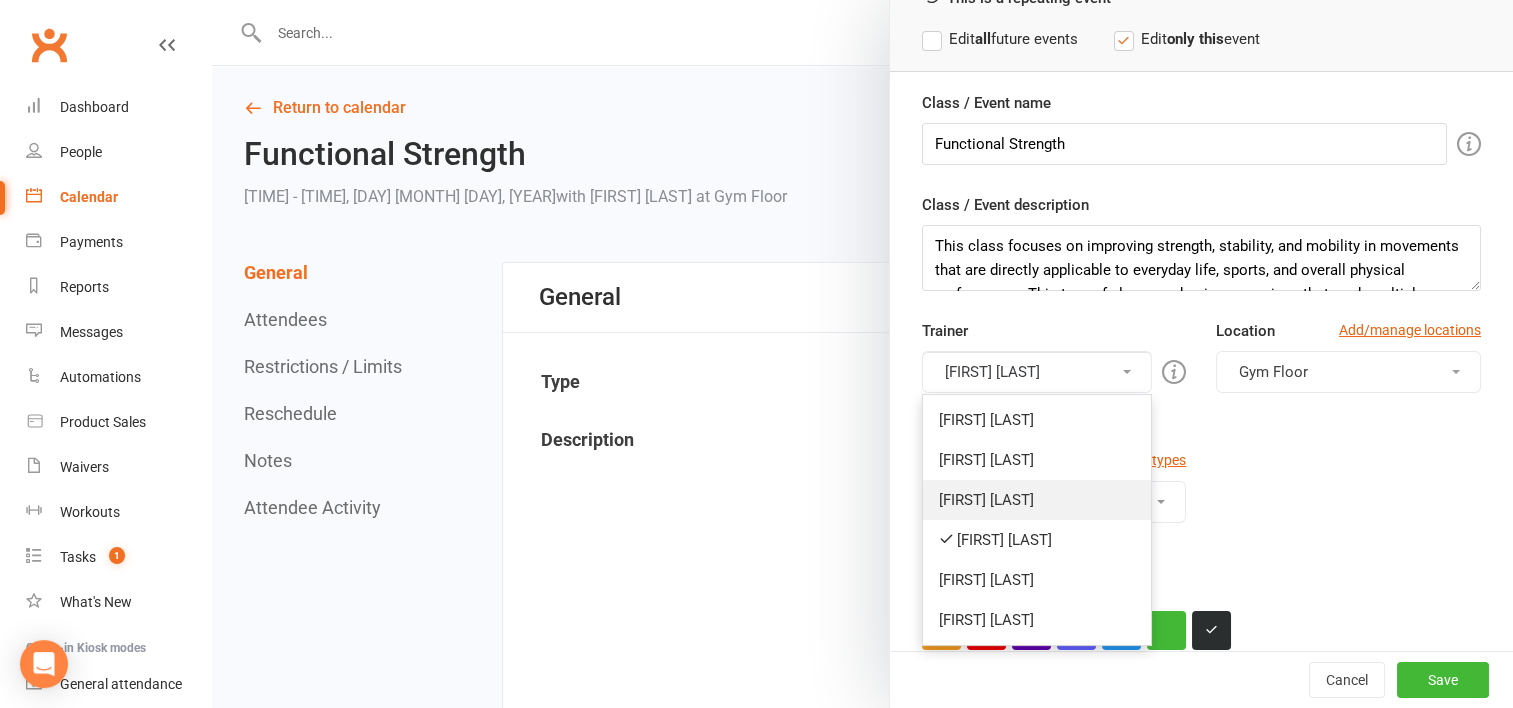 click on "[FIRST] [LAST]" at bounding box center [1037, 500] 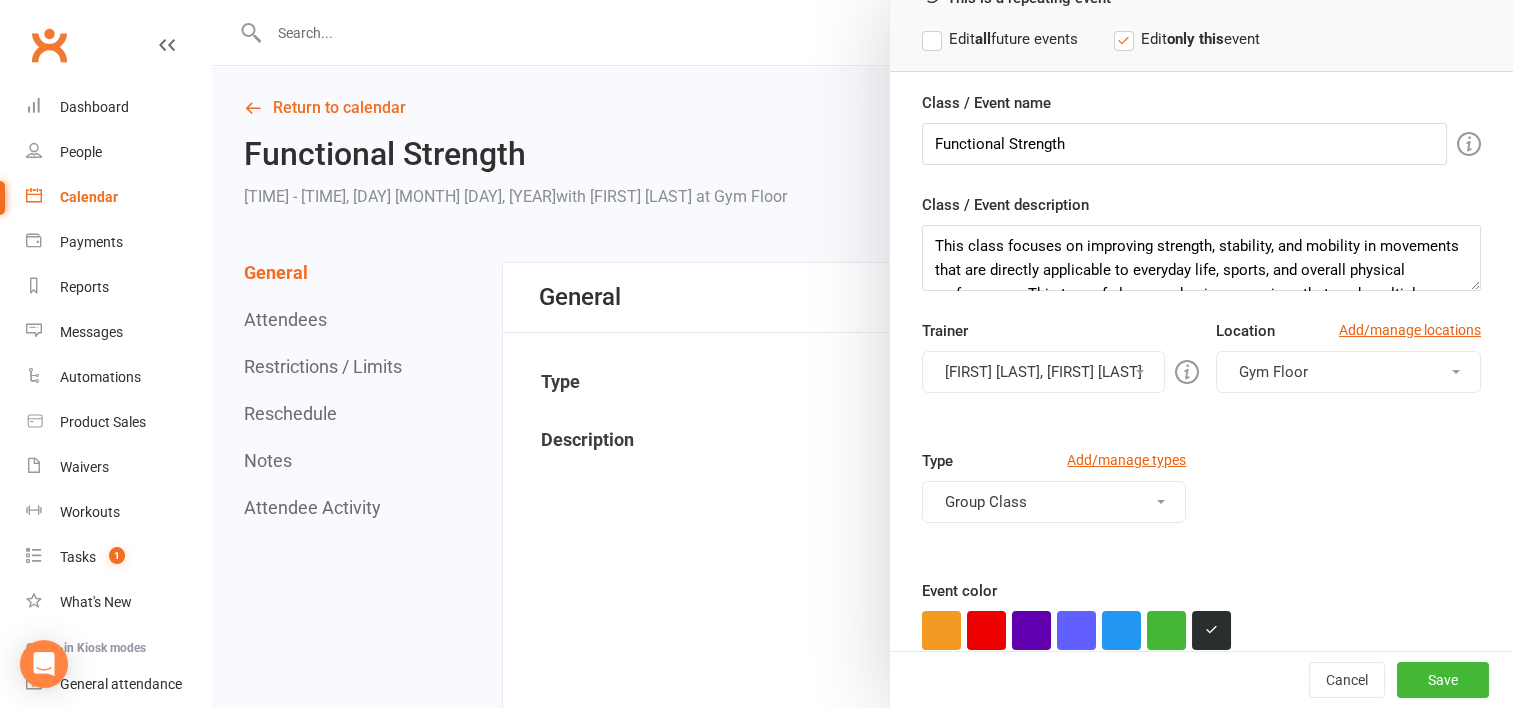 click on "[FIRST] [LAST], [FIRST] [LAST]" at bounding box center [1043, 372] 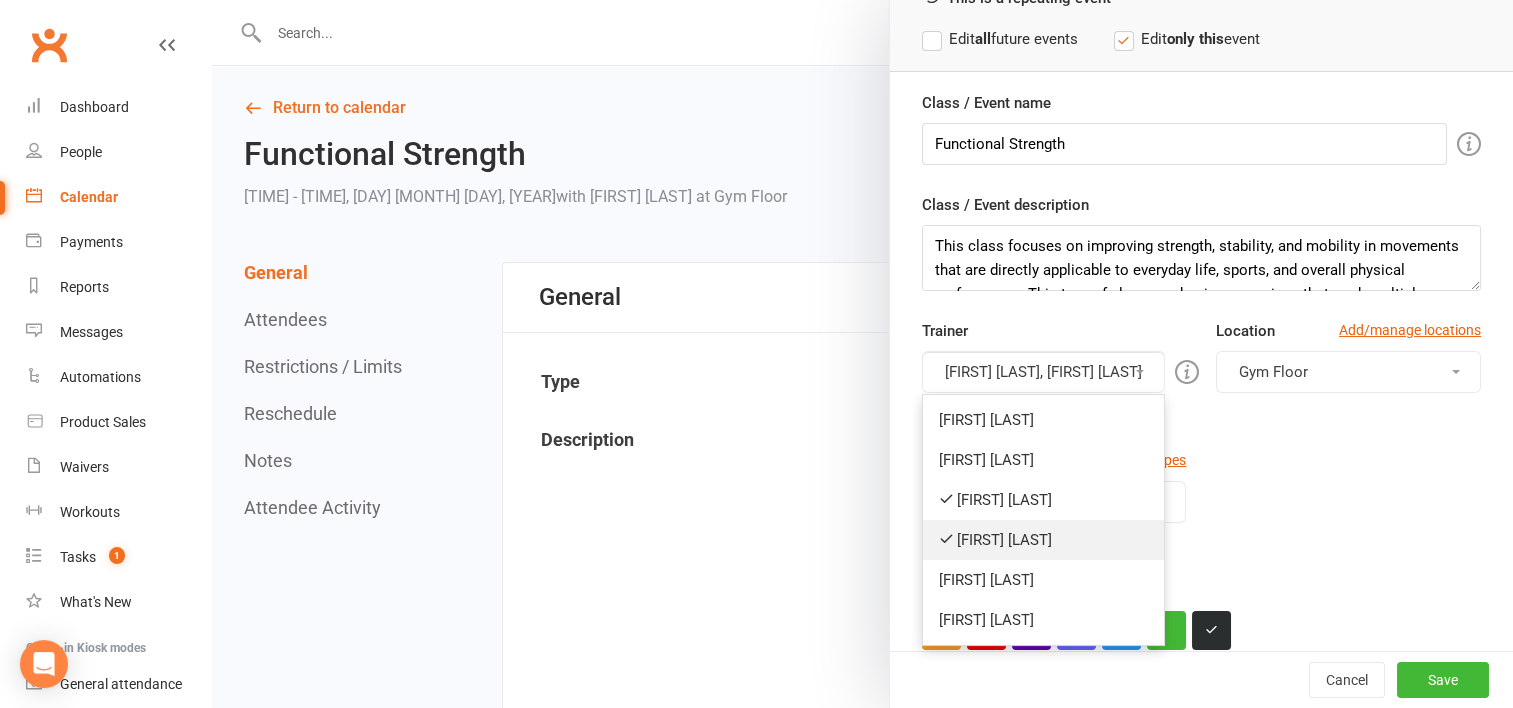 click on "[FIRST] [LAST]" at bounding box center (1043, 540) 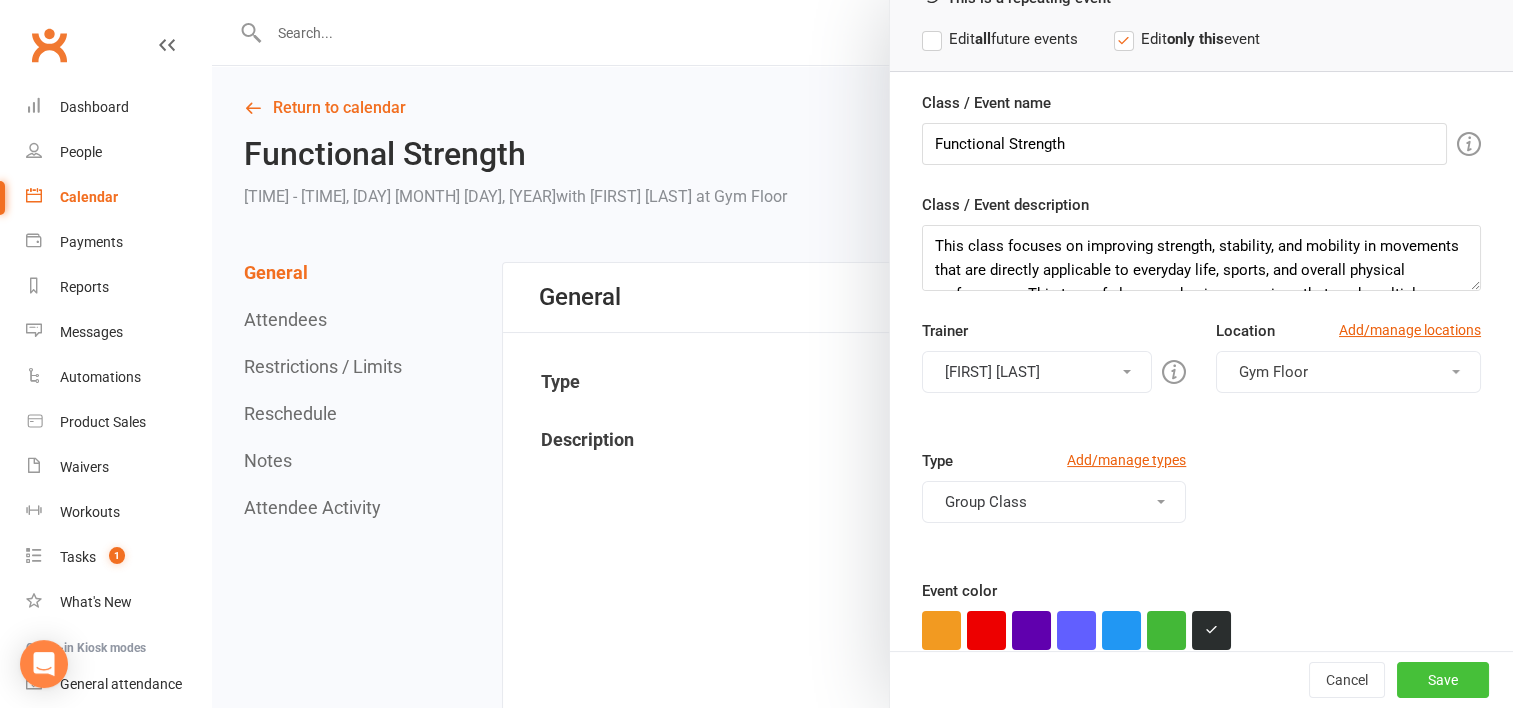 click on "Save" at bounding box center [1443, 680] 